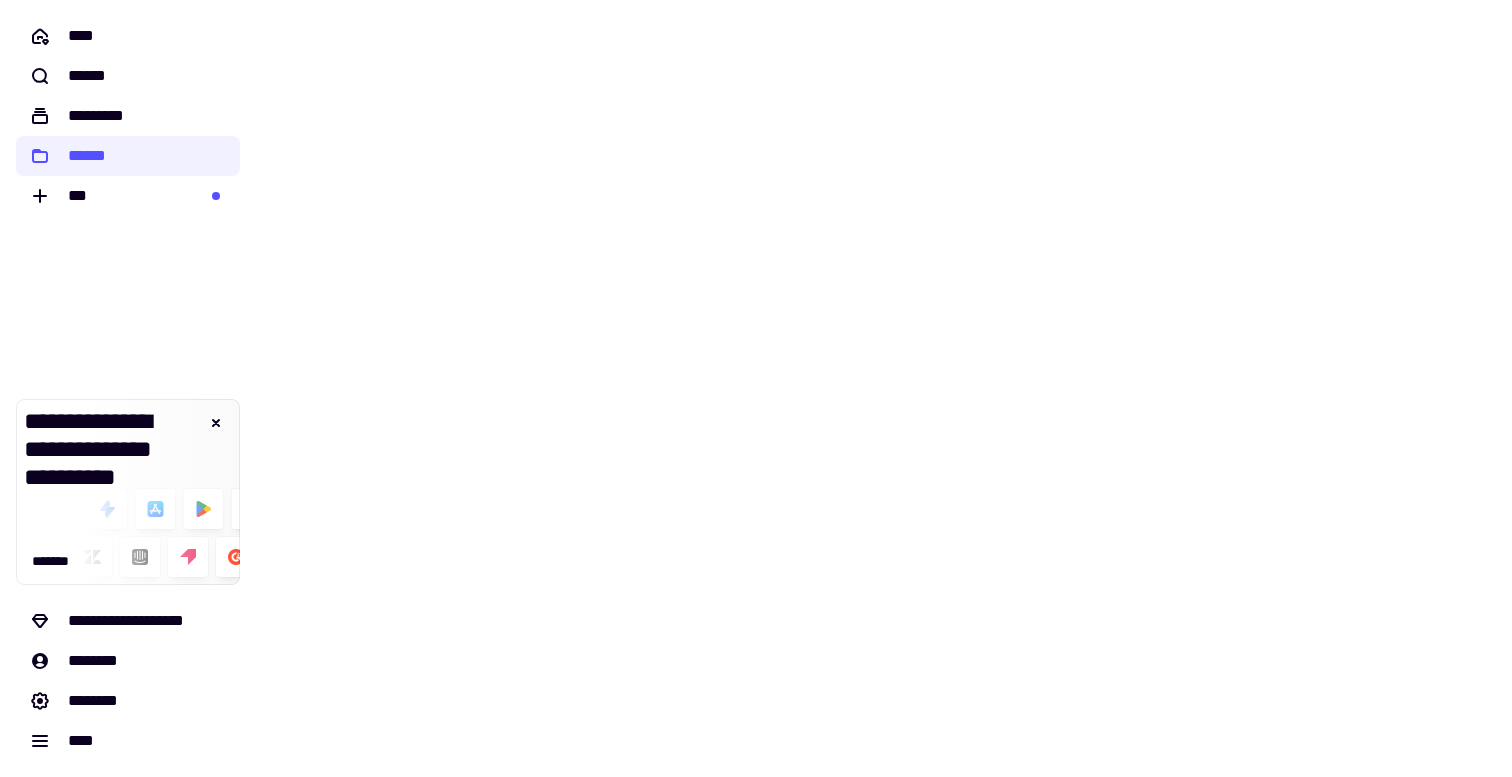scroll, scrollTop: 0, scrollLeft: 0, axis: both 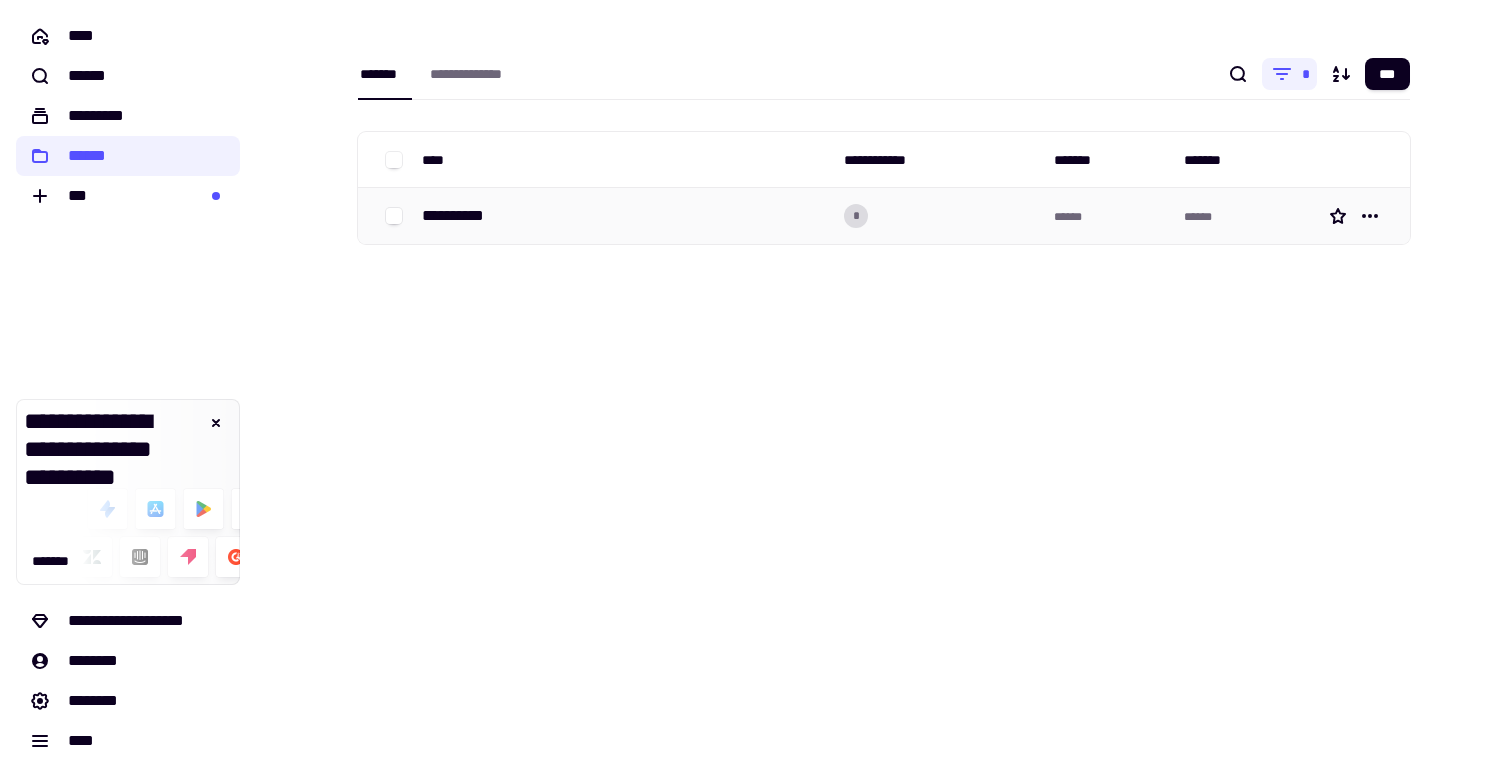 click on "**********" at bounding box center (625, 216) 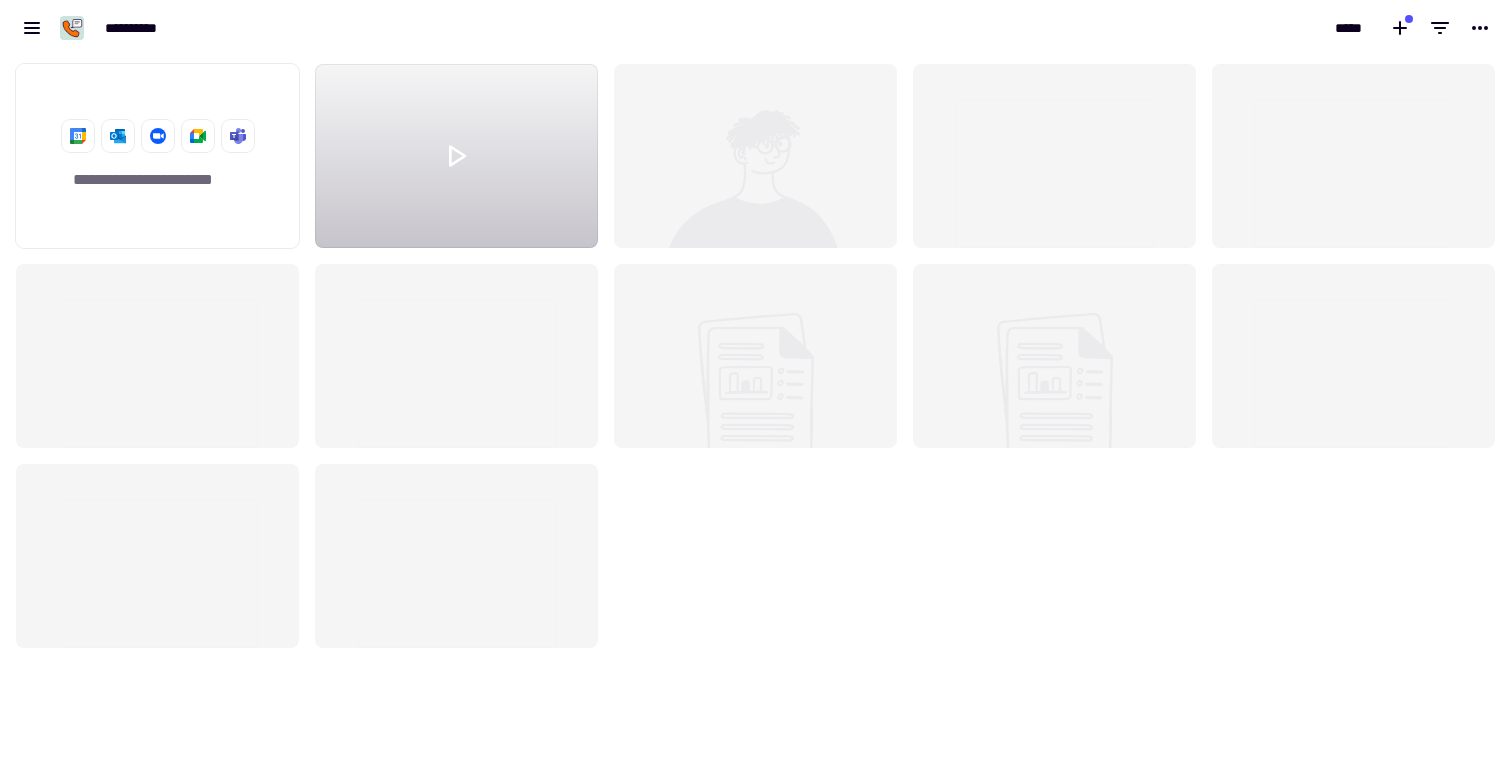 scroll, scrollTop: 1, scrollLeft: 1, axis: both 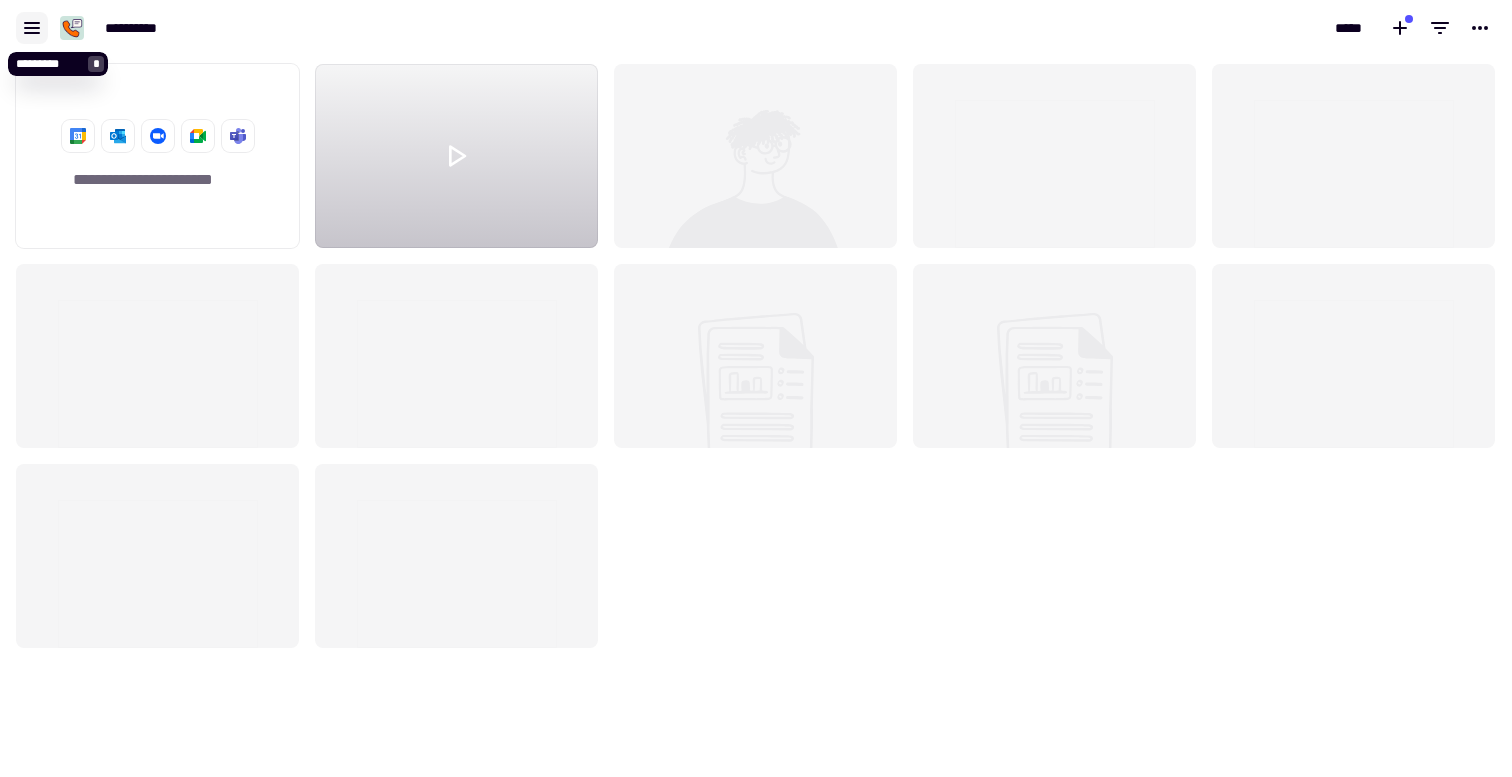 click 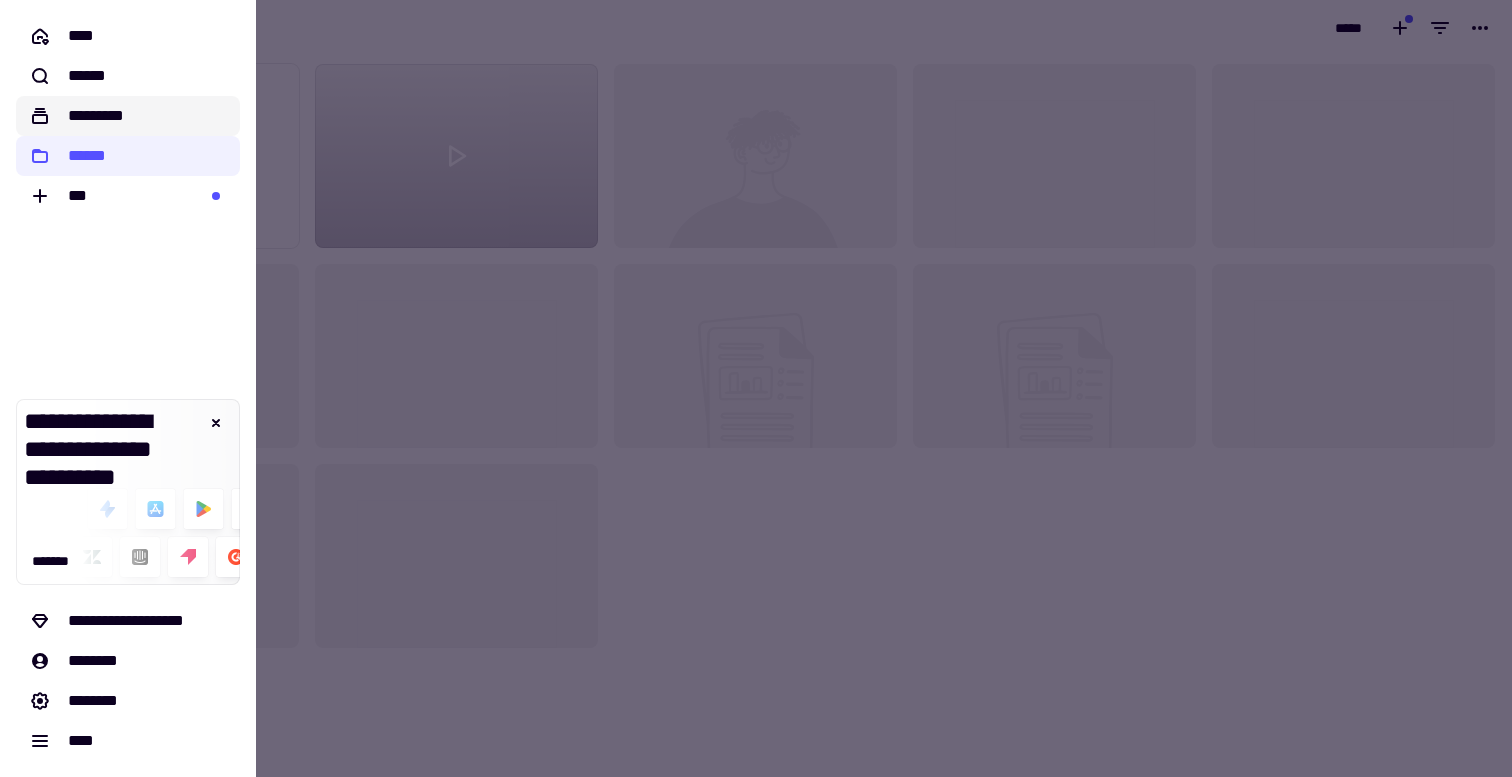 click on "*********" 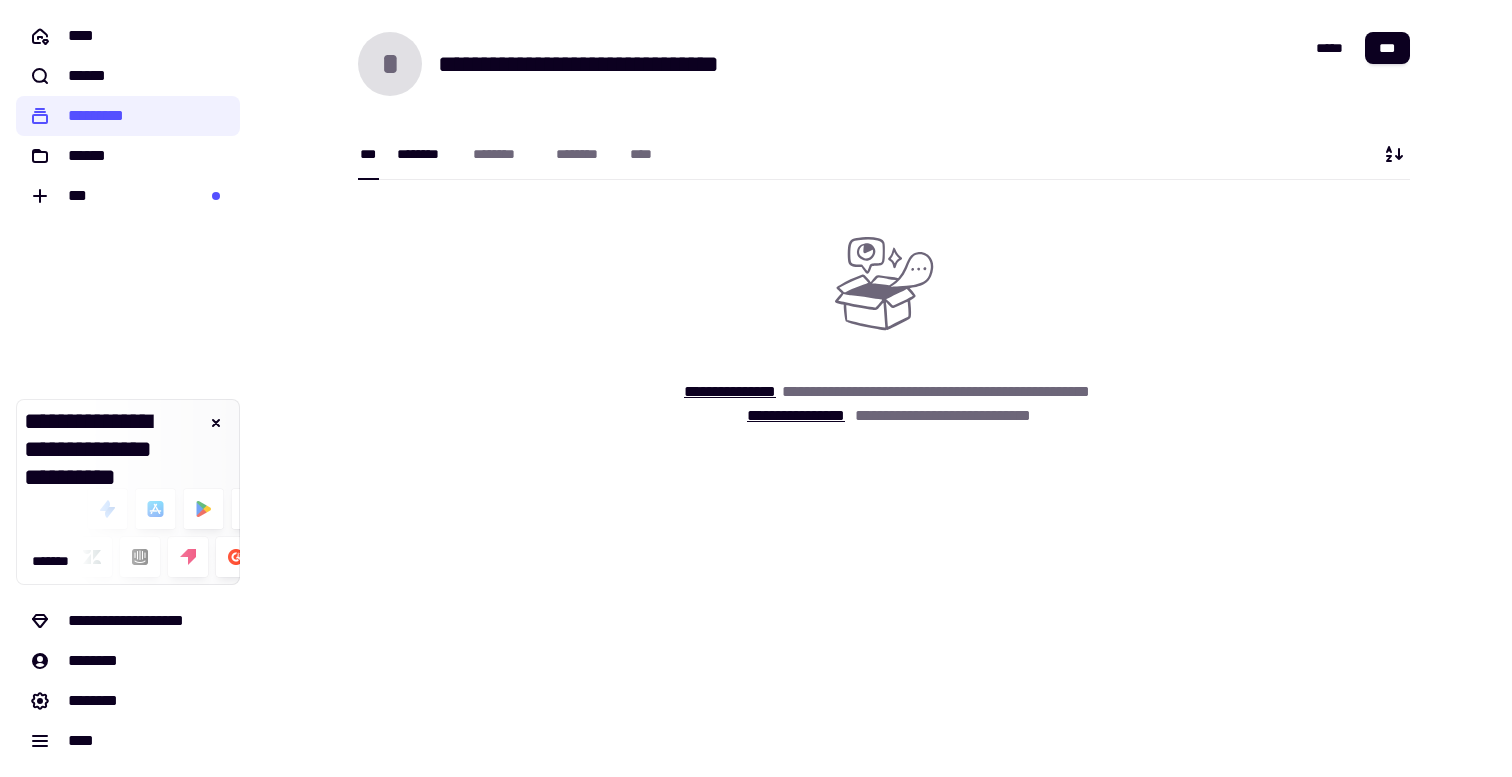click on "********" at bounding box center [425, 154] 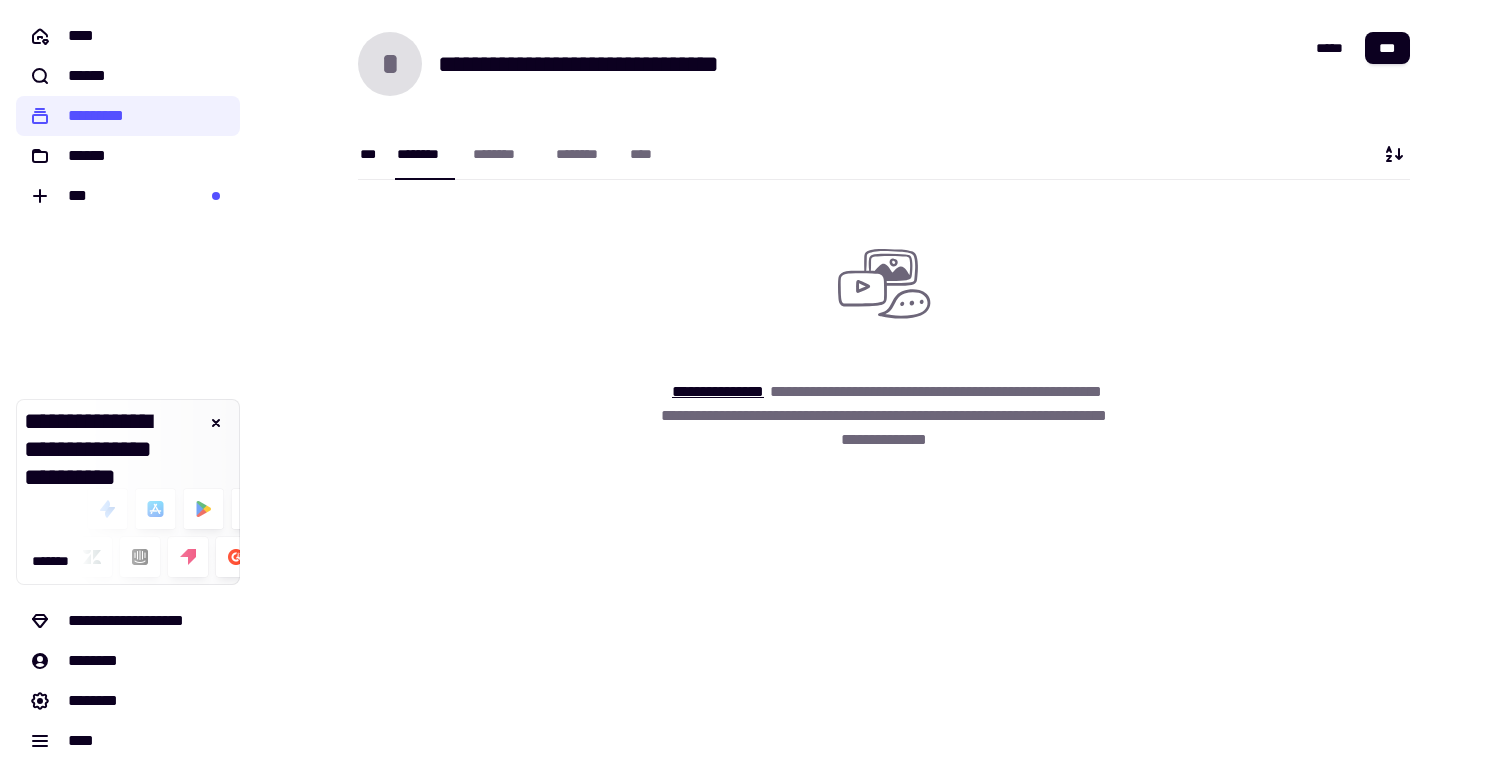 click on "***" at bounding box center [368, 154] 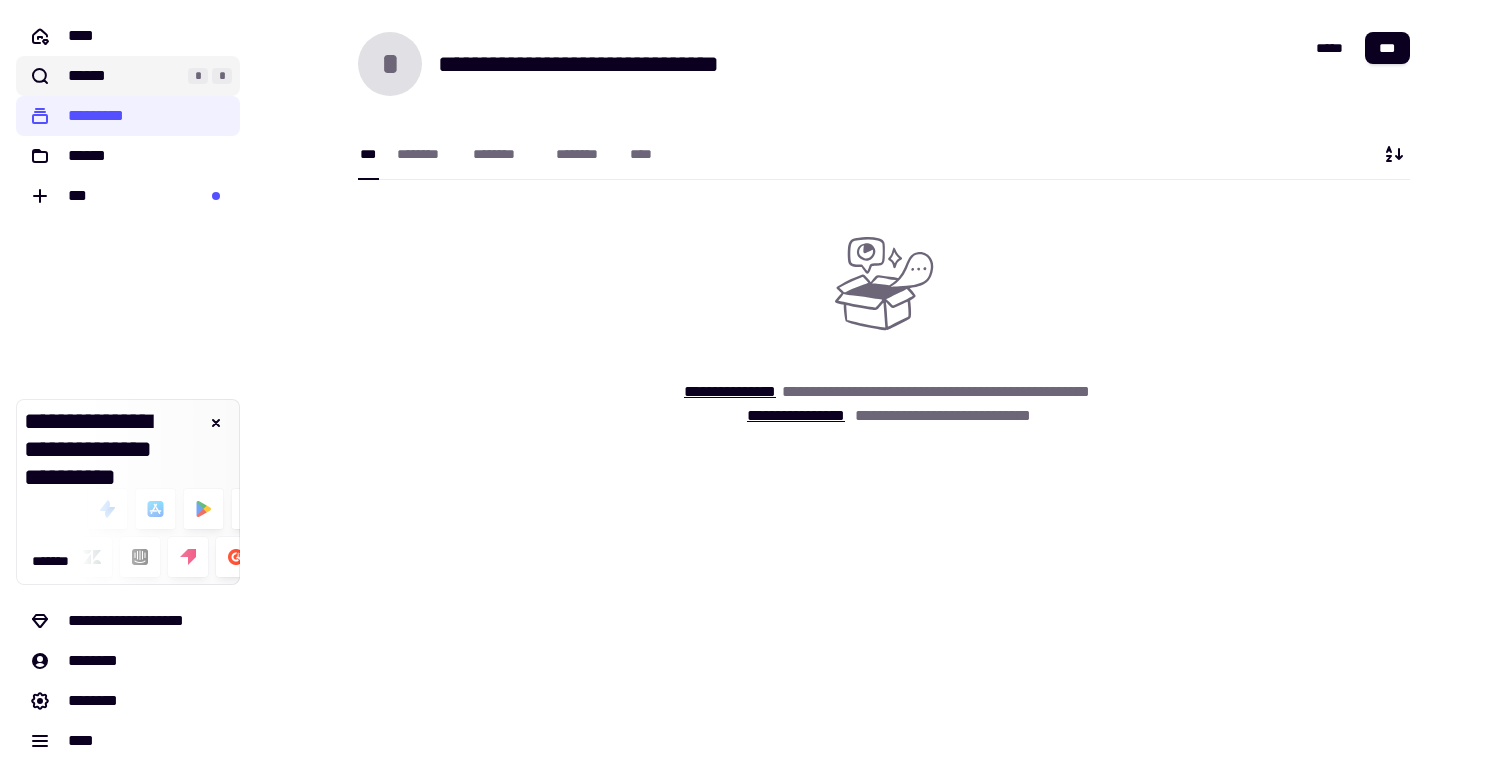 click on "****** * *" 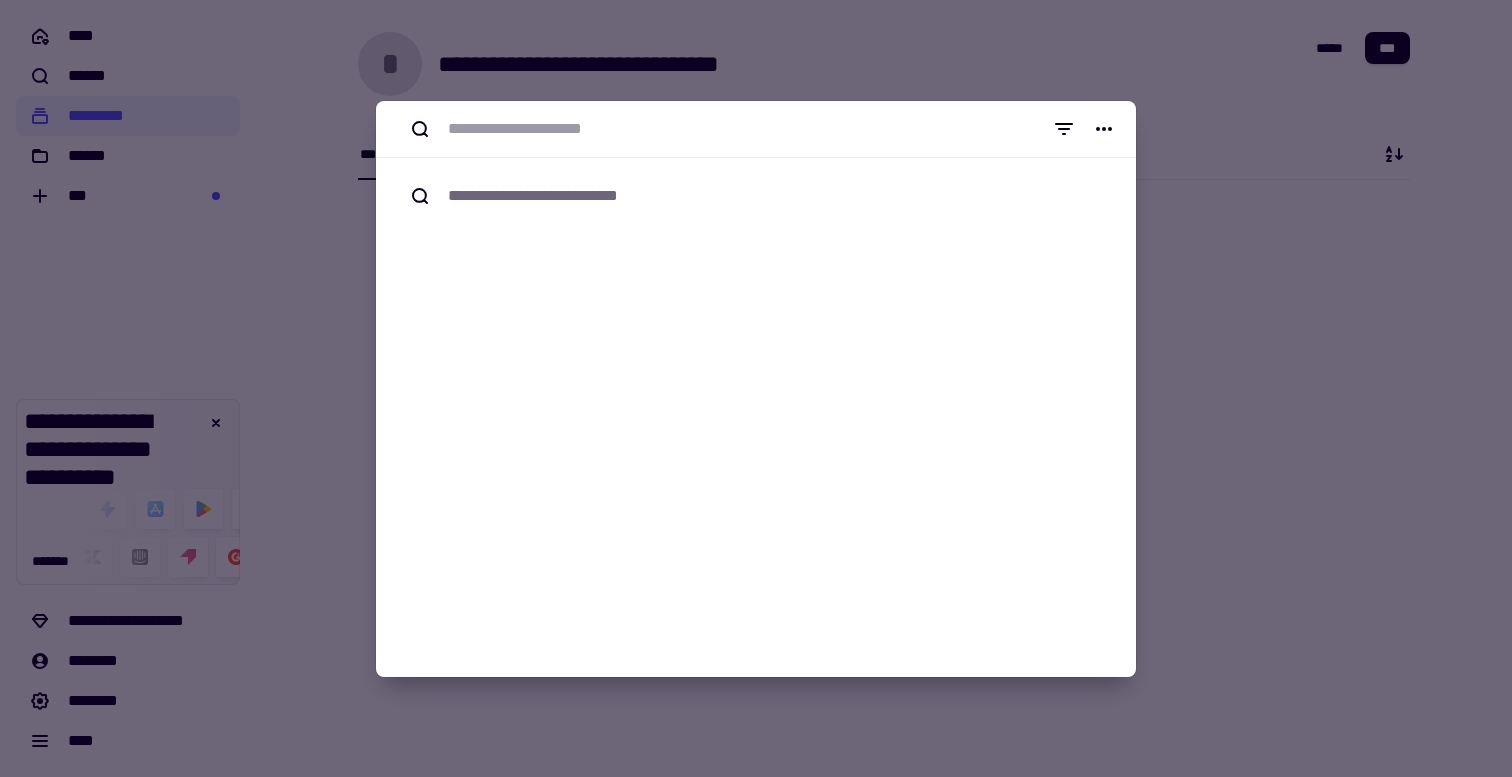 click at bounding box center [756, 388] 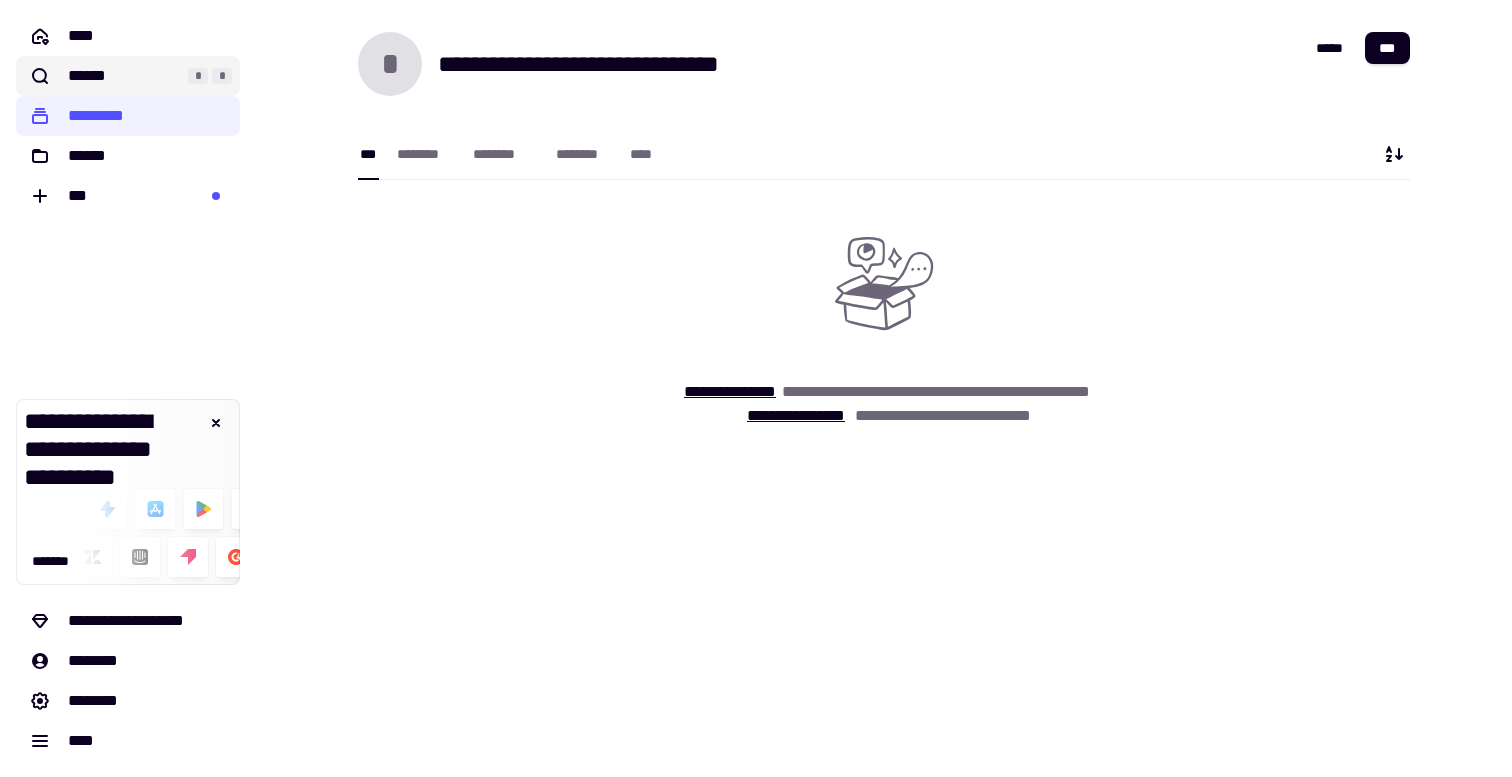 click on "****** * *" 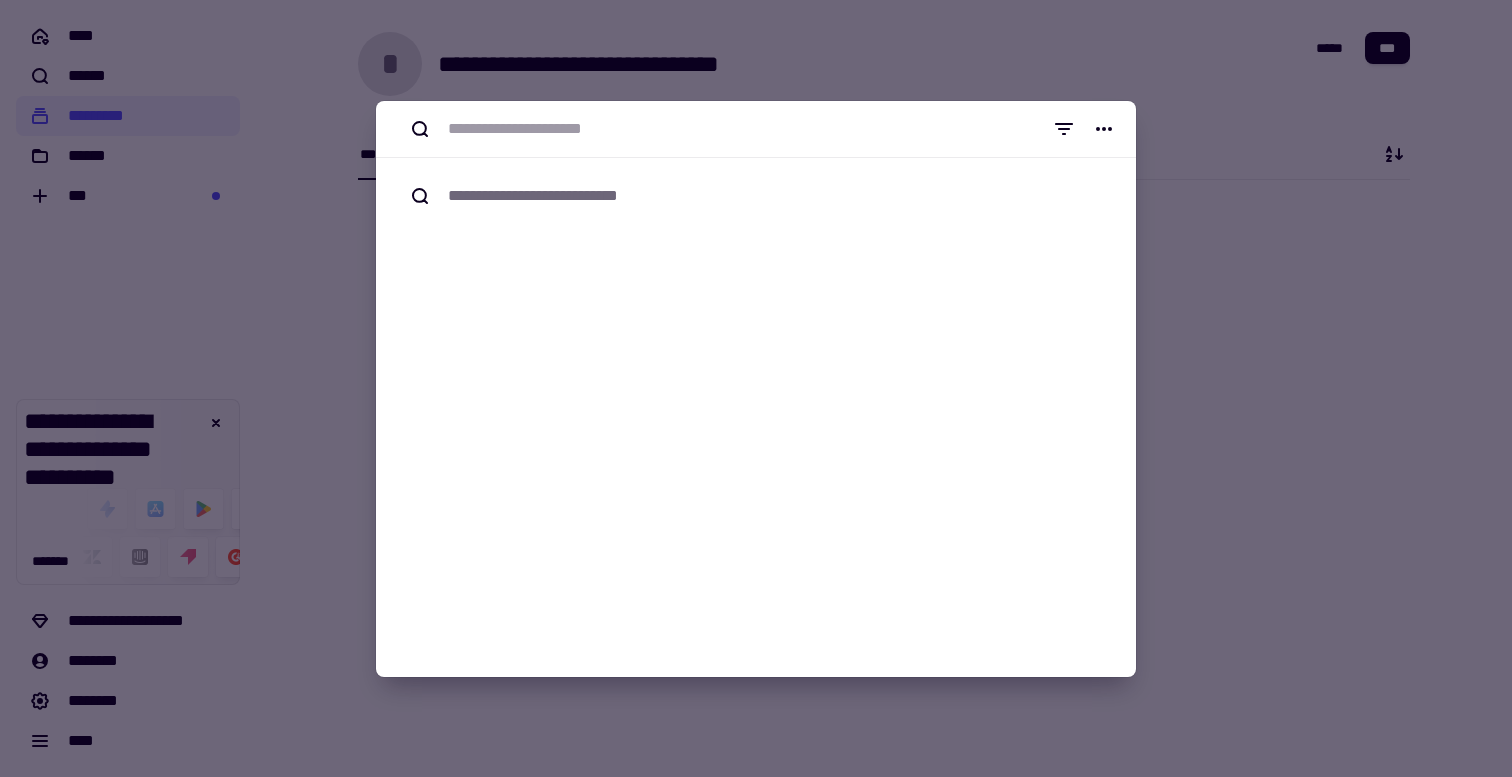 click at bounding box center [756, 388] 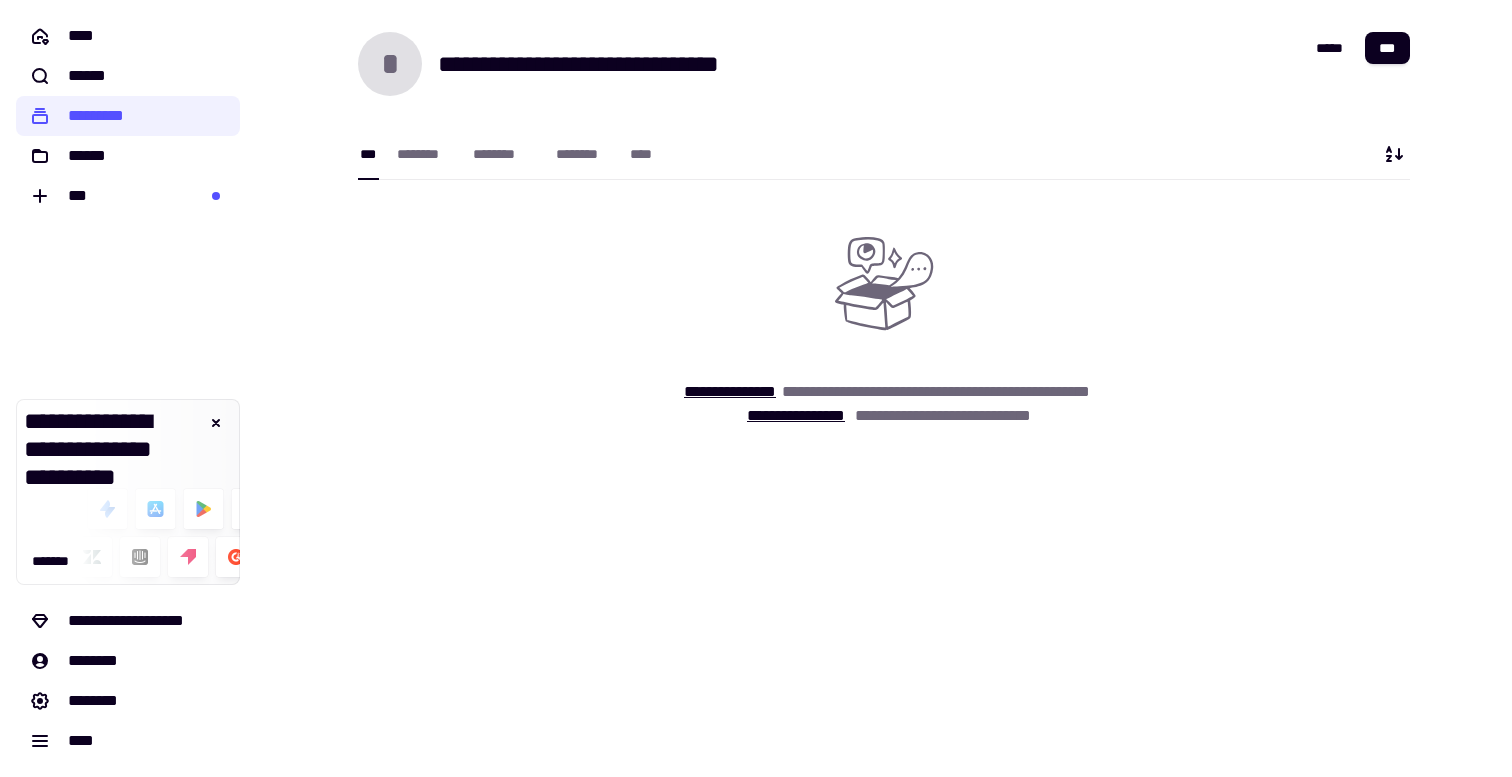 click on "****" 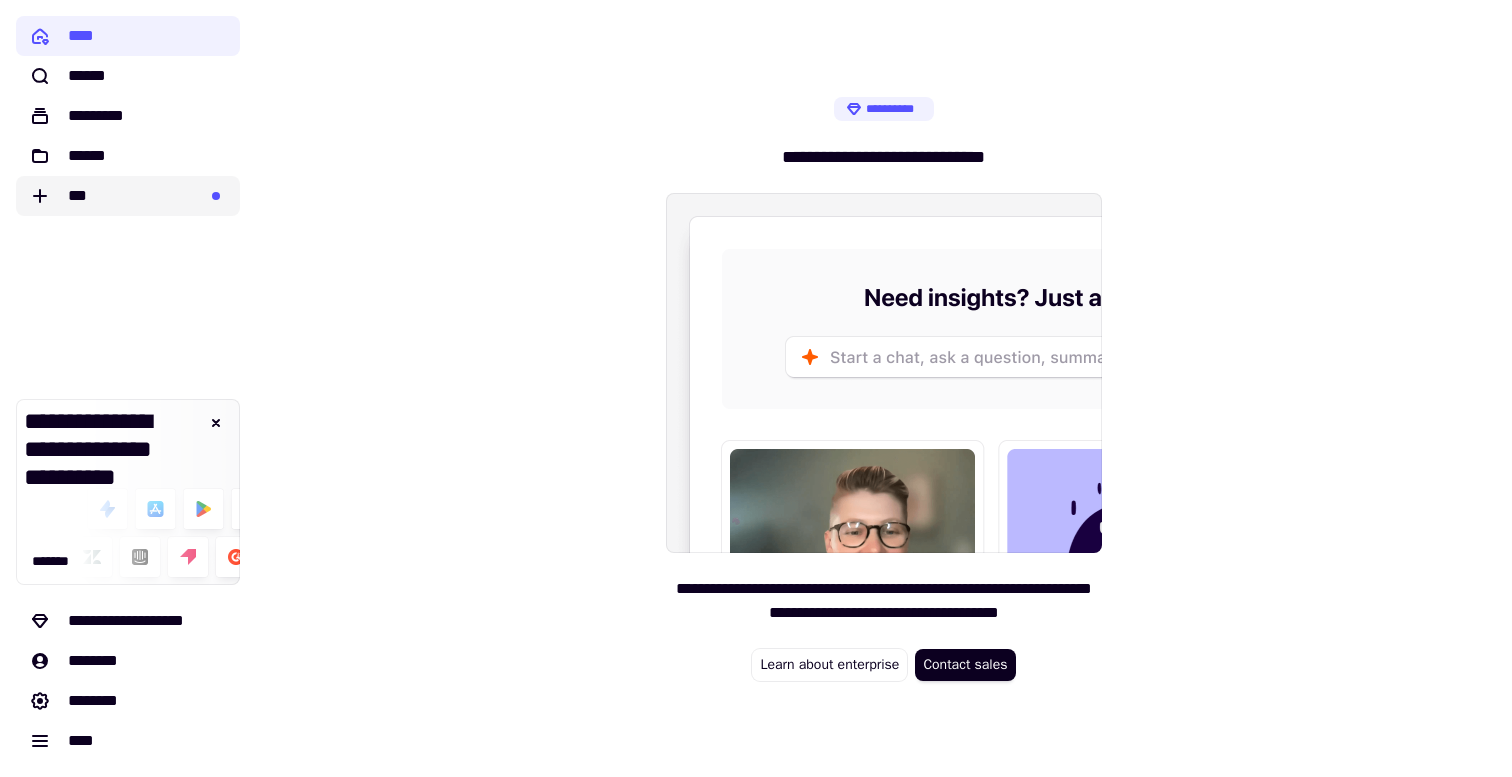 click on "***" 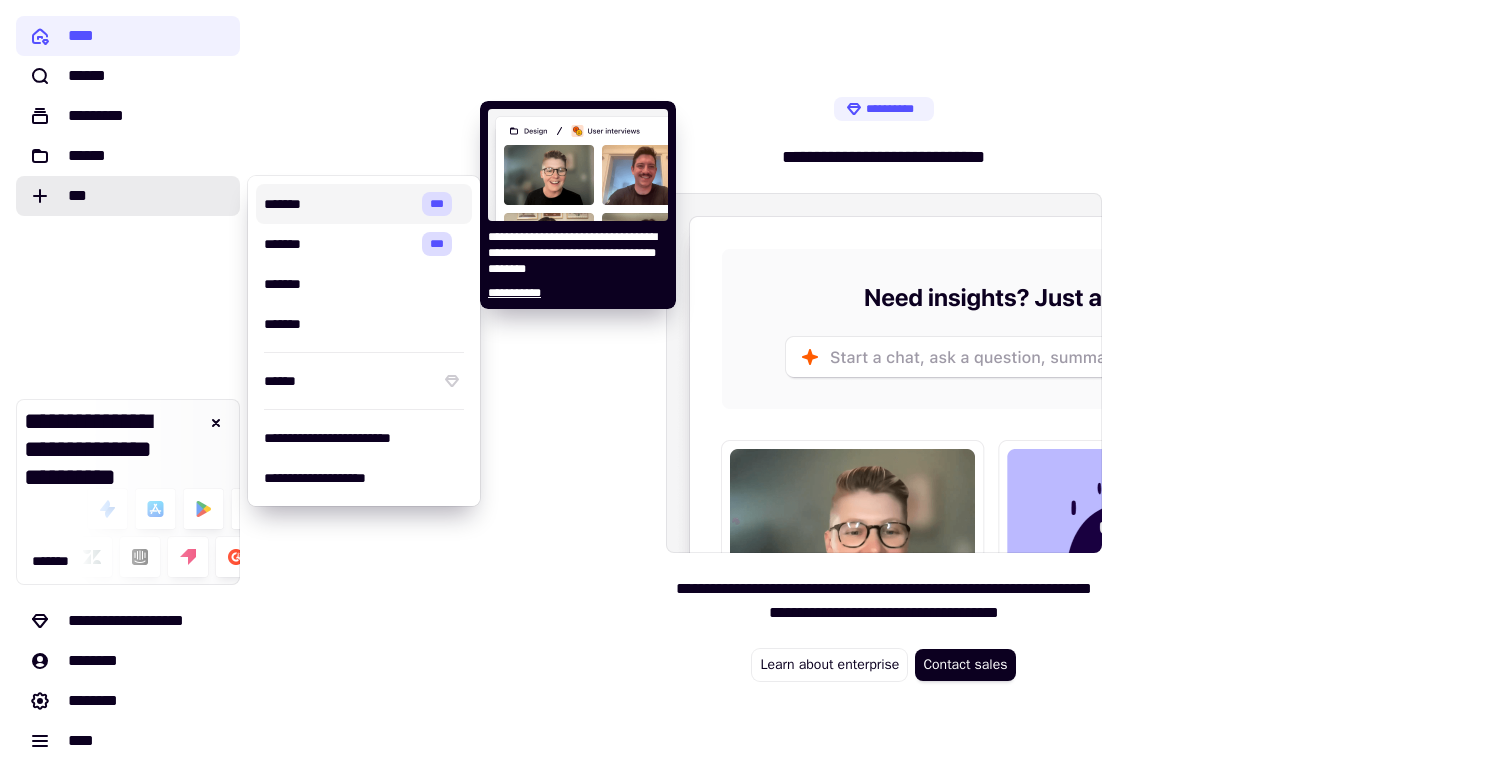 click on "*******" at bounding box center (339, 204) 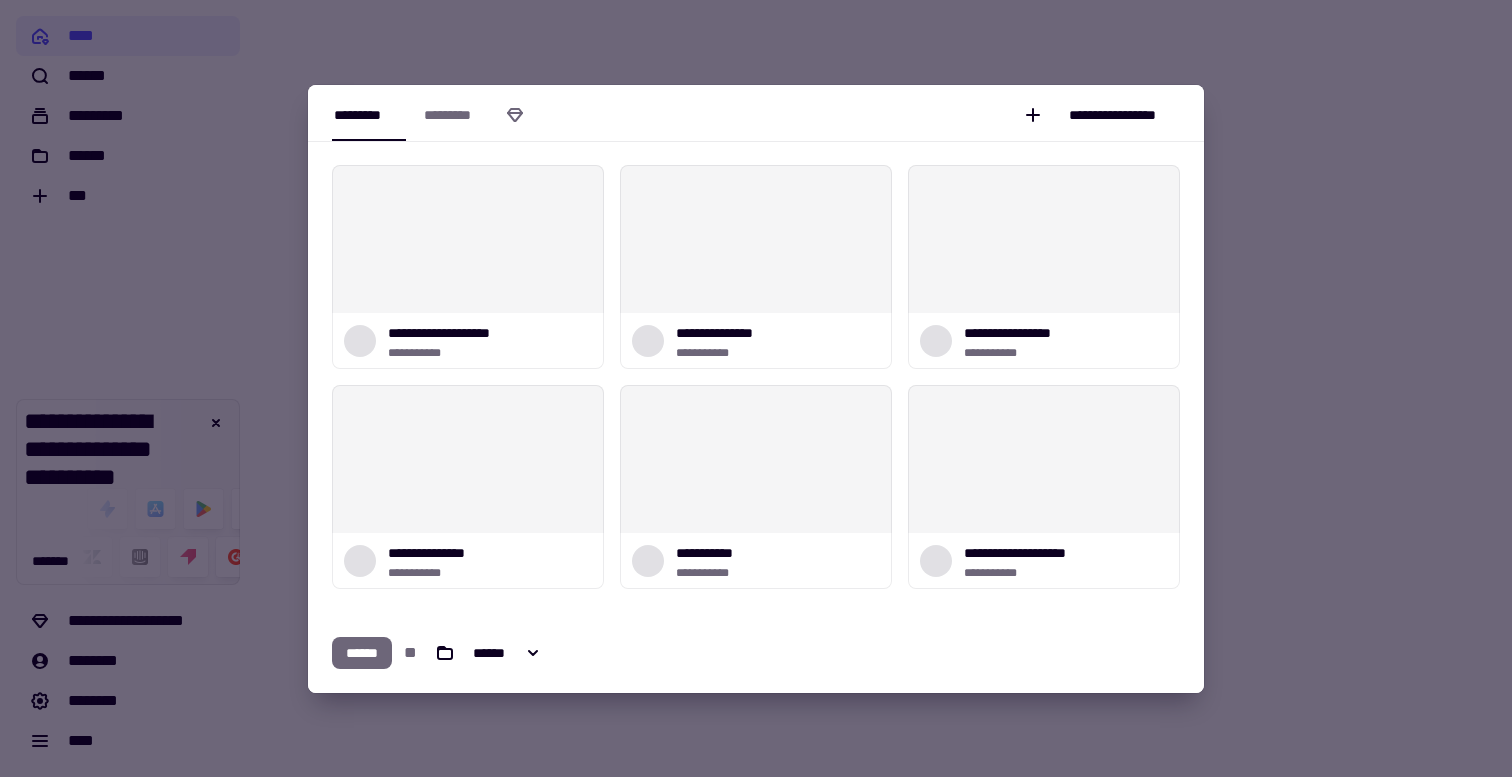 click at bounding box center (756, 388) 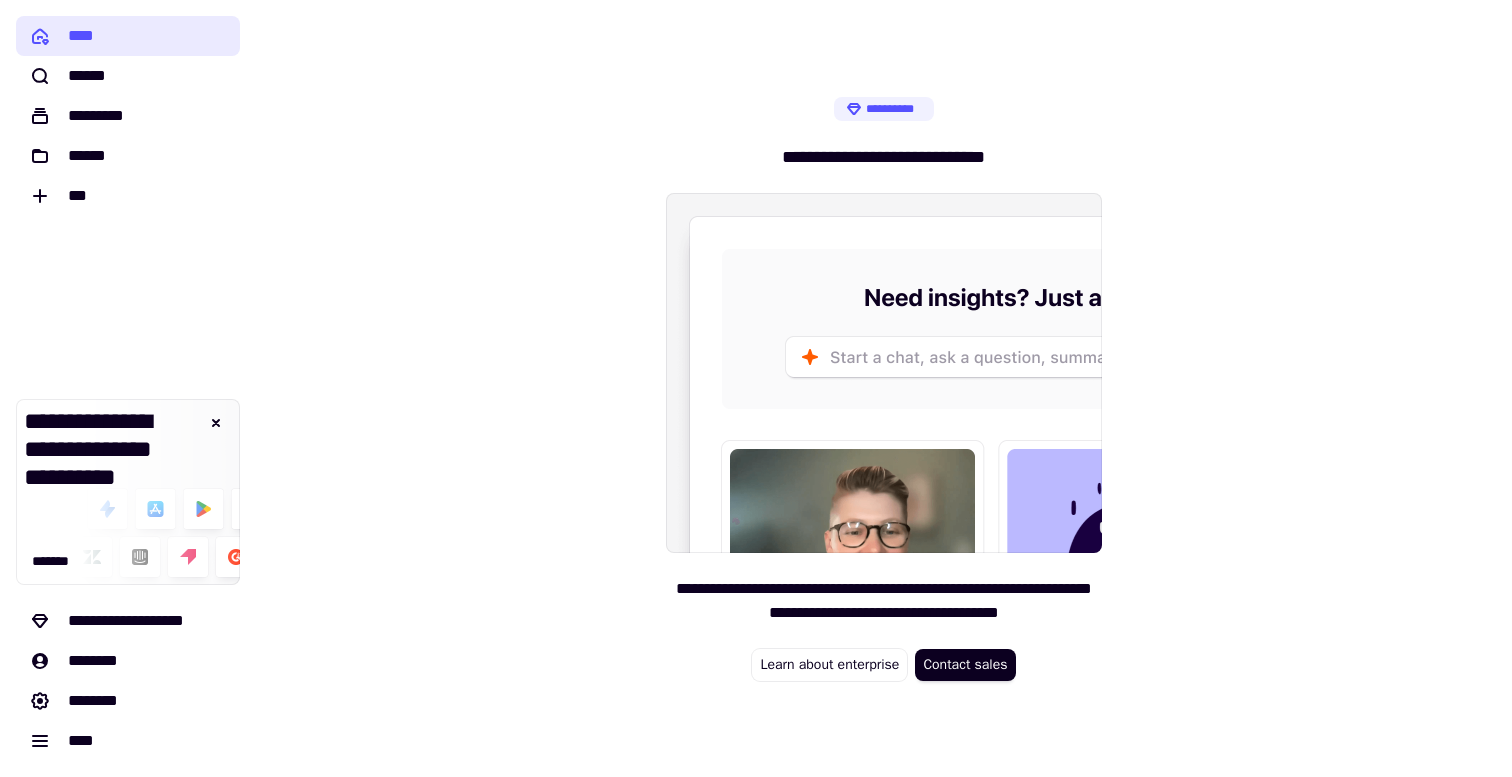 click on "****" 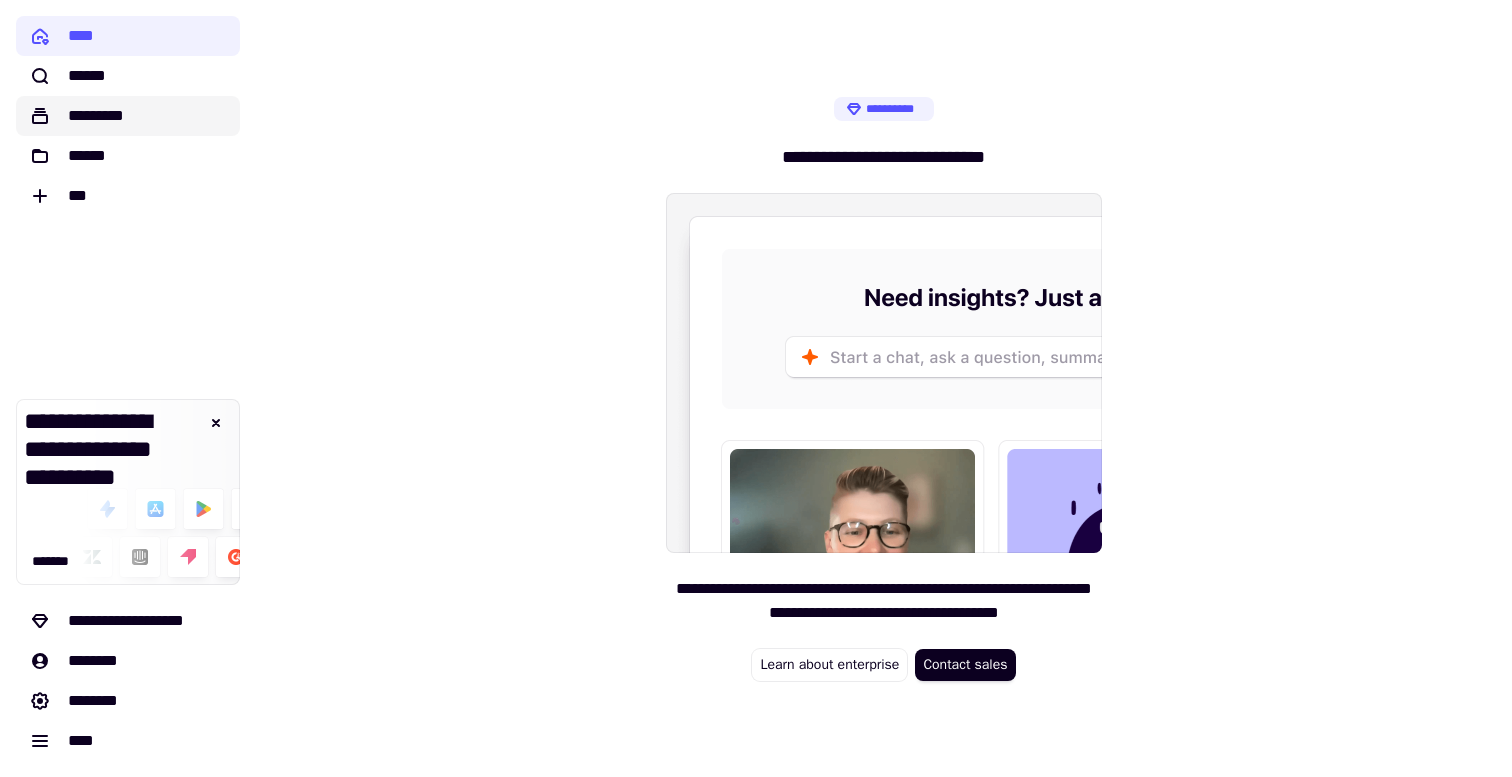 click on "*********" 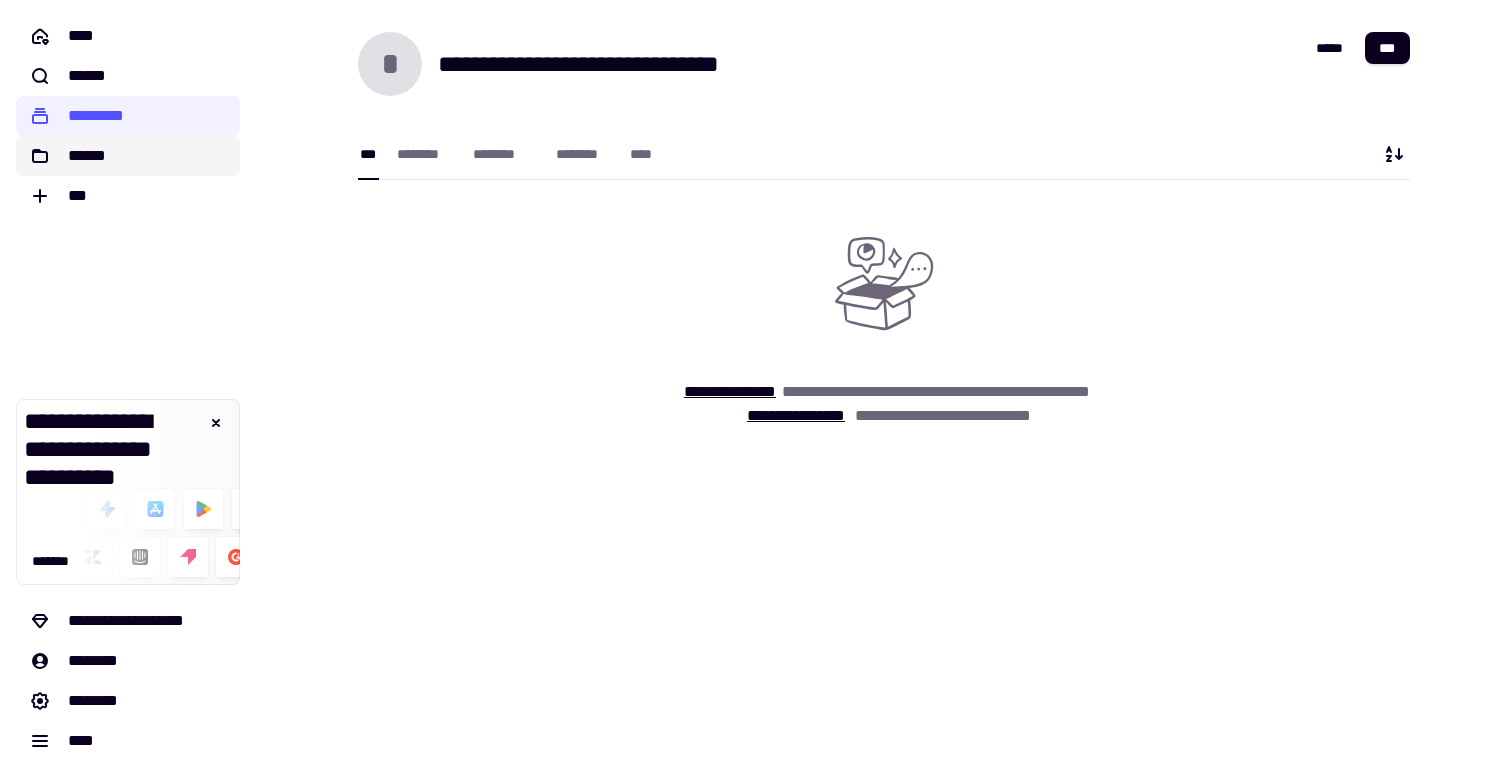 click on "******" 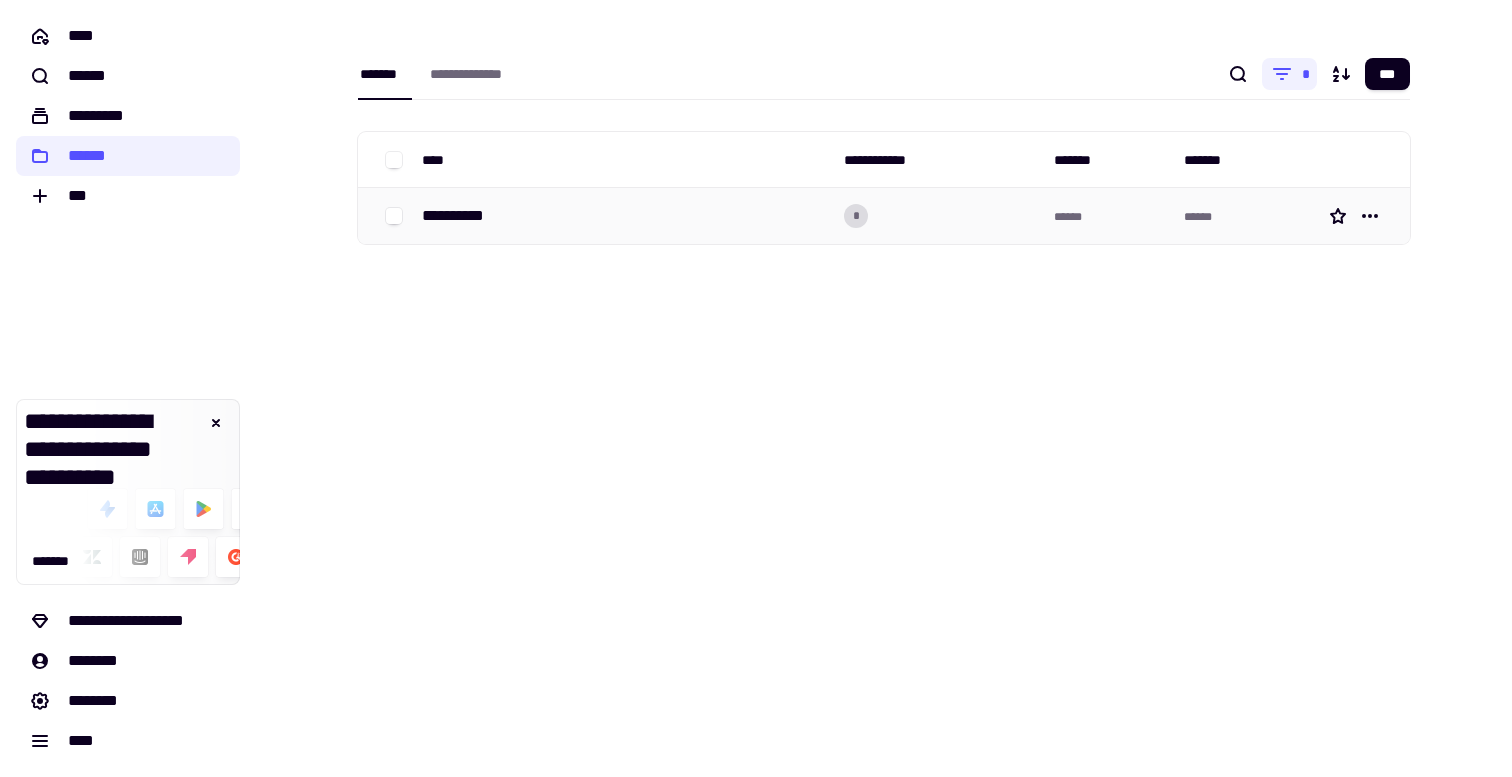 click on "**********" at bounding box center (461, 216) 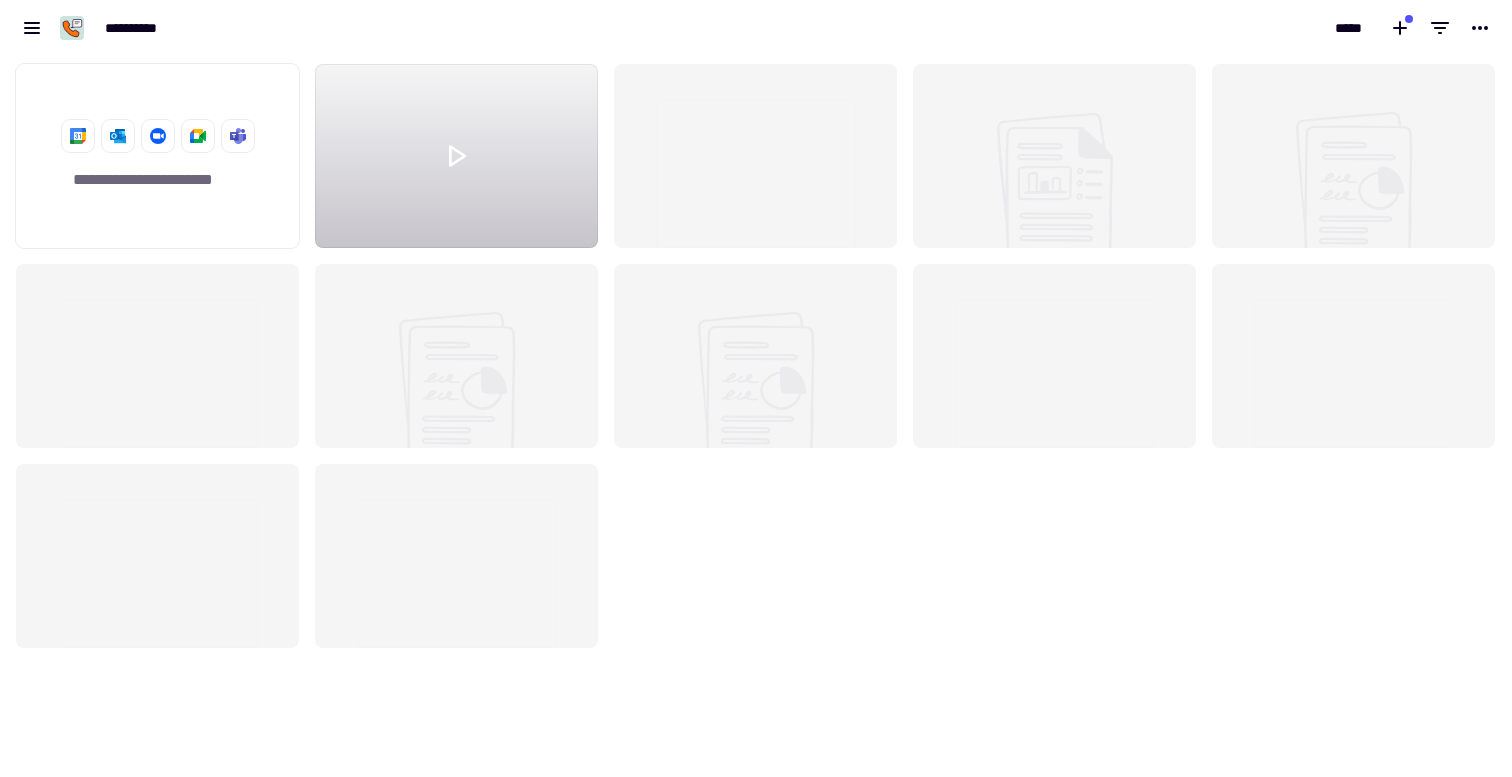scroll, scrollTop: 1, scrollLeft: 1, axis: both 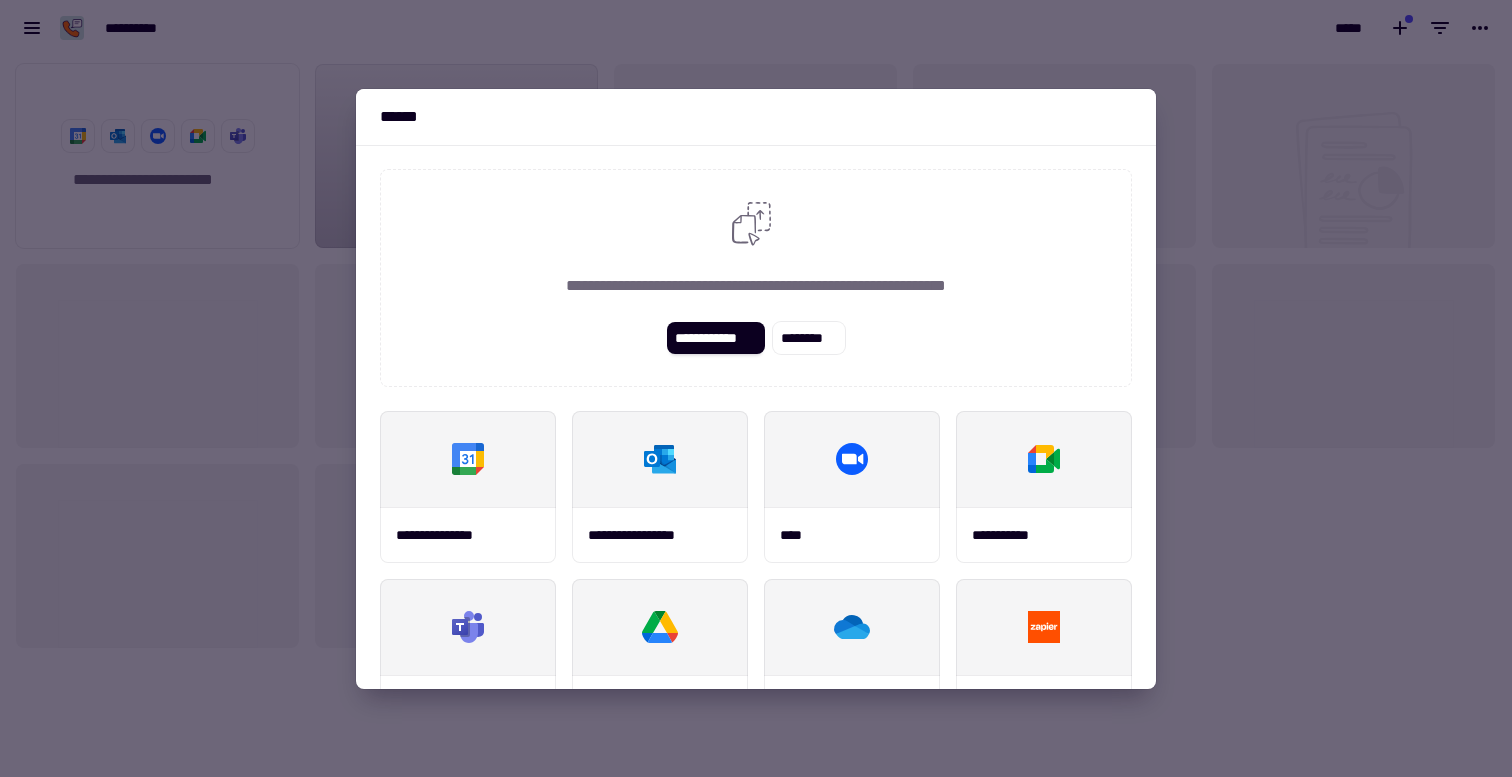 click at bounding box center (756, 388) 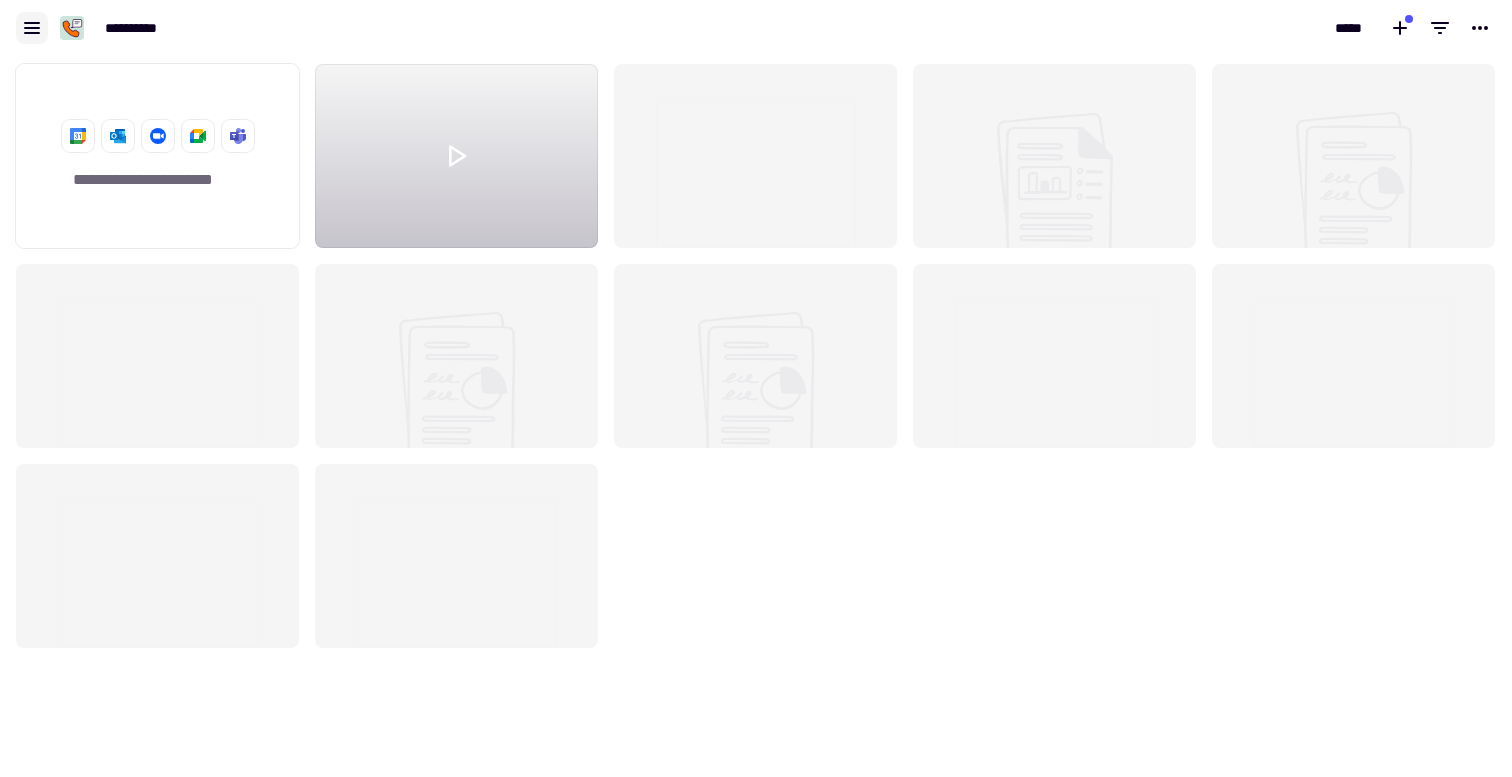 click 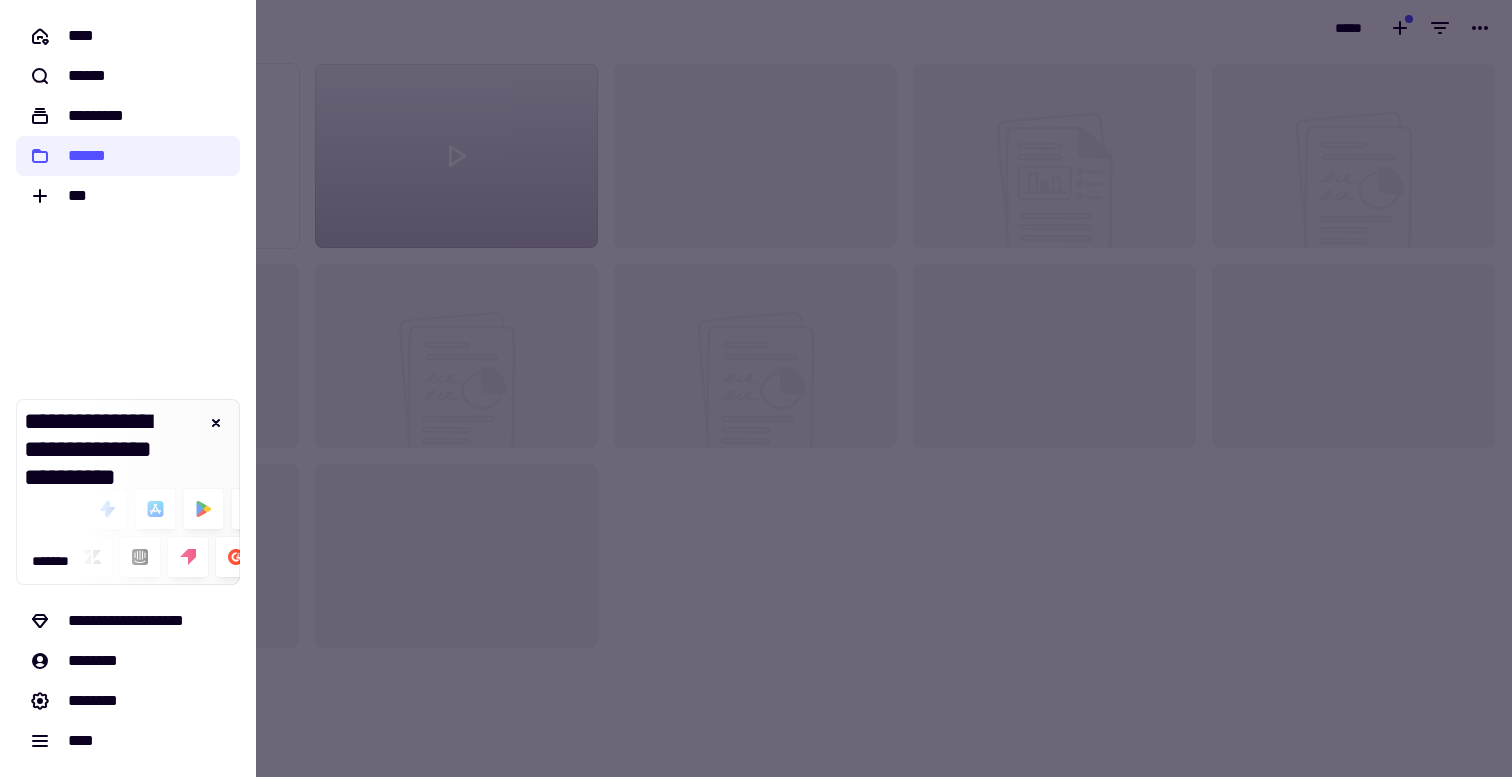 click at bounding box center (756, 388) 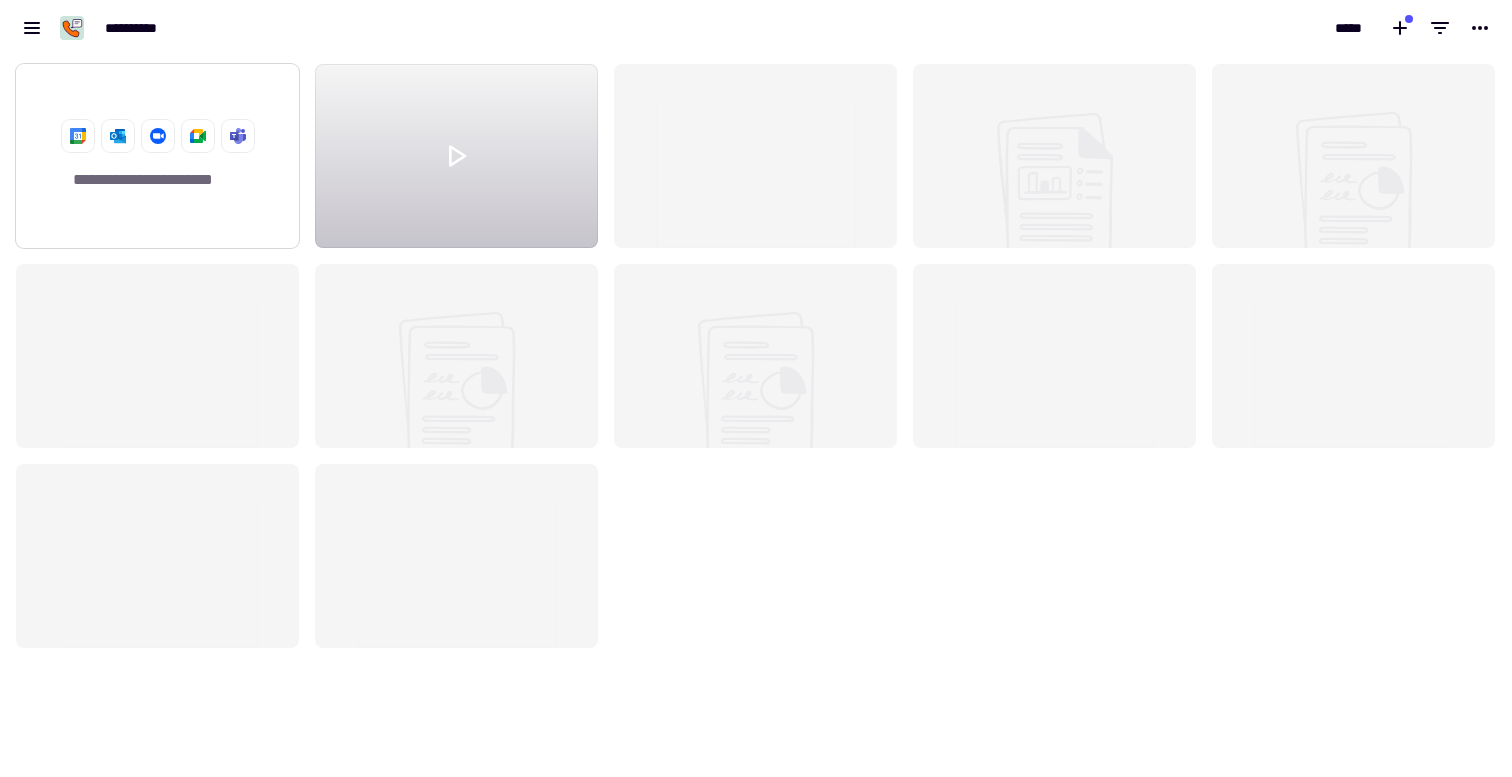 click on "**********" 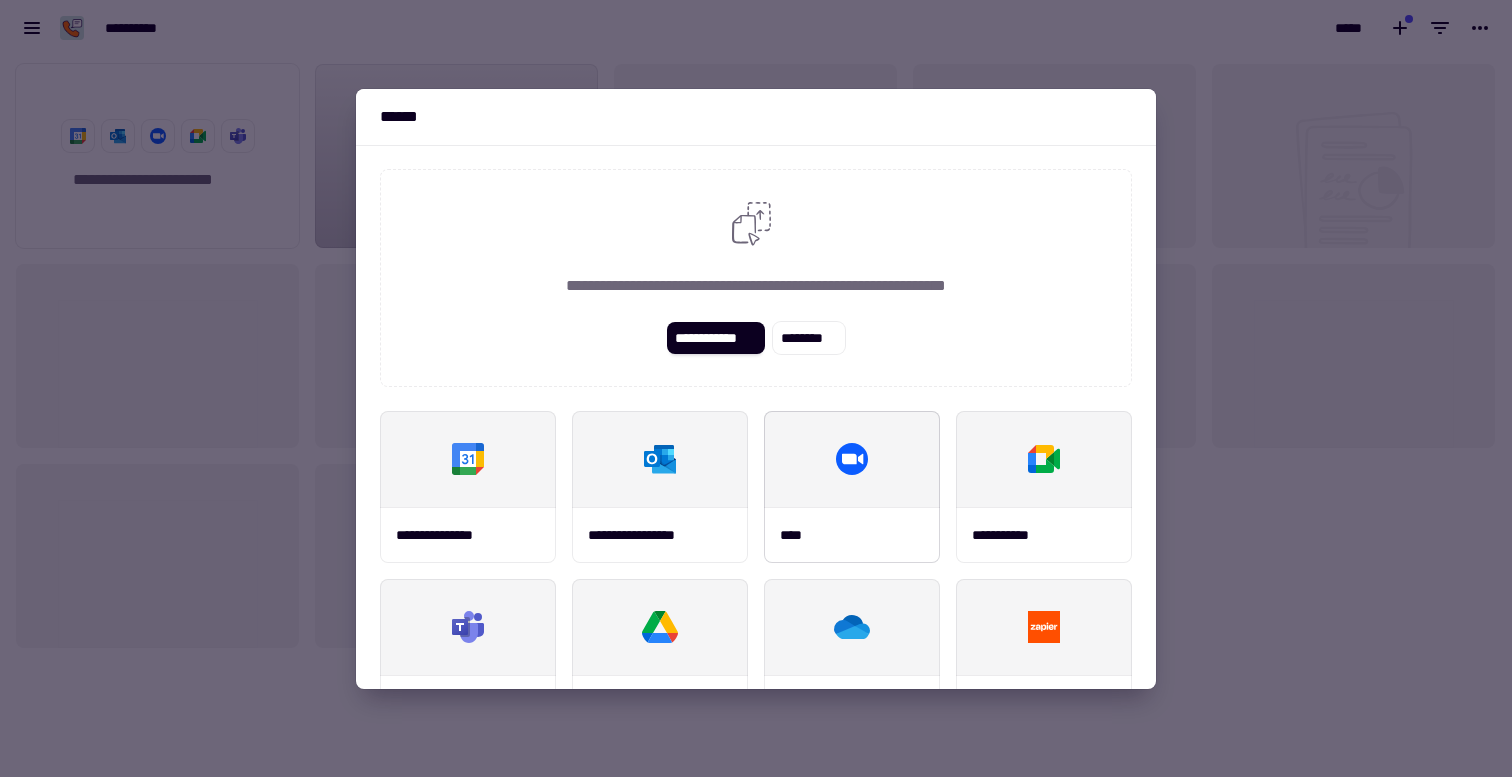 click at bounding box center [852, 459] 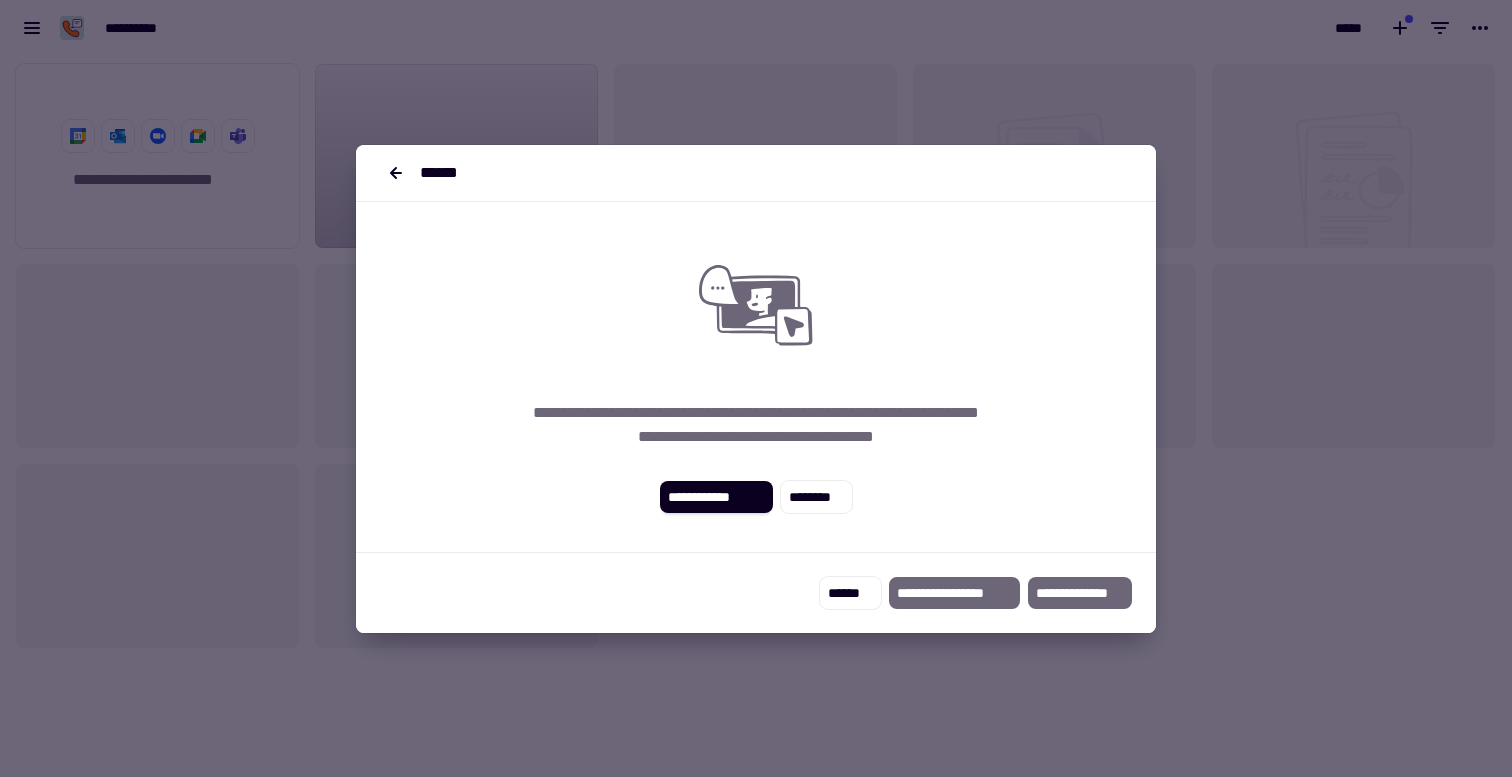 click at bounding box center [756, 388] 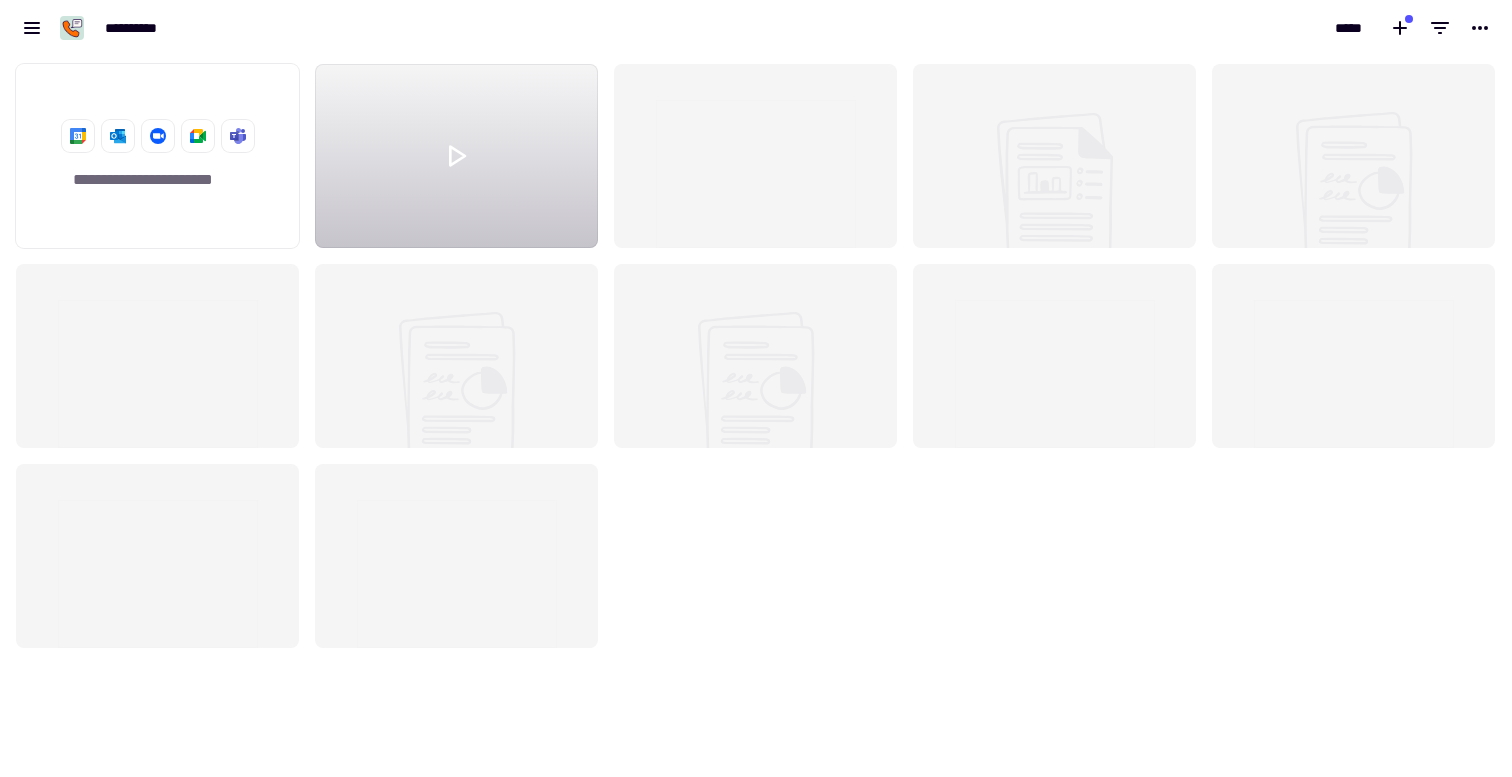 click on "**********" at bounding box center [378, 28] 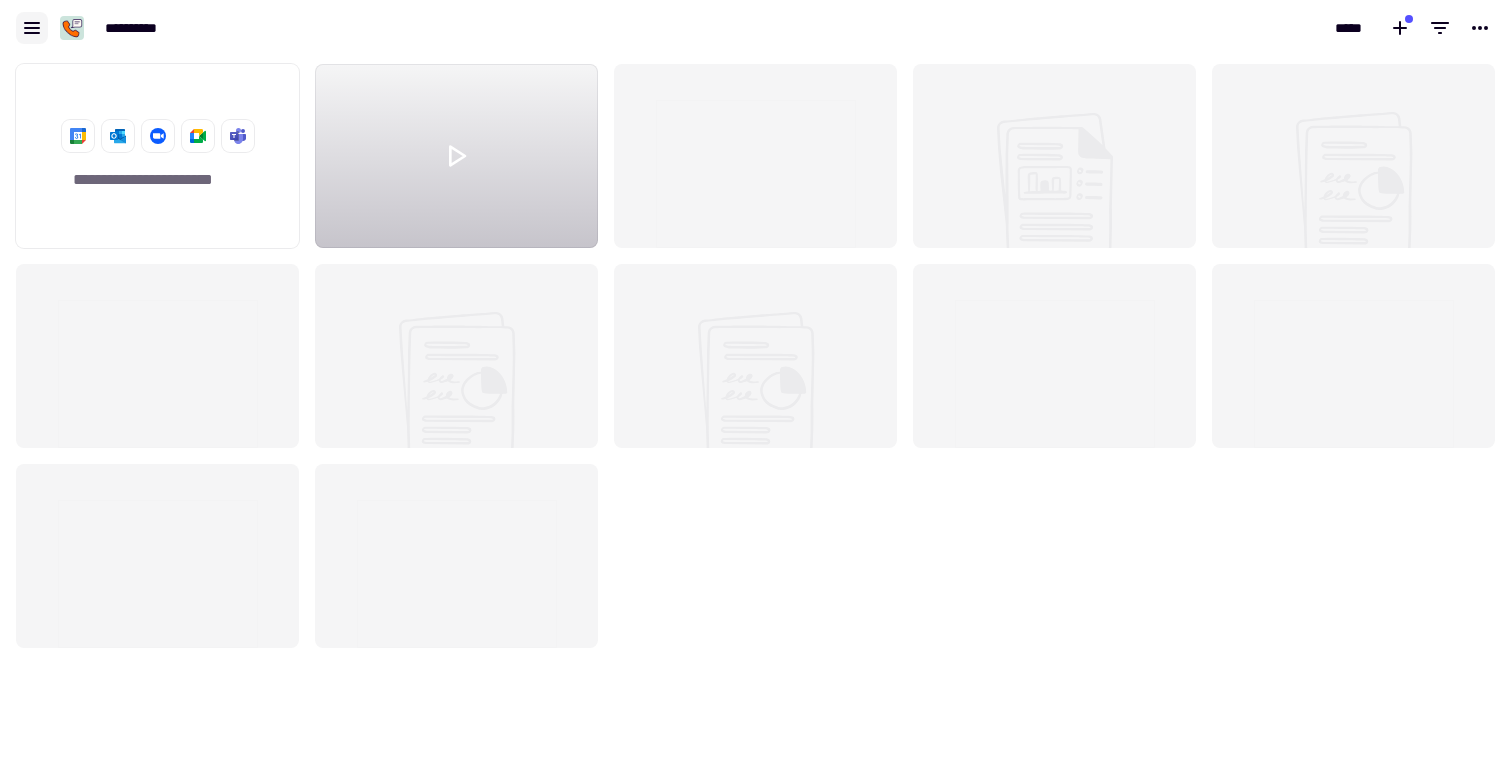 click 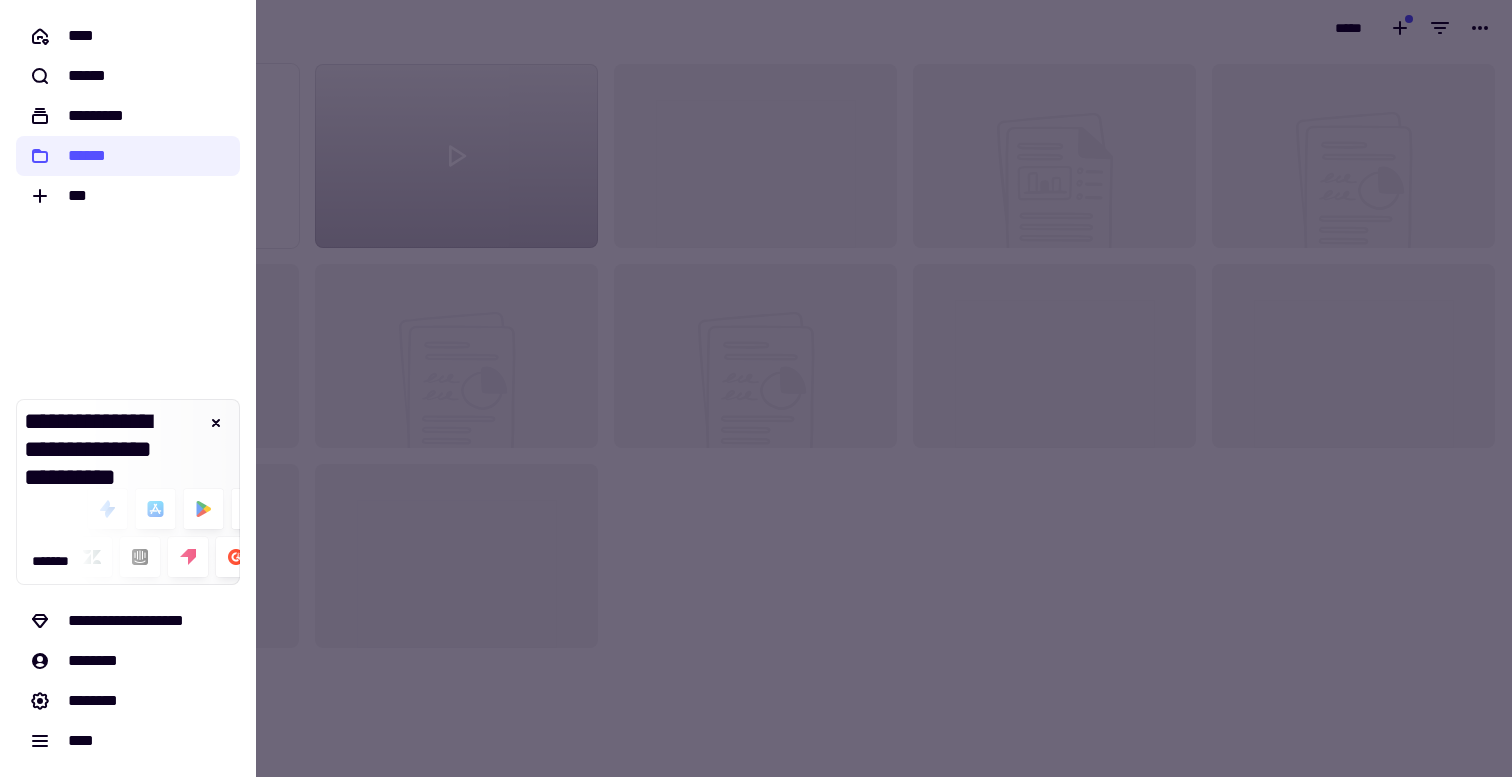 click at bounding box center (756, 388) 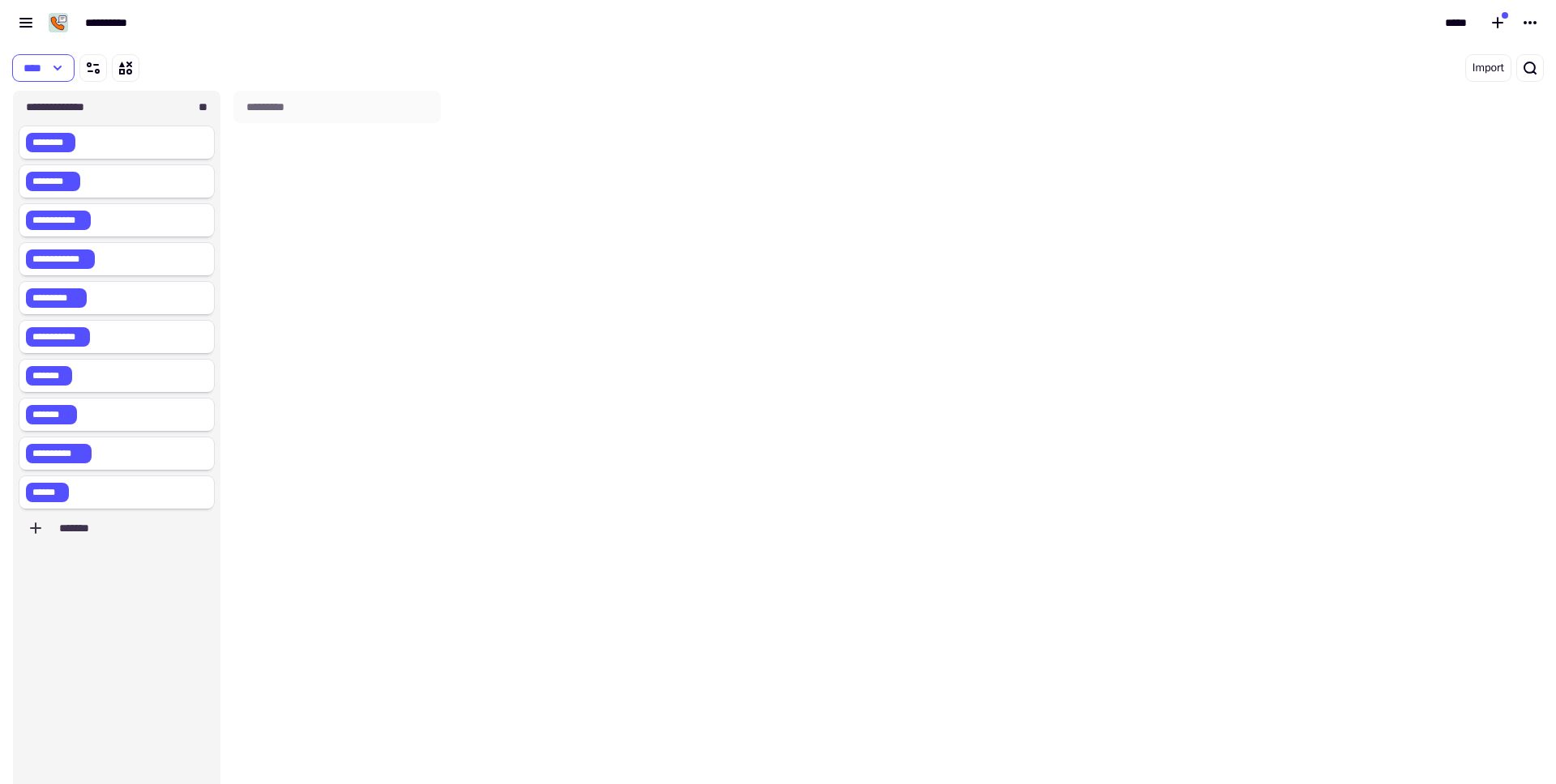 scroll, scrollTop: 0, scrollLeft: 0, axis: both 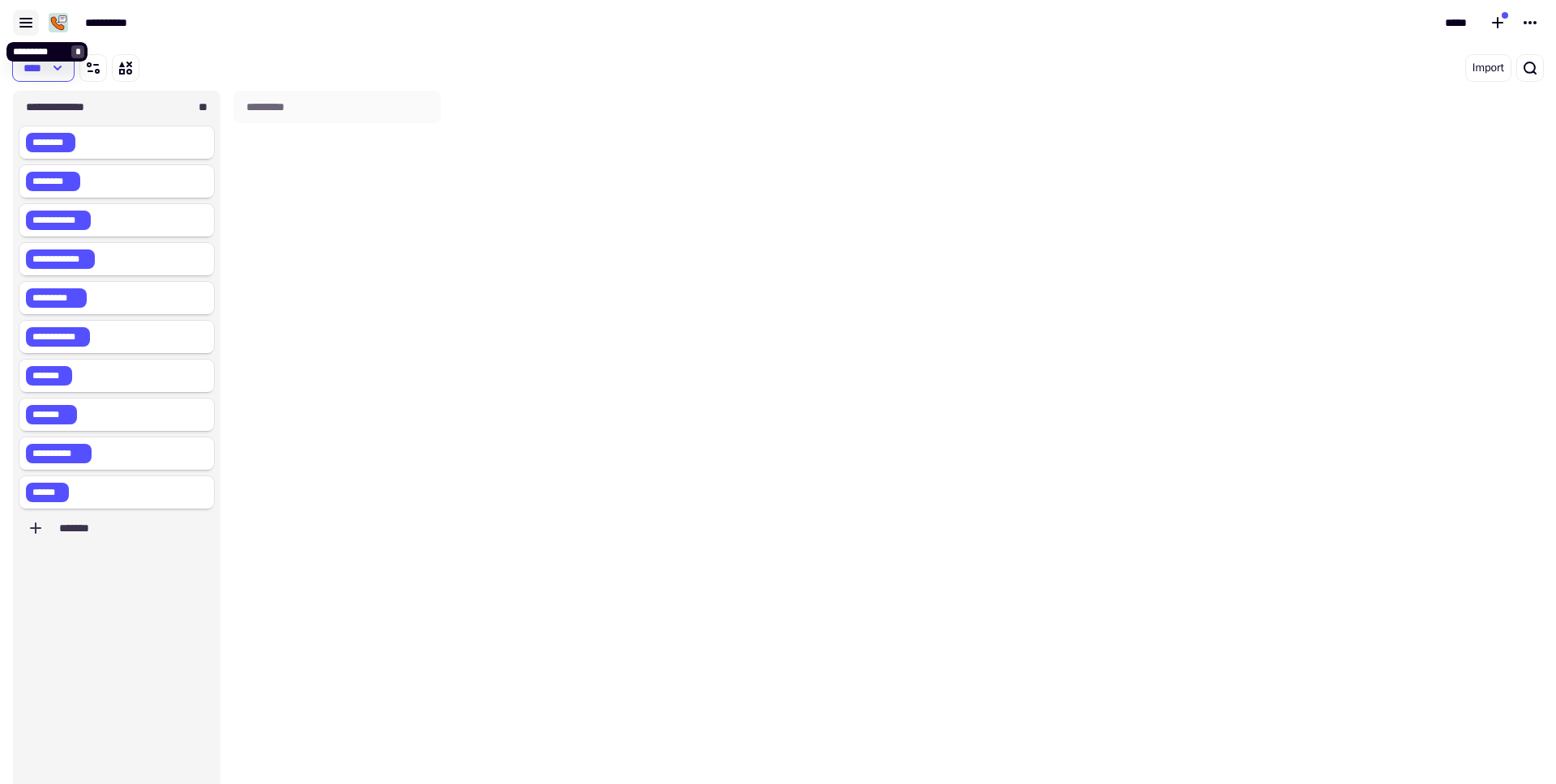 click 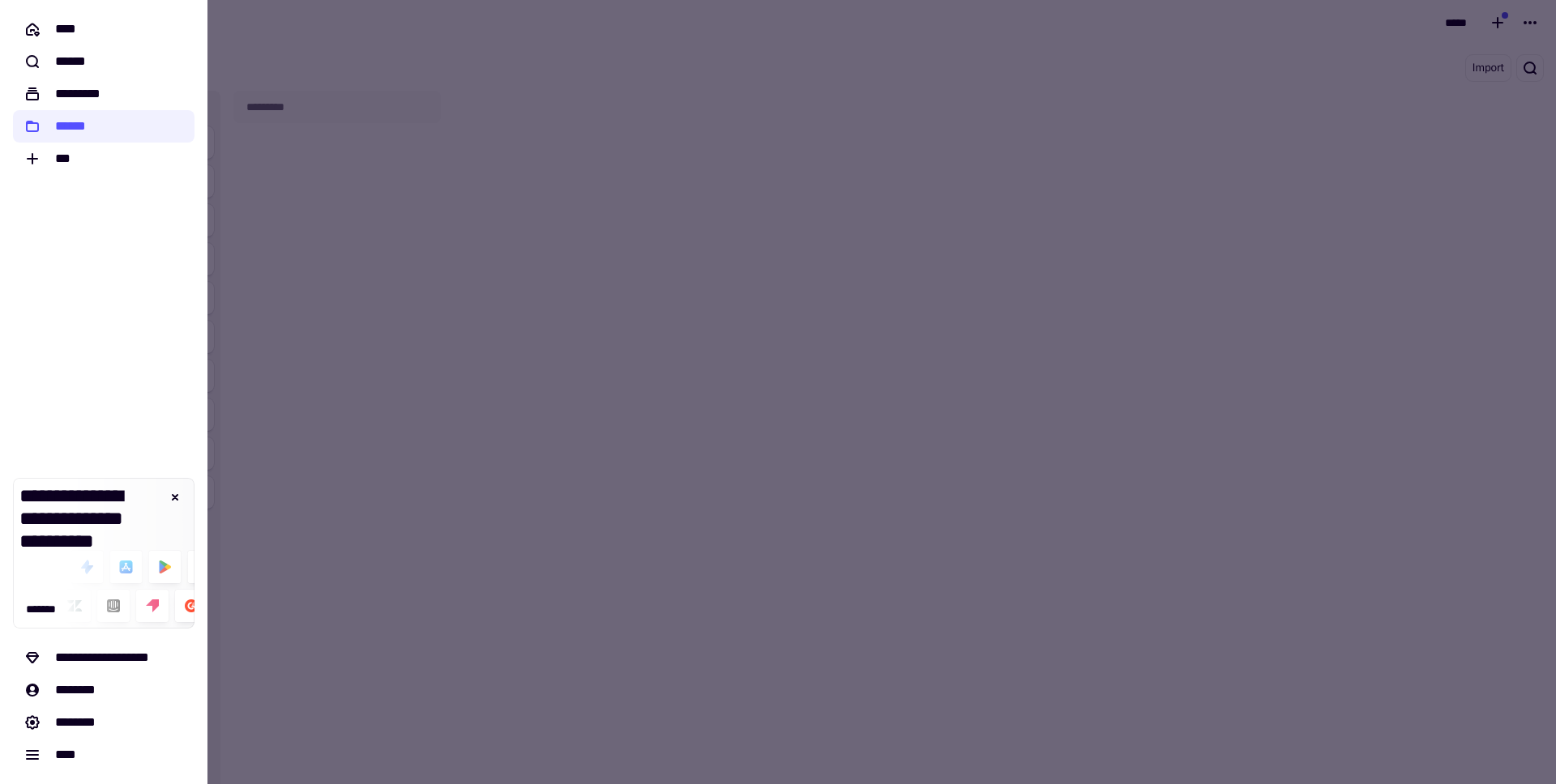 click at bounding box center [778, 392] 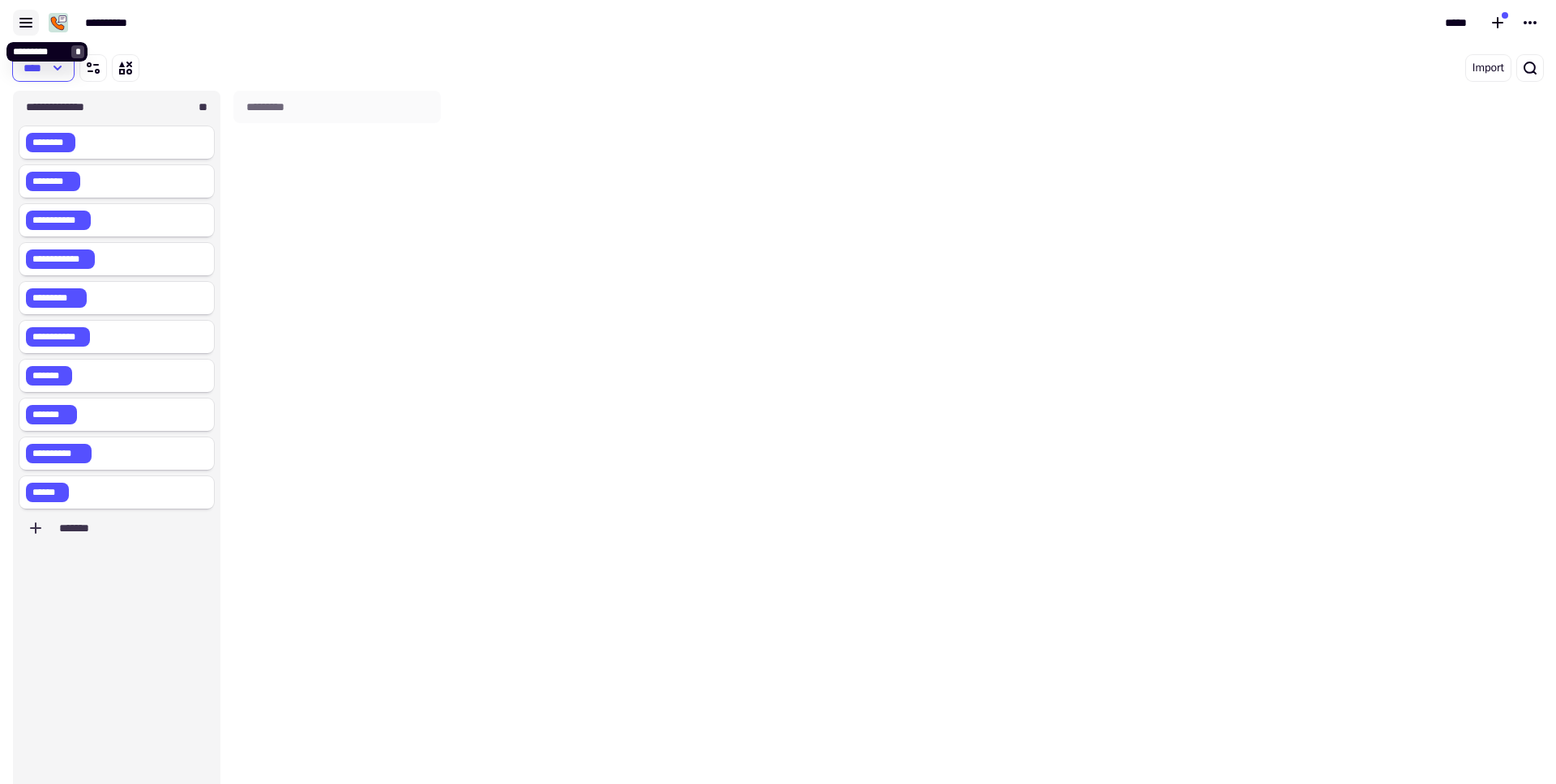 click 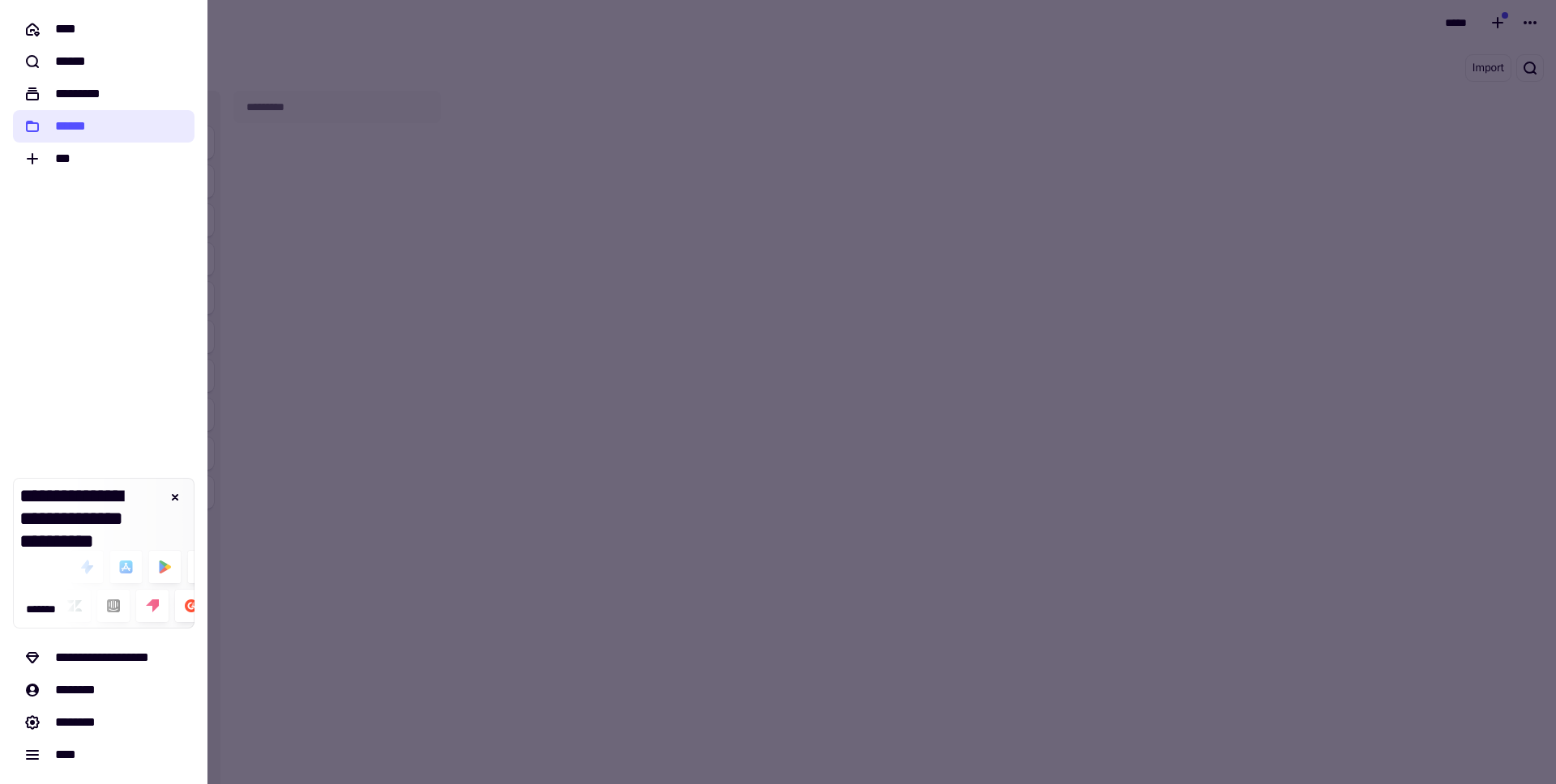 click on "******" 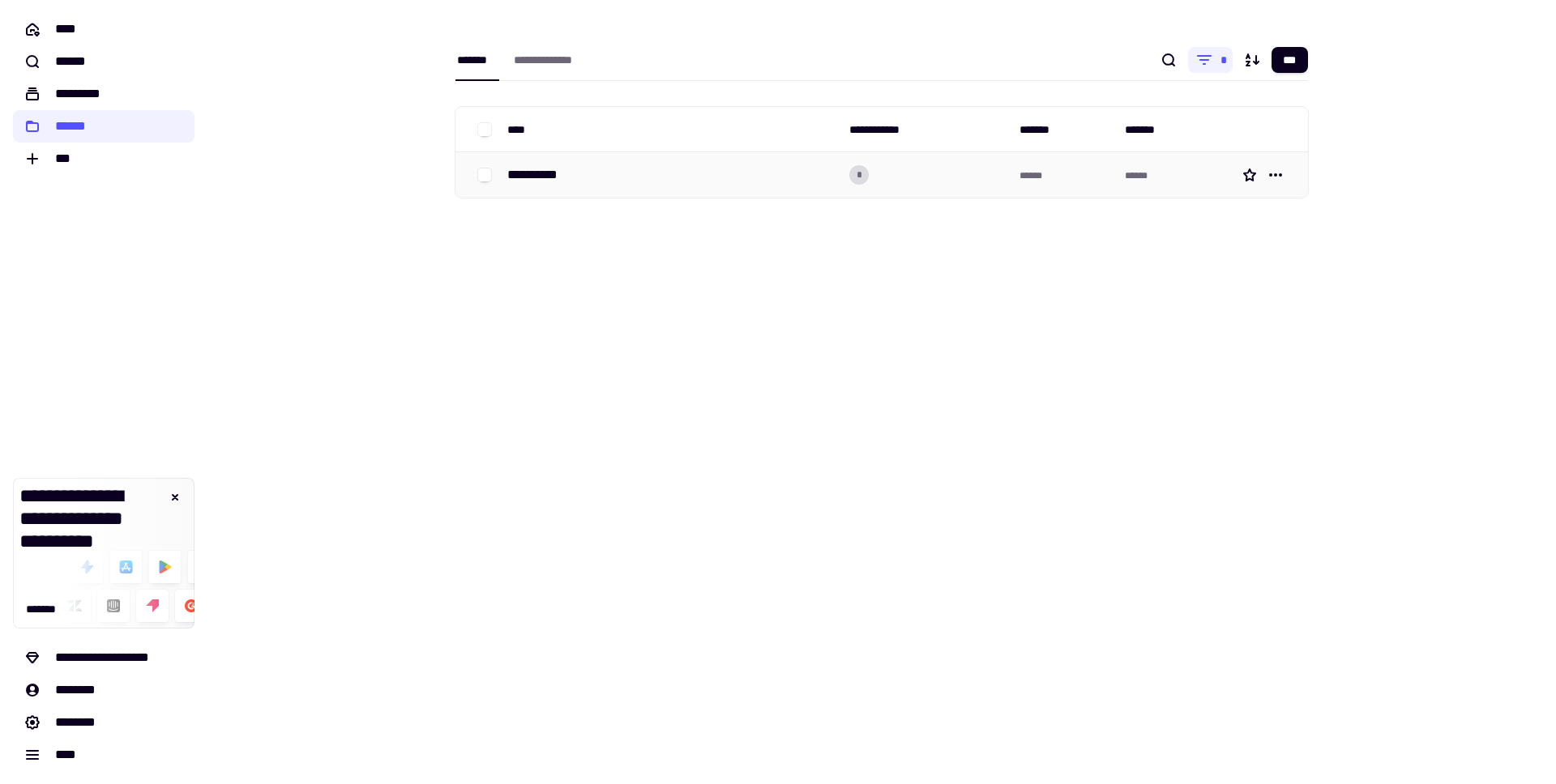 click on "**********" at bounding box center [539, 175] 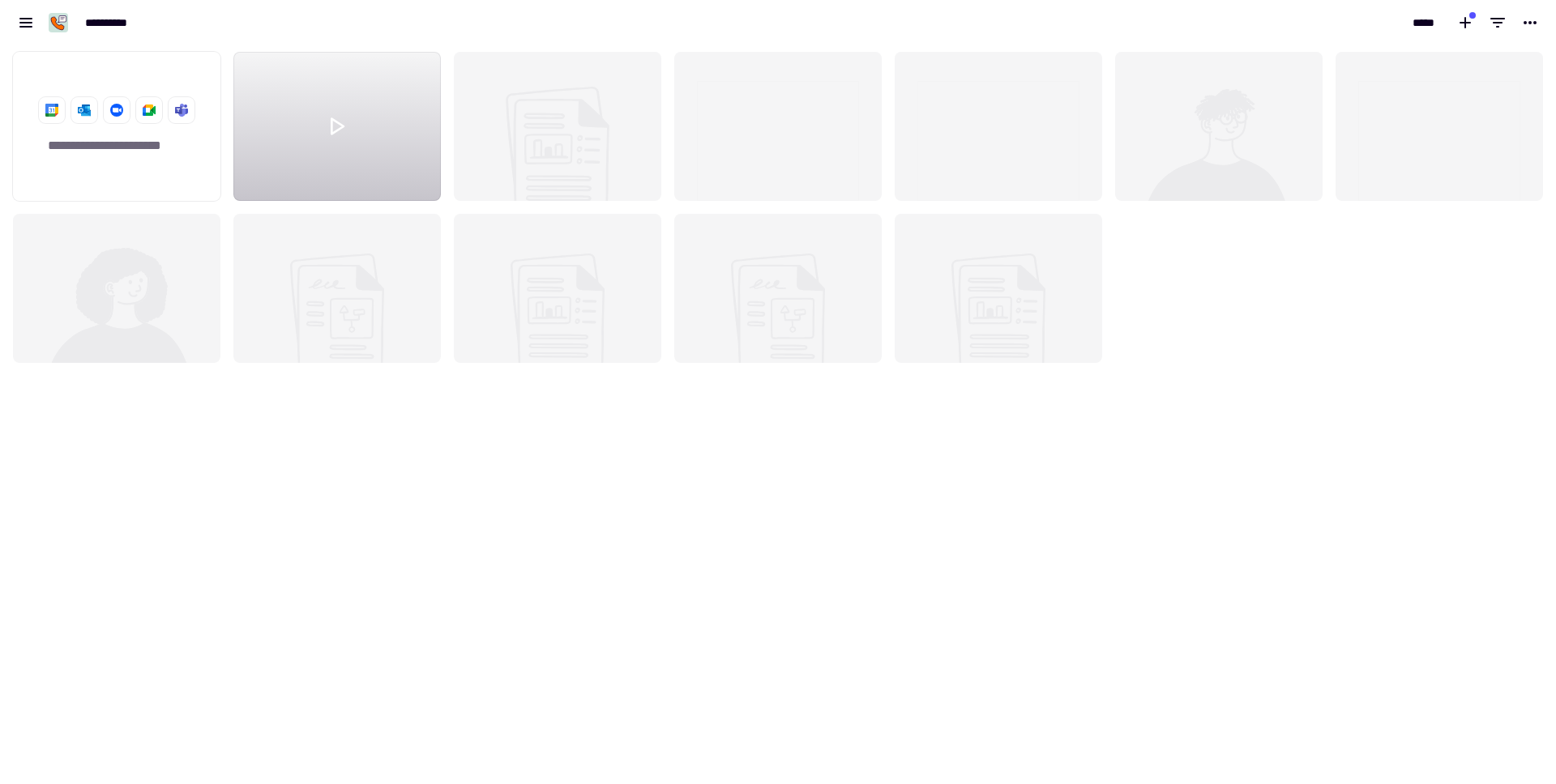 scroll, scrollTop: 1, scrollLeft: 1, axis: both 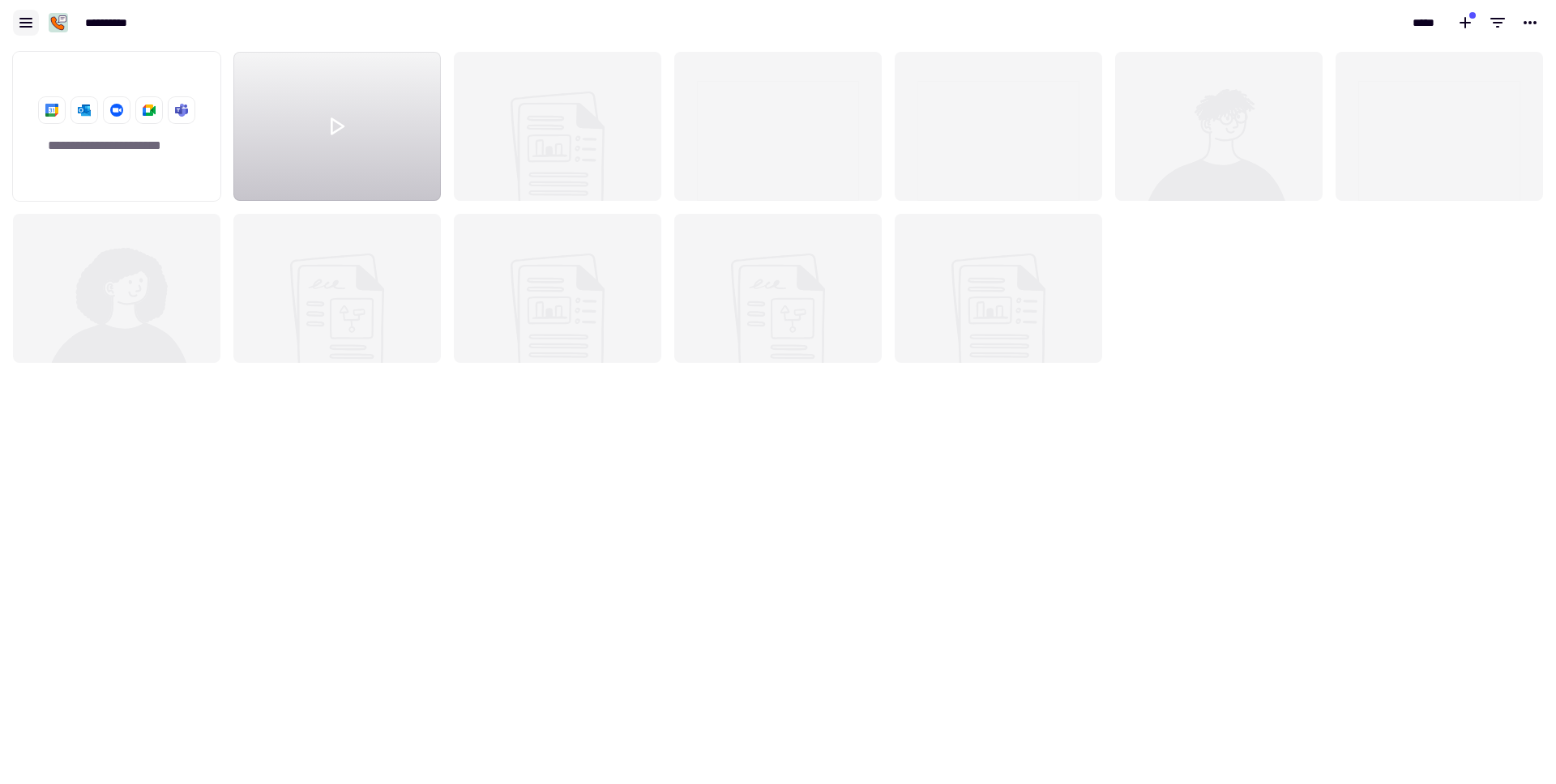 click 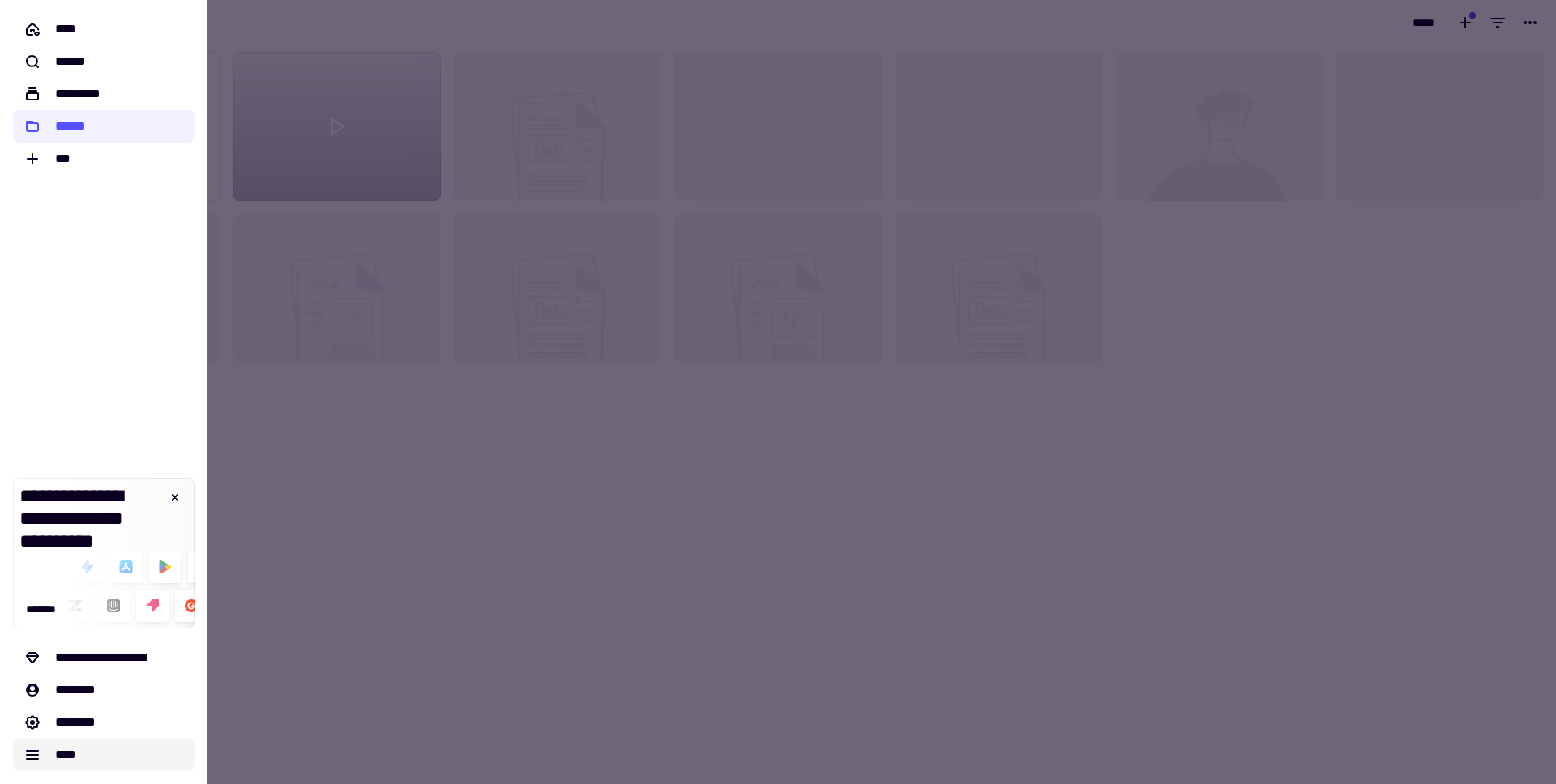 click on "****" 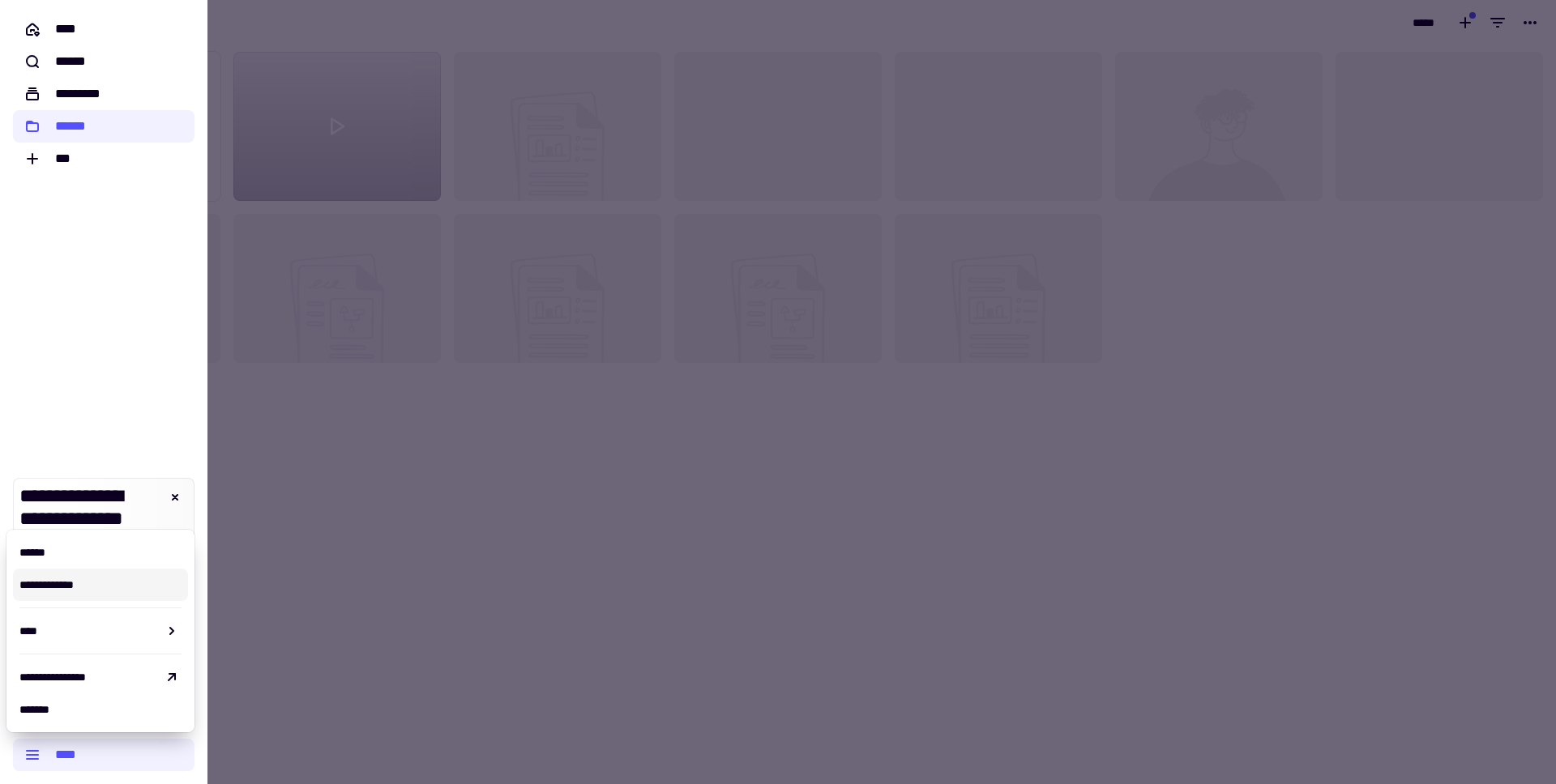 click on "**********" 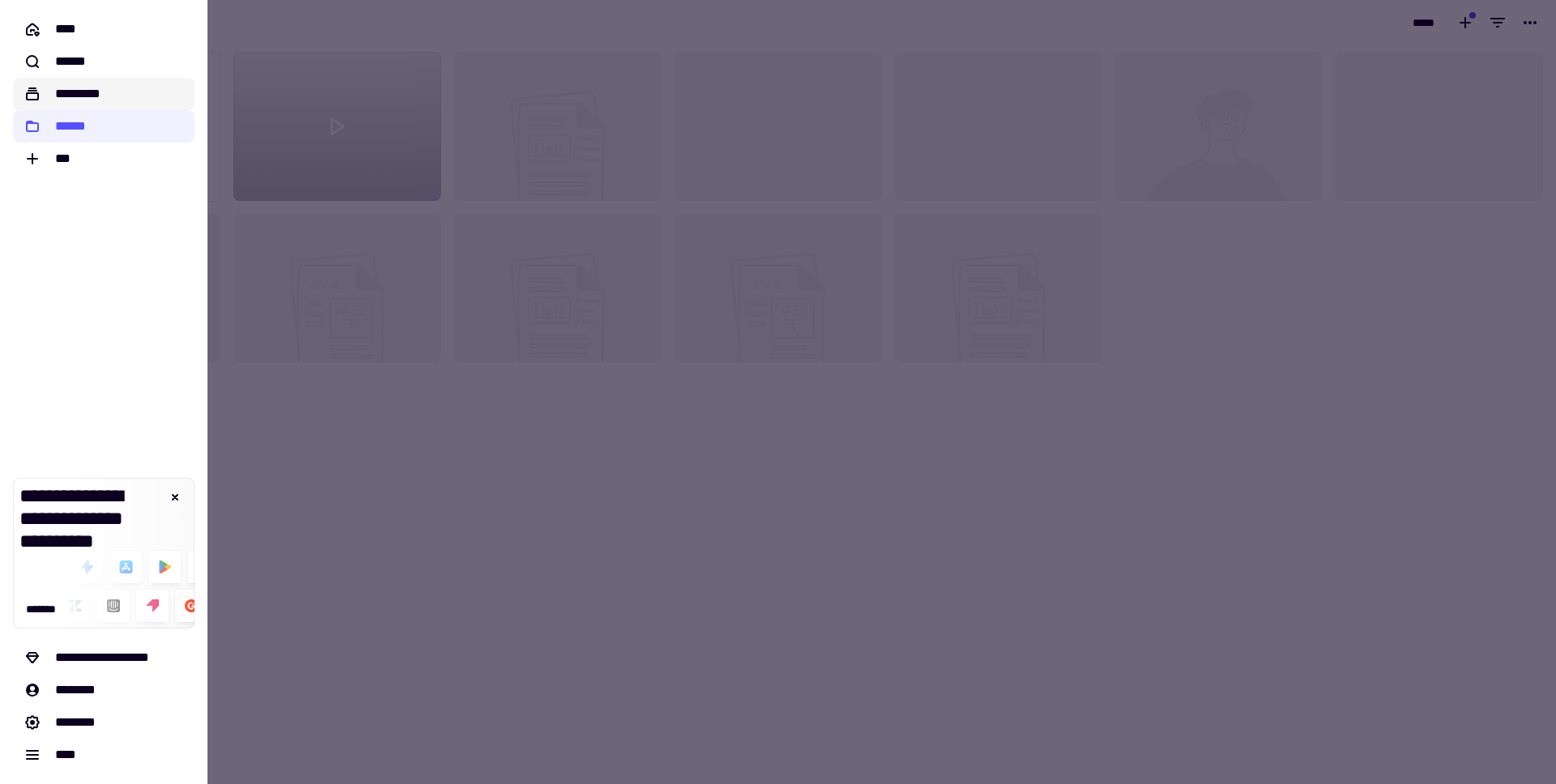 click on "*********" 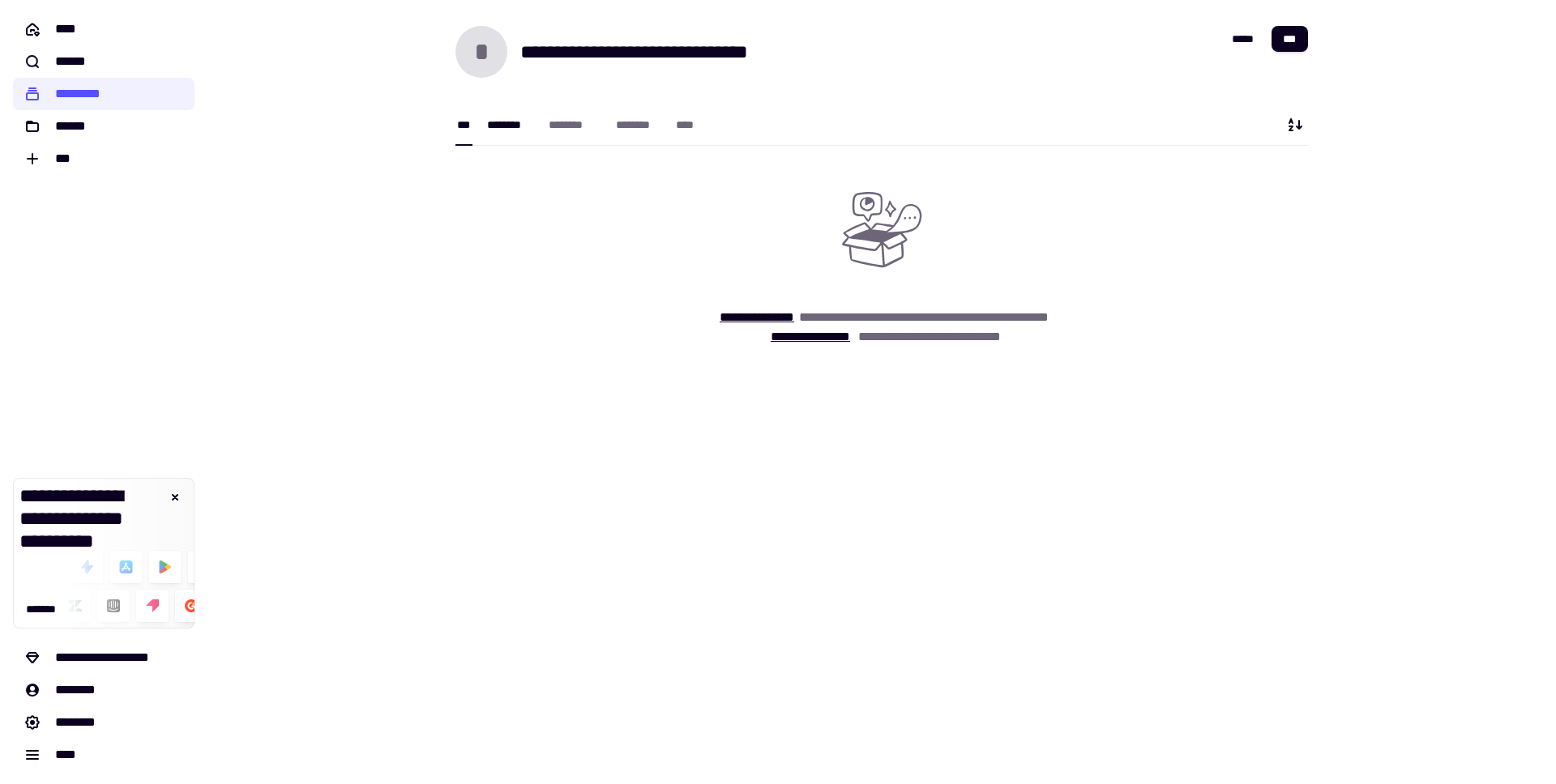 click on "********" at bounding box center [510, 125] 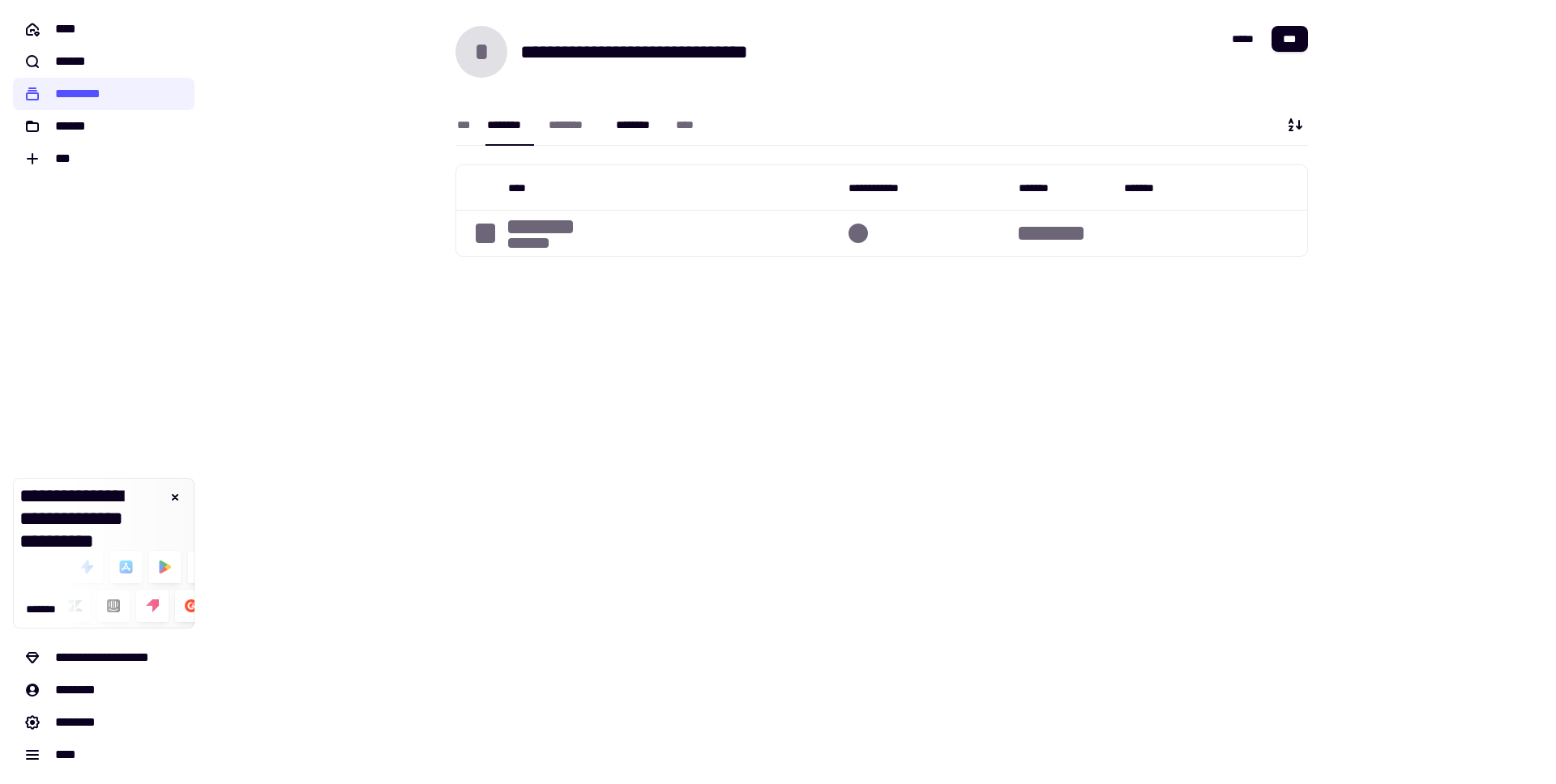 click on "********" at bounding box center (638, 125) 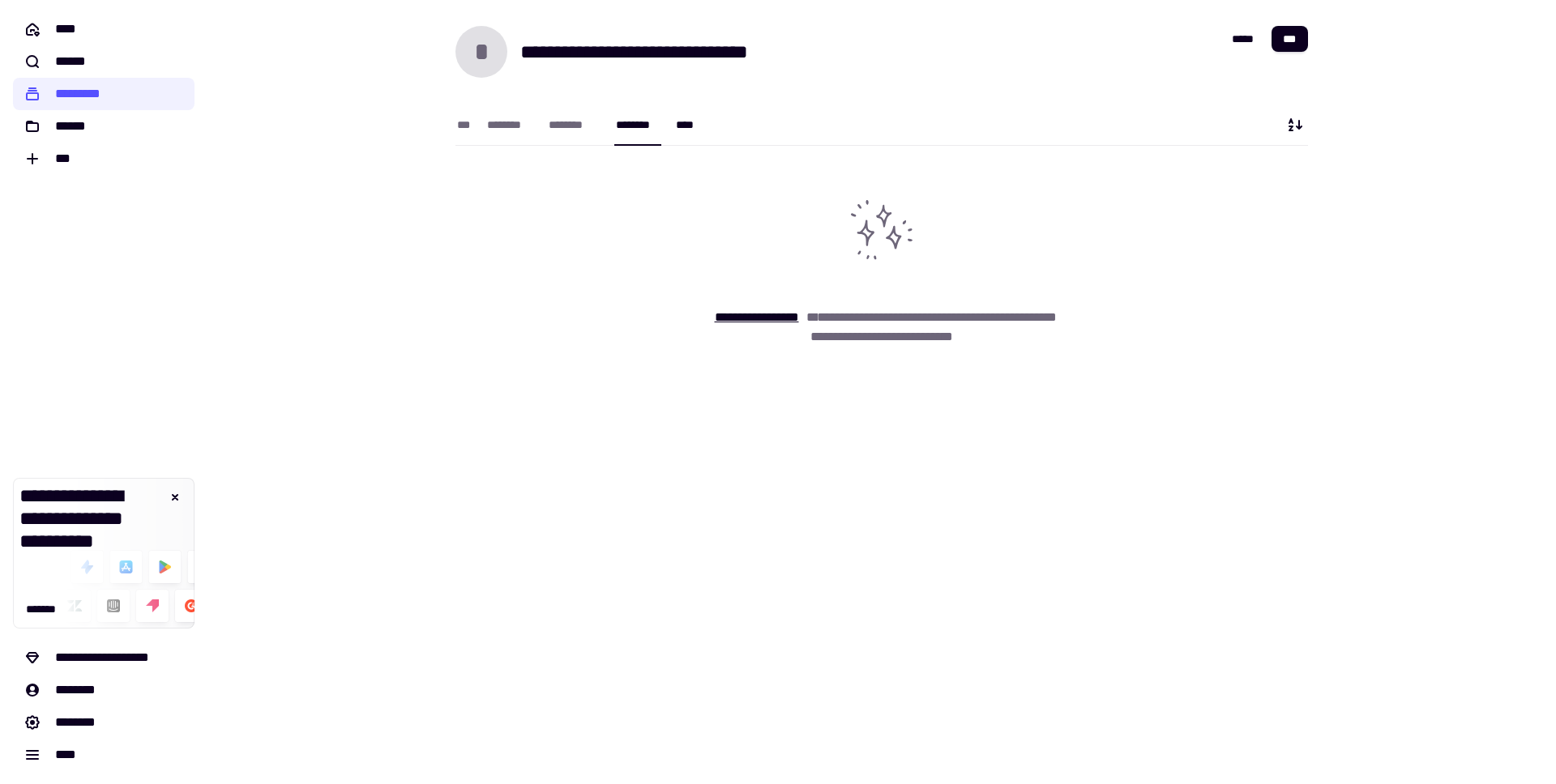 click on "****" at bounding box center (688, 124) 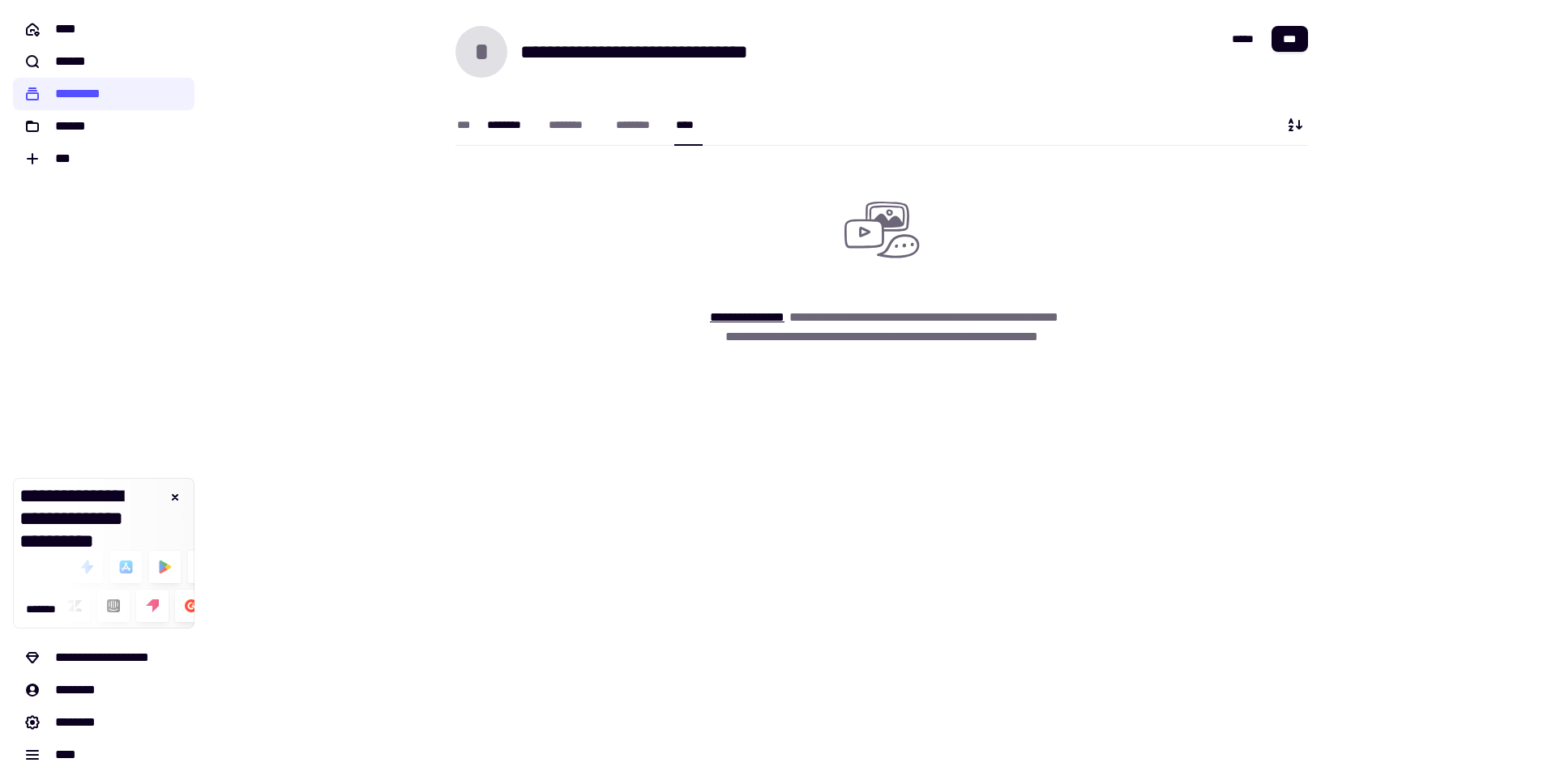 click on "********" at bounding box center (510, 125) 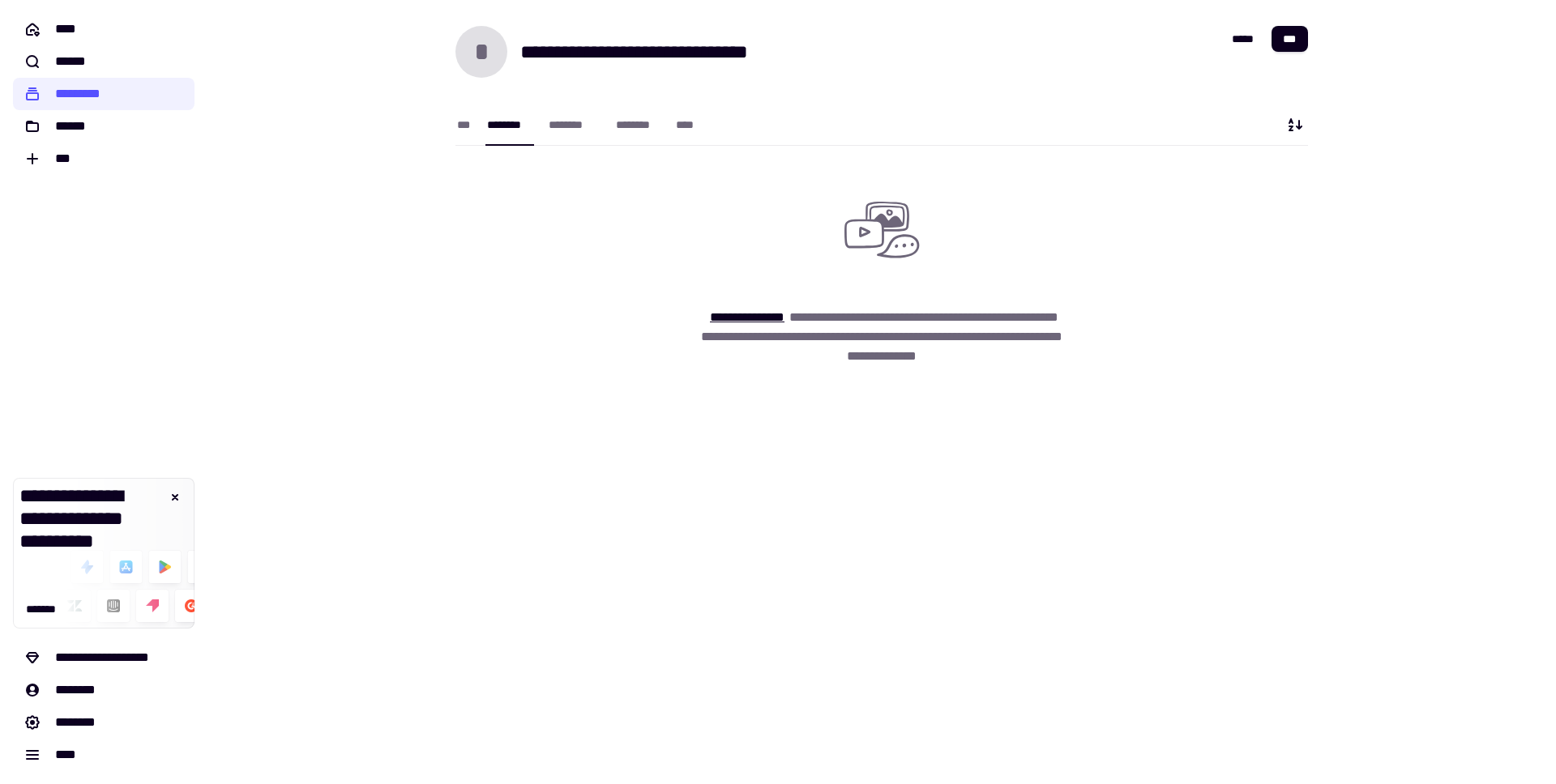 click on "********" at bounding box center (510, 125) 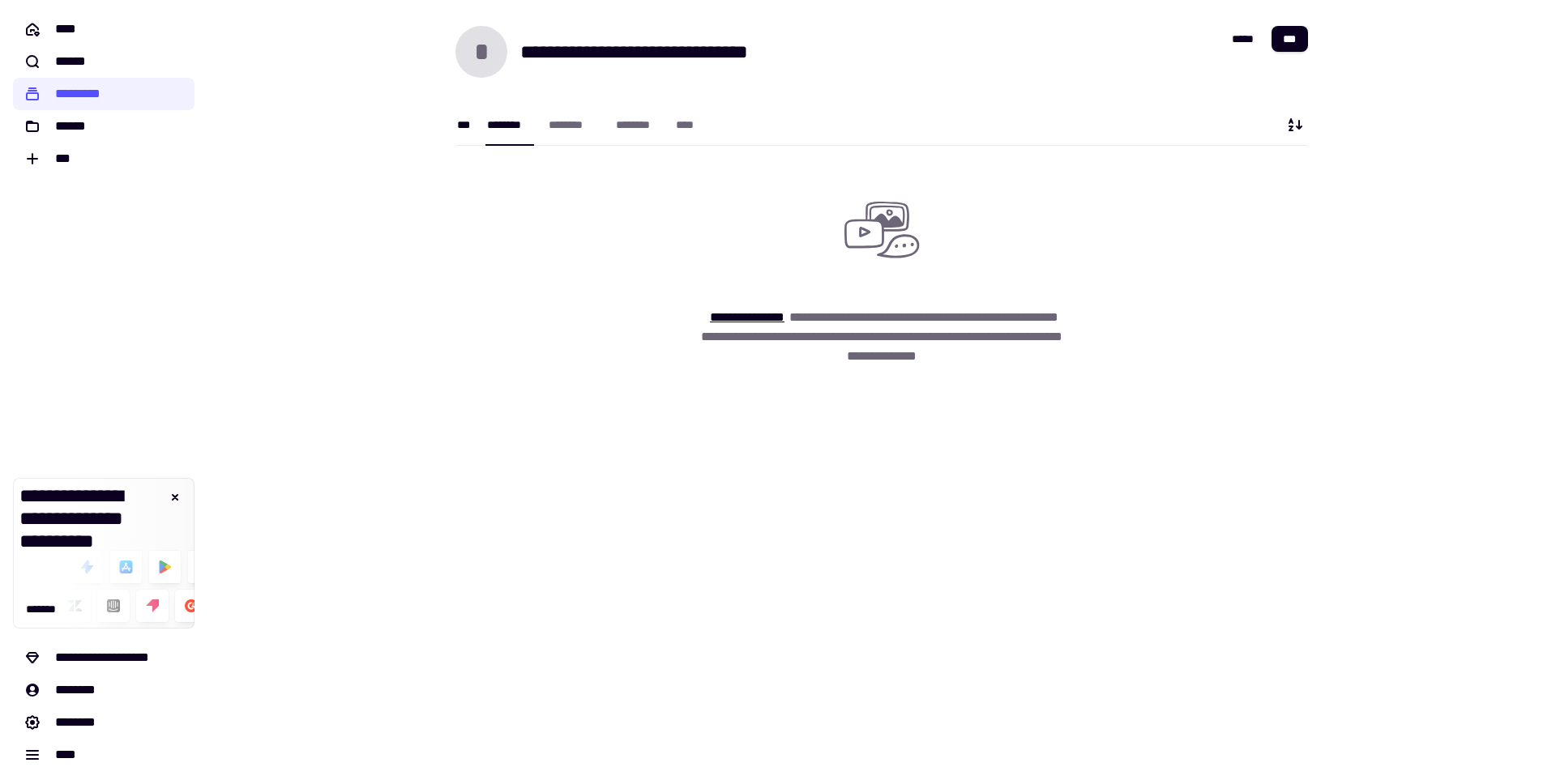 click on "***" at bounding box center (464, 125) 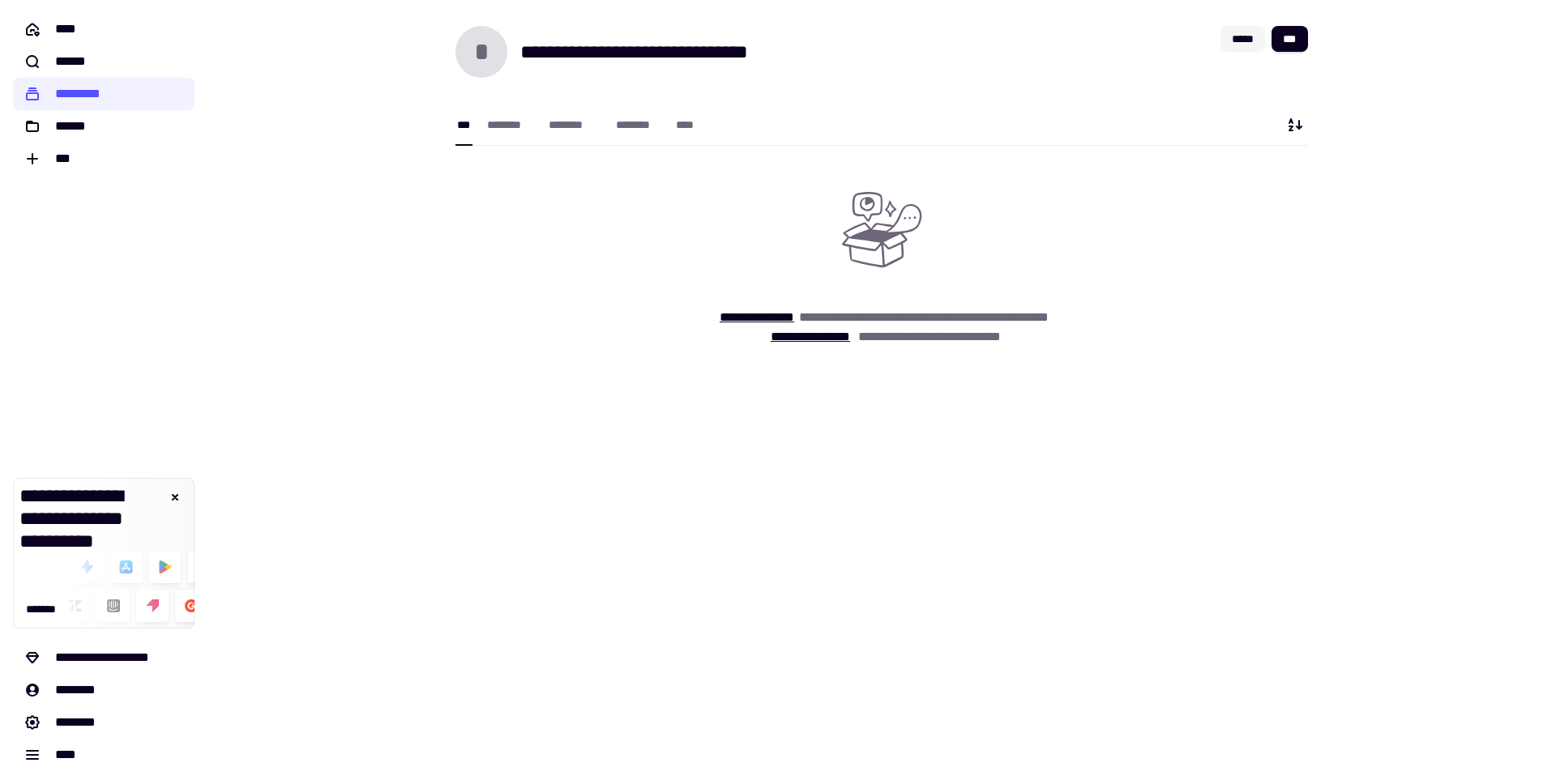 click on "*****" 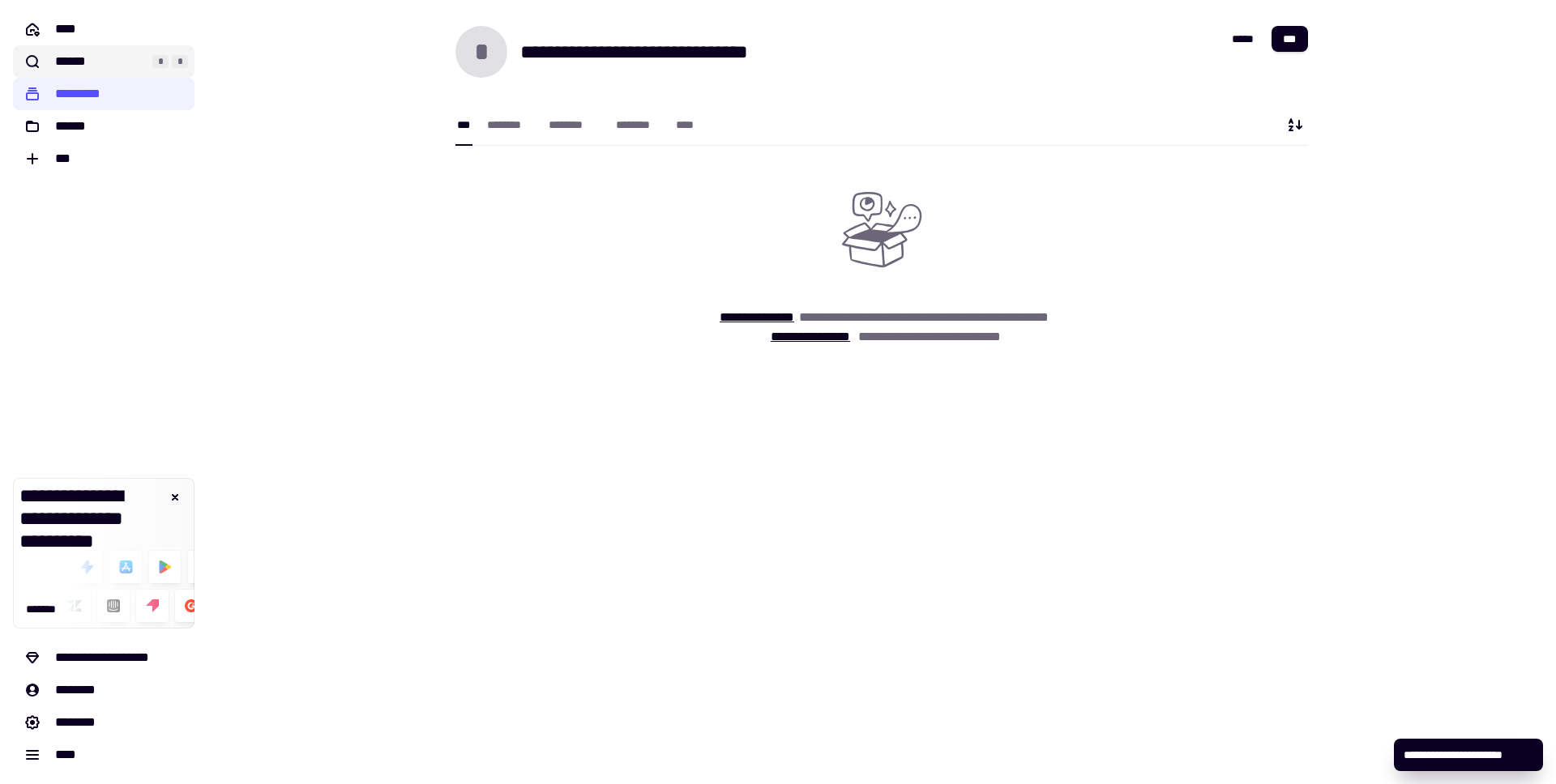 click on "******" 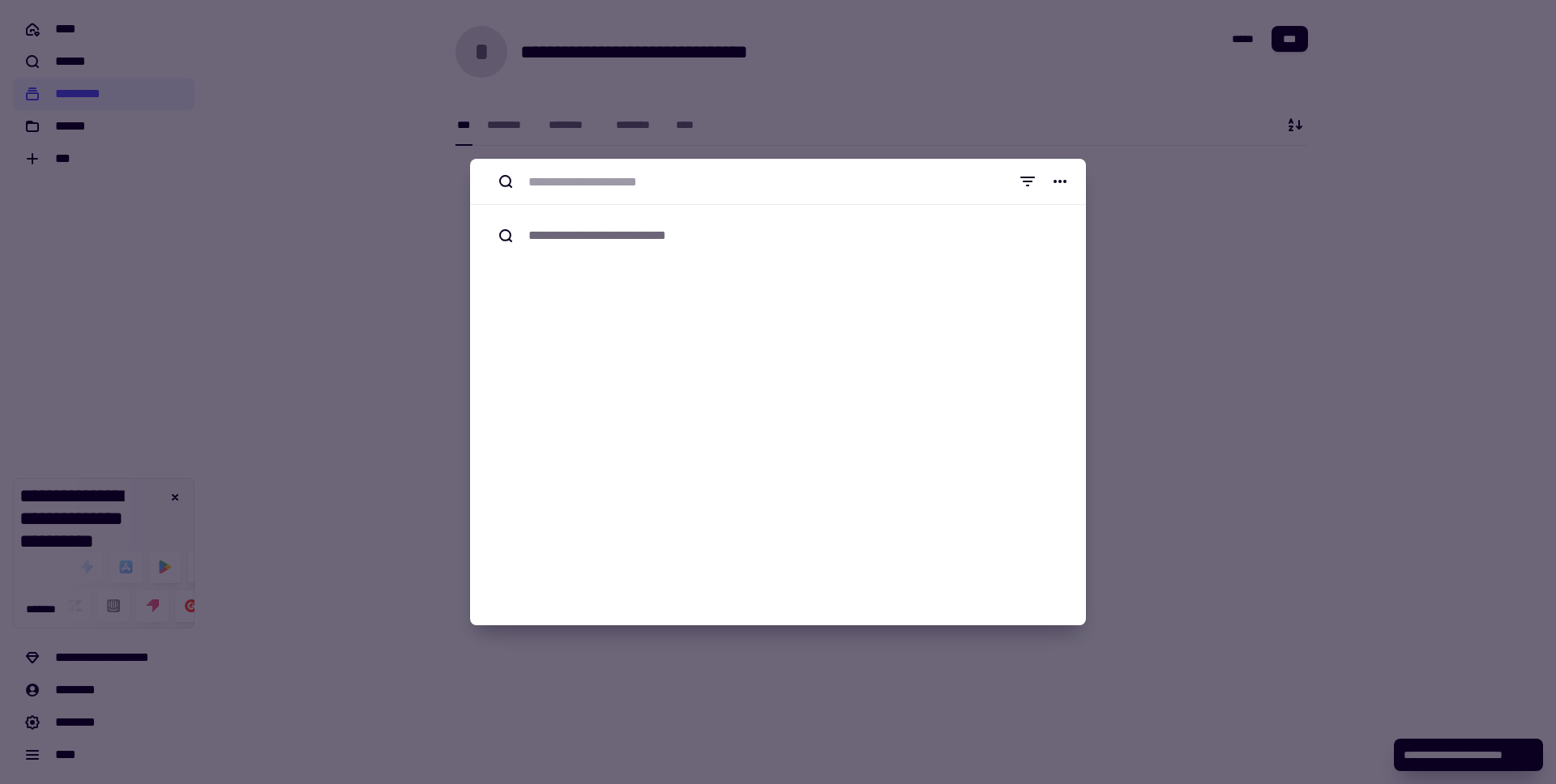 click at bounding box center (778, 392) 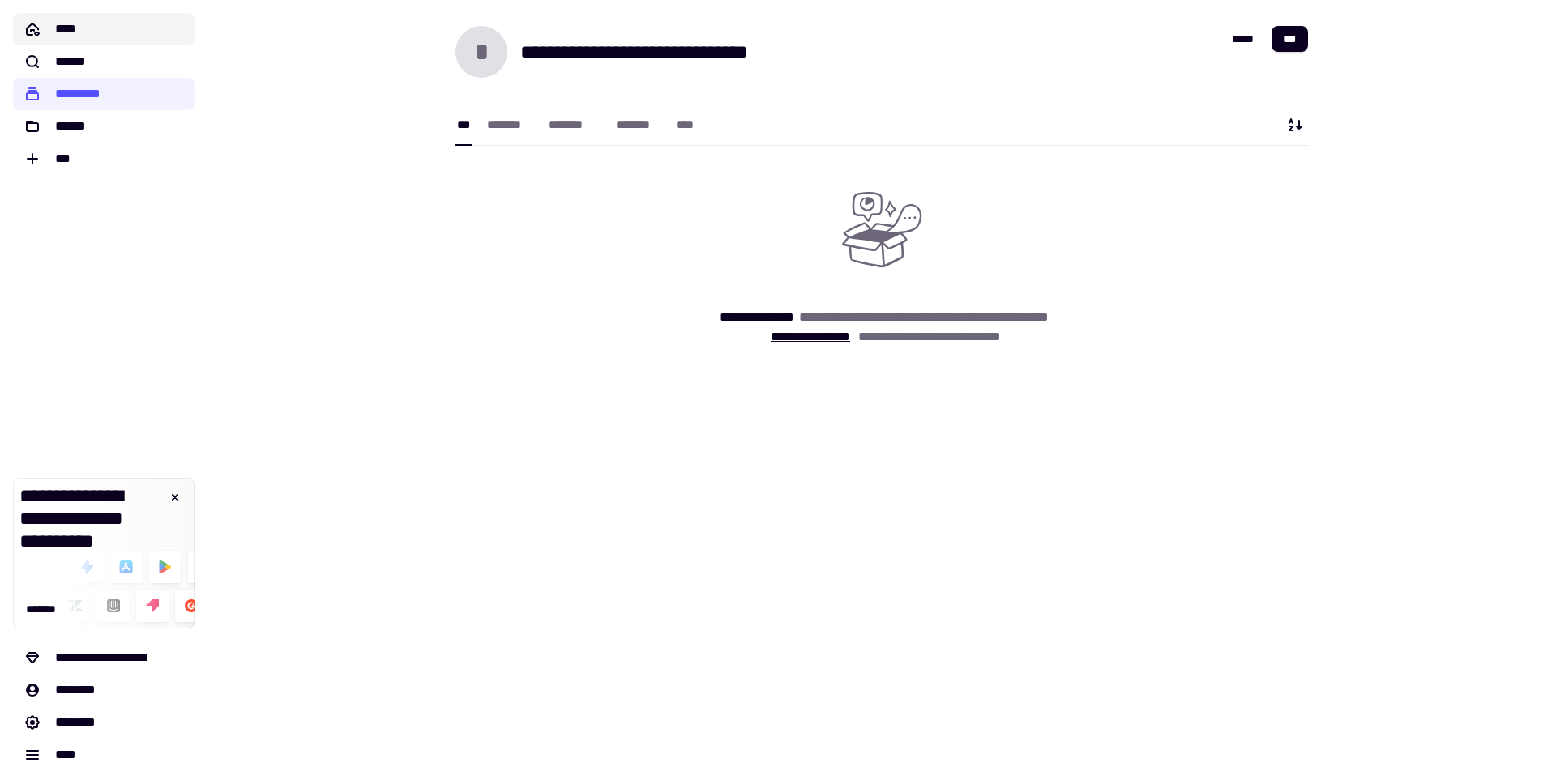 click on "****" 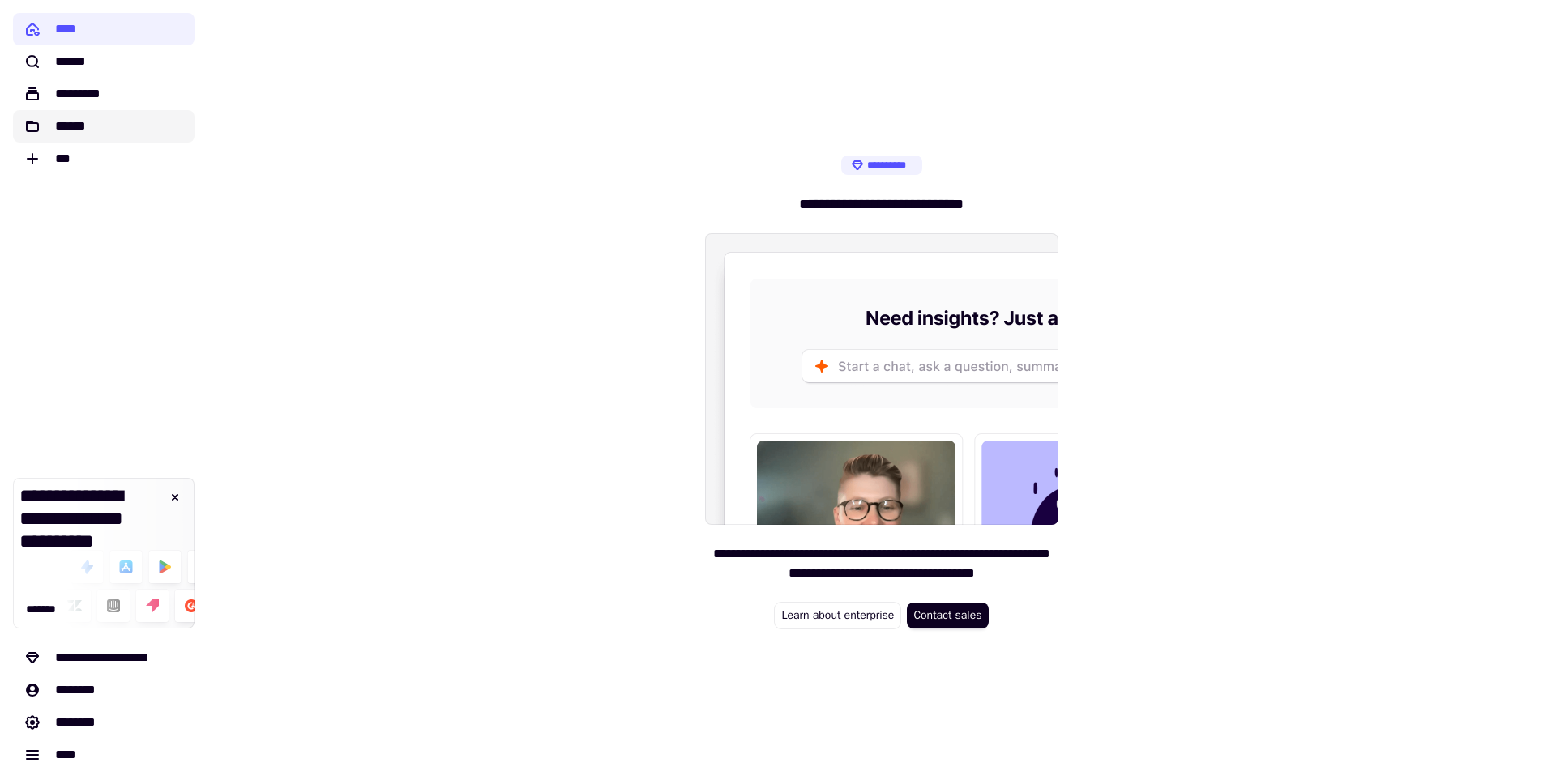 click on "******" 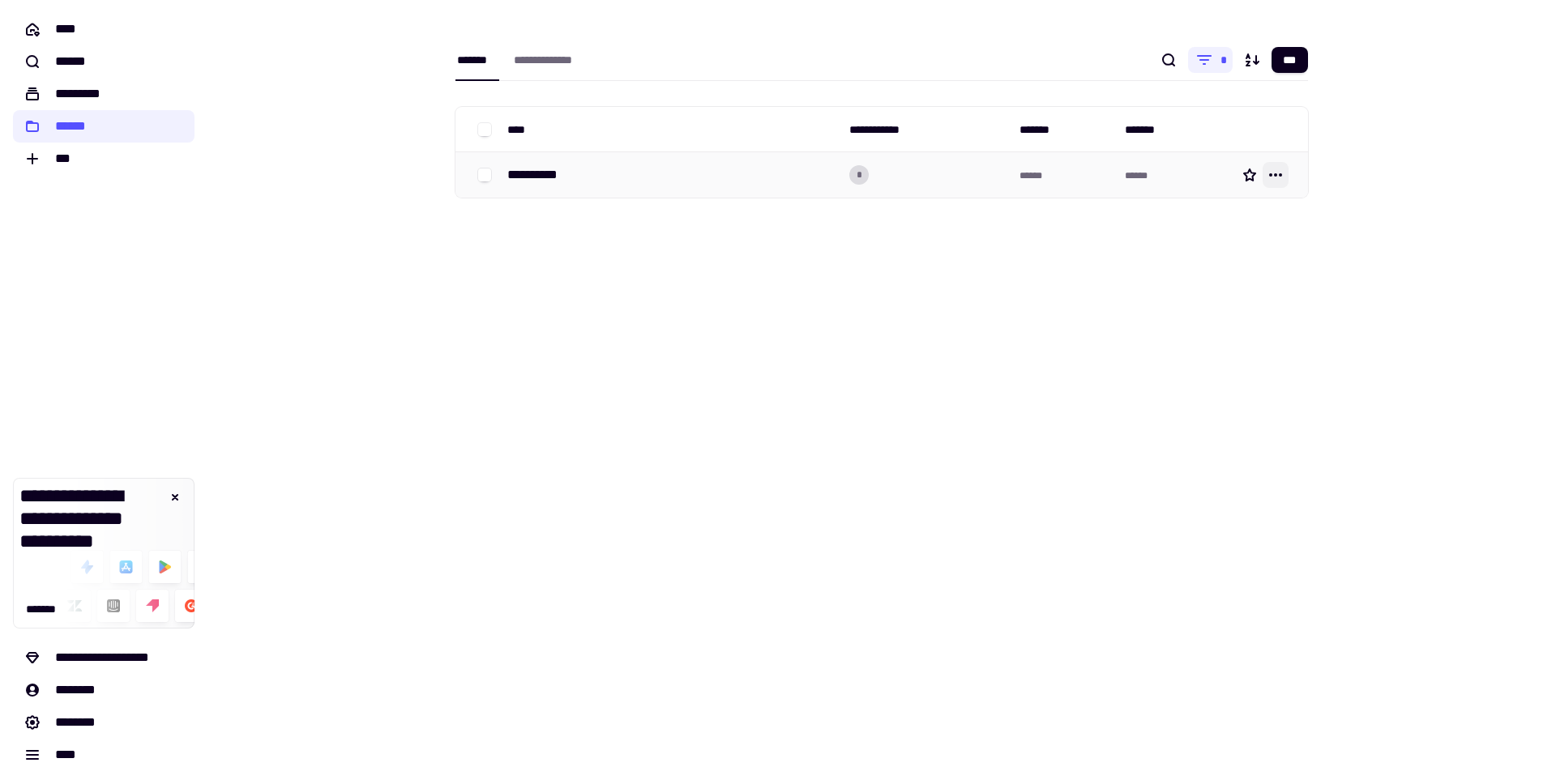 click 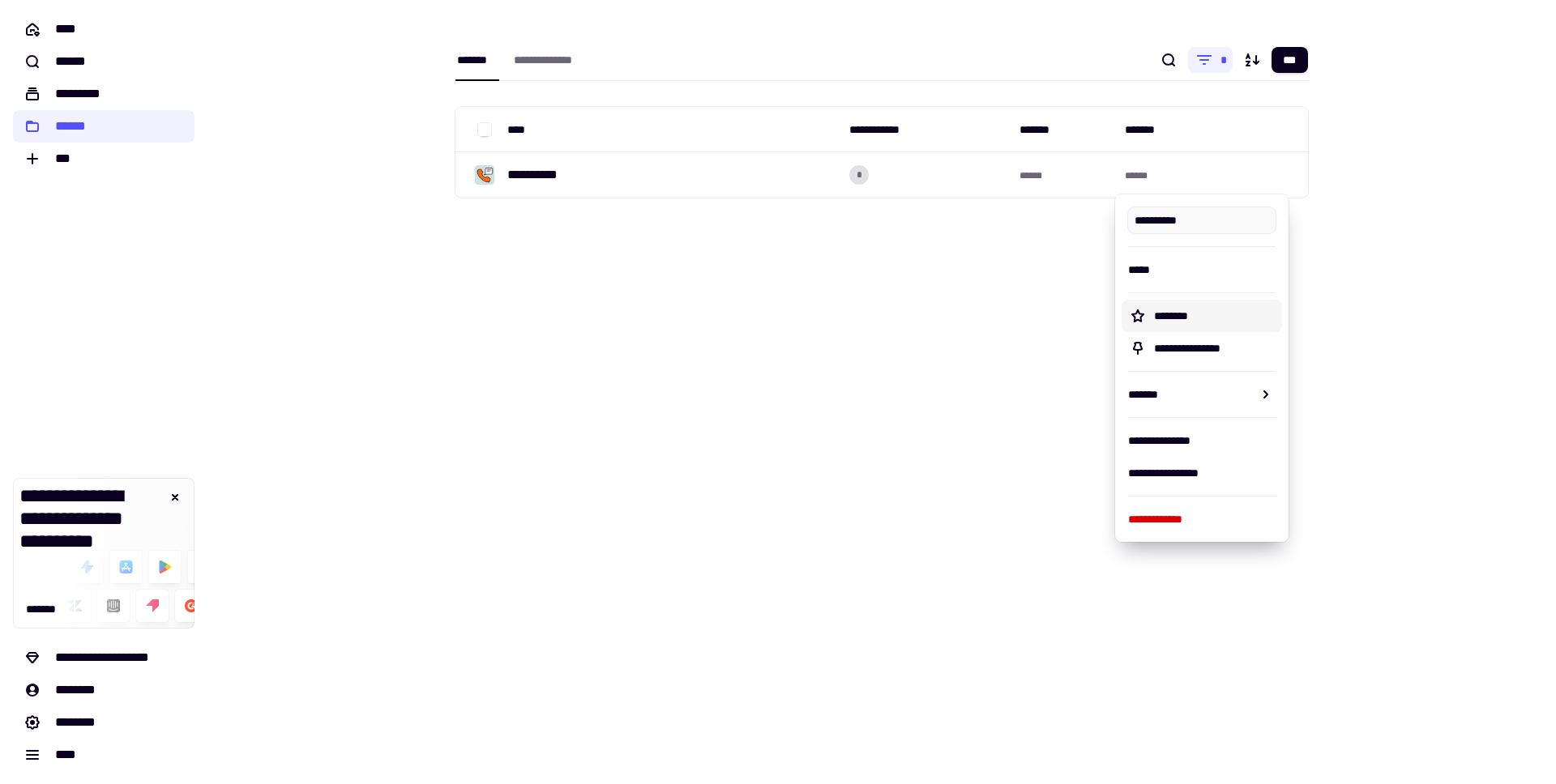 click on "**********" at bounding box center [882, 392] 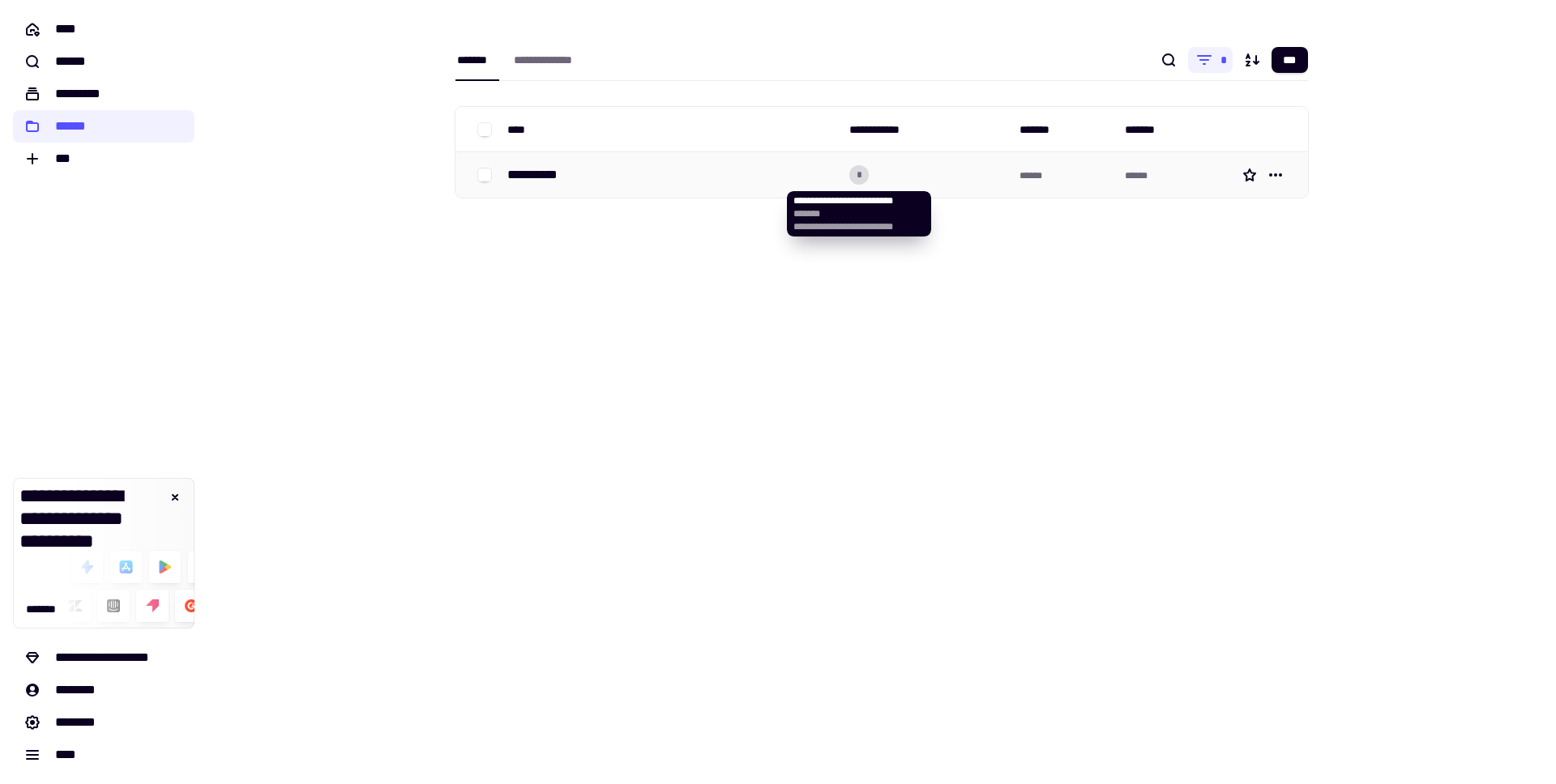 click on "*" at bounding box center [859, 175] 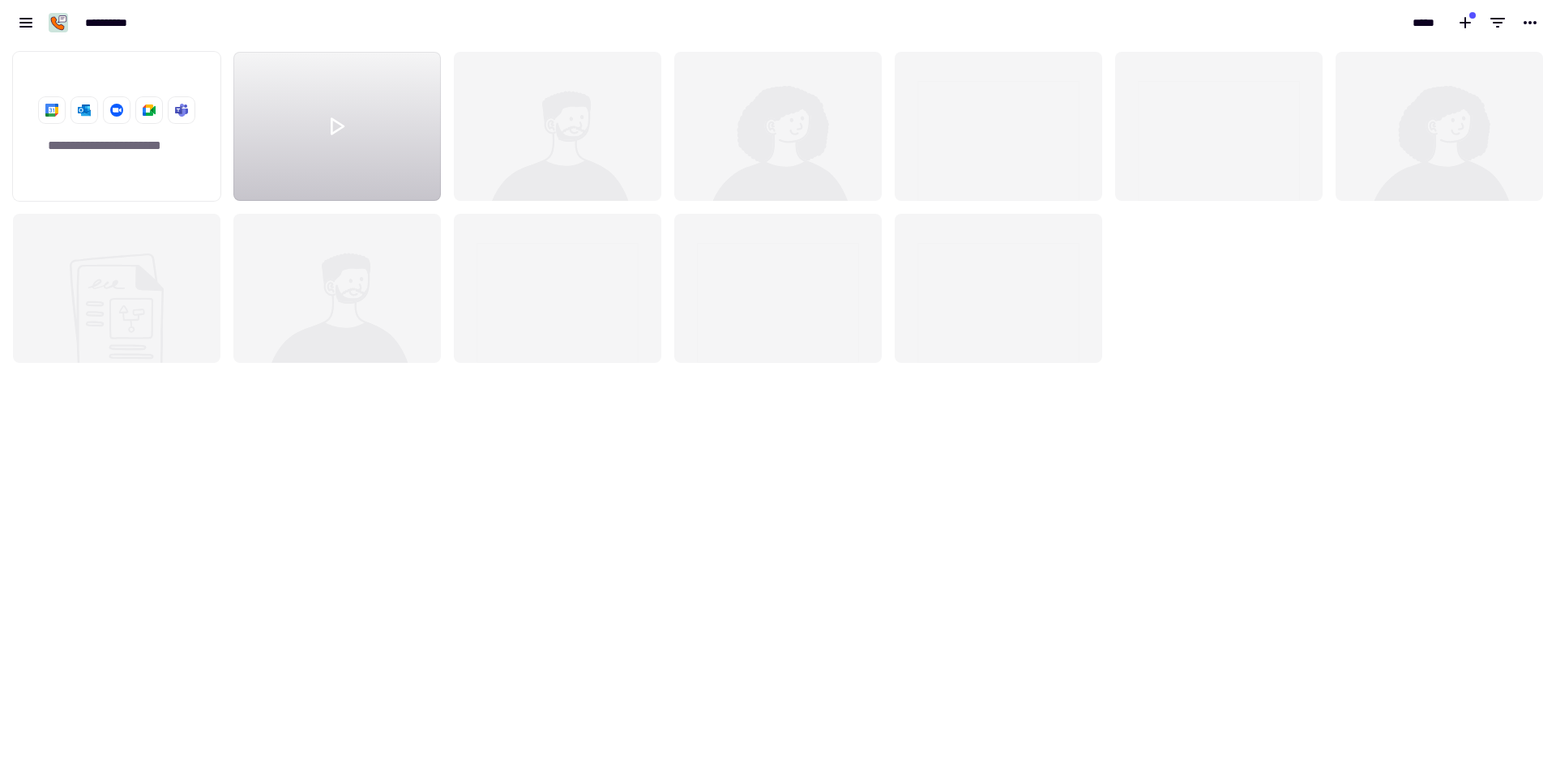 scroll, scrollTop: 1, scrollLeft: 1, axis: both 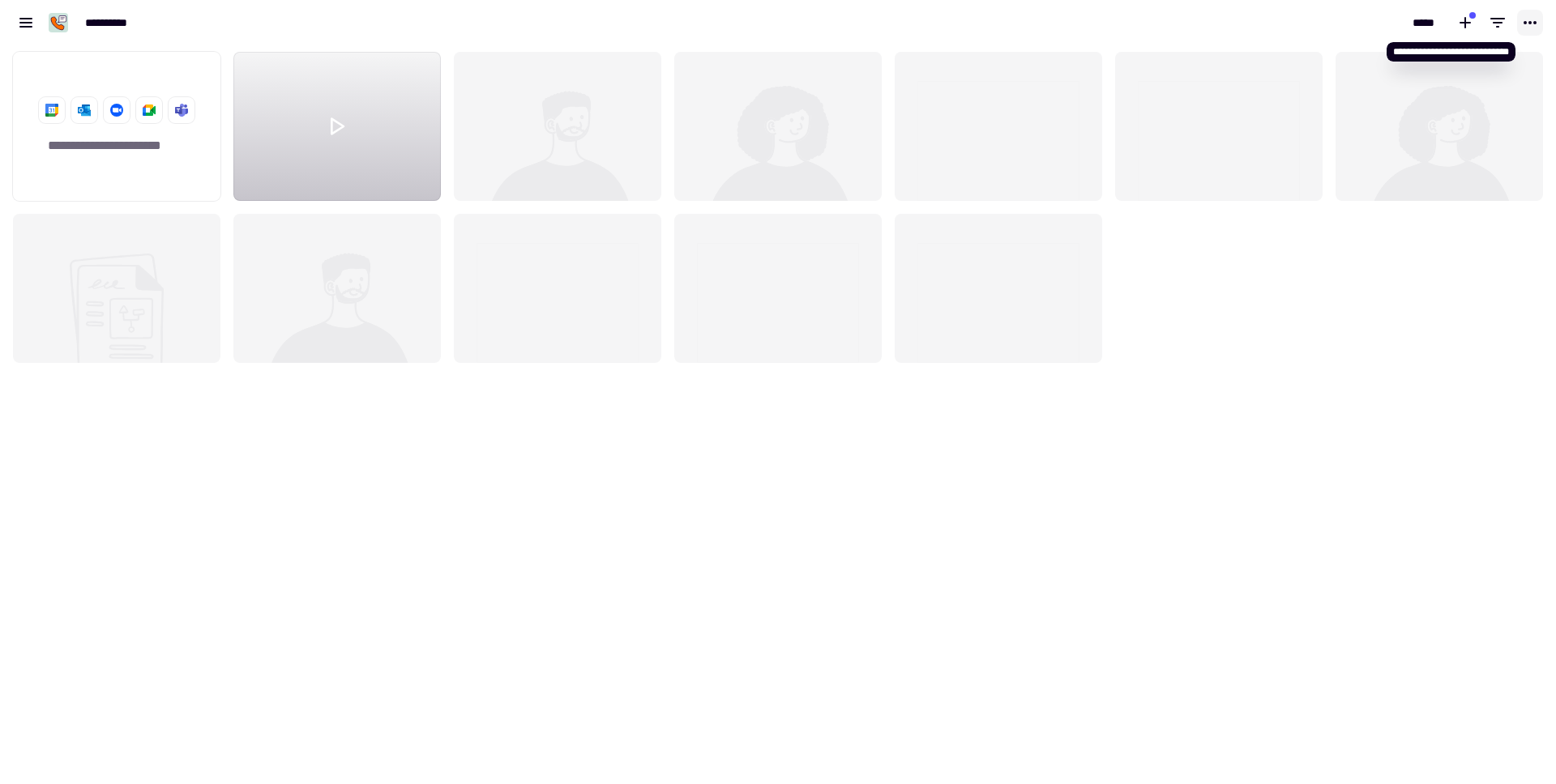 click 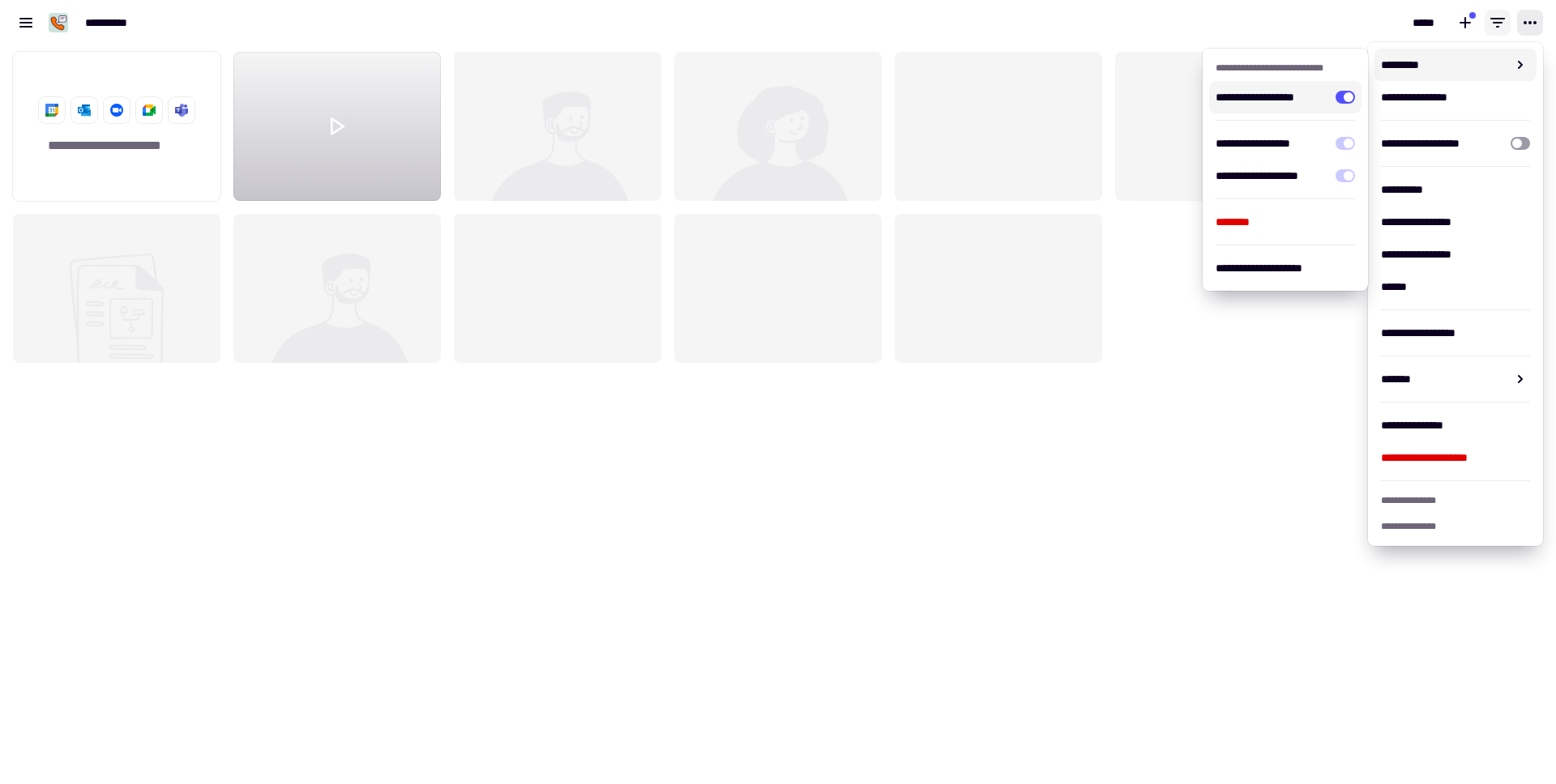 click 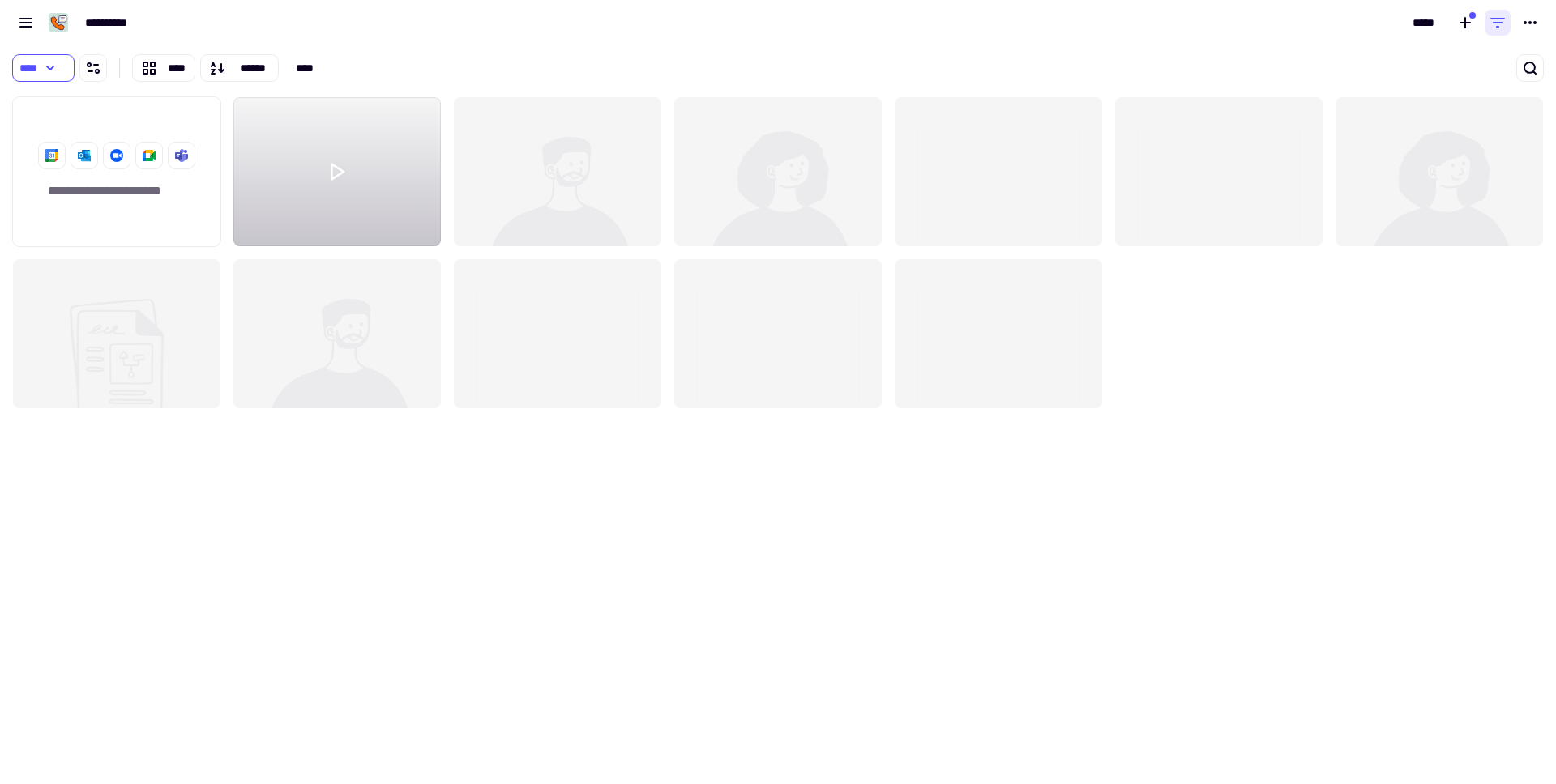 click 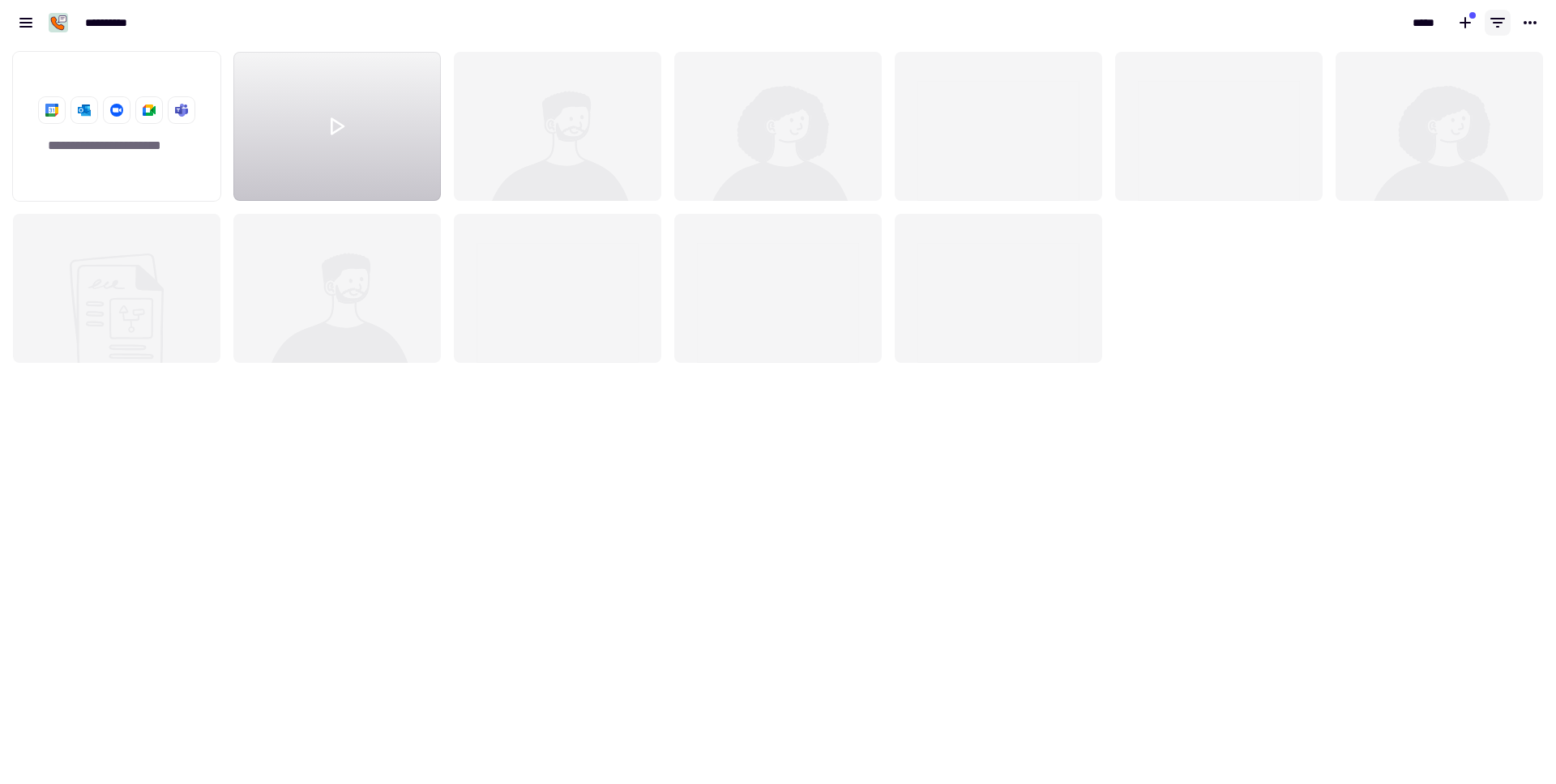 scroll, scrollTop: 1, scrollLeft: 1, axis: both 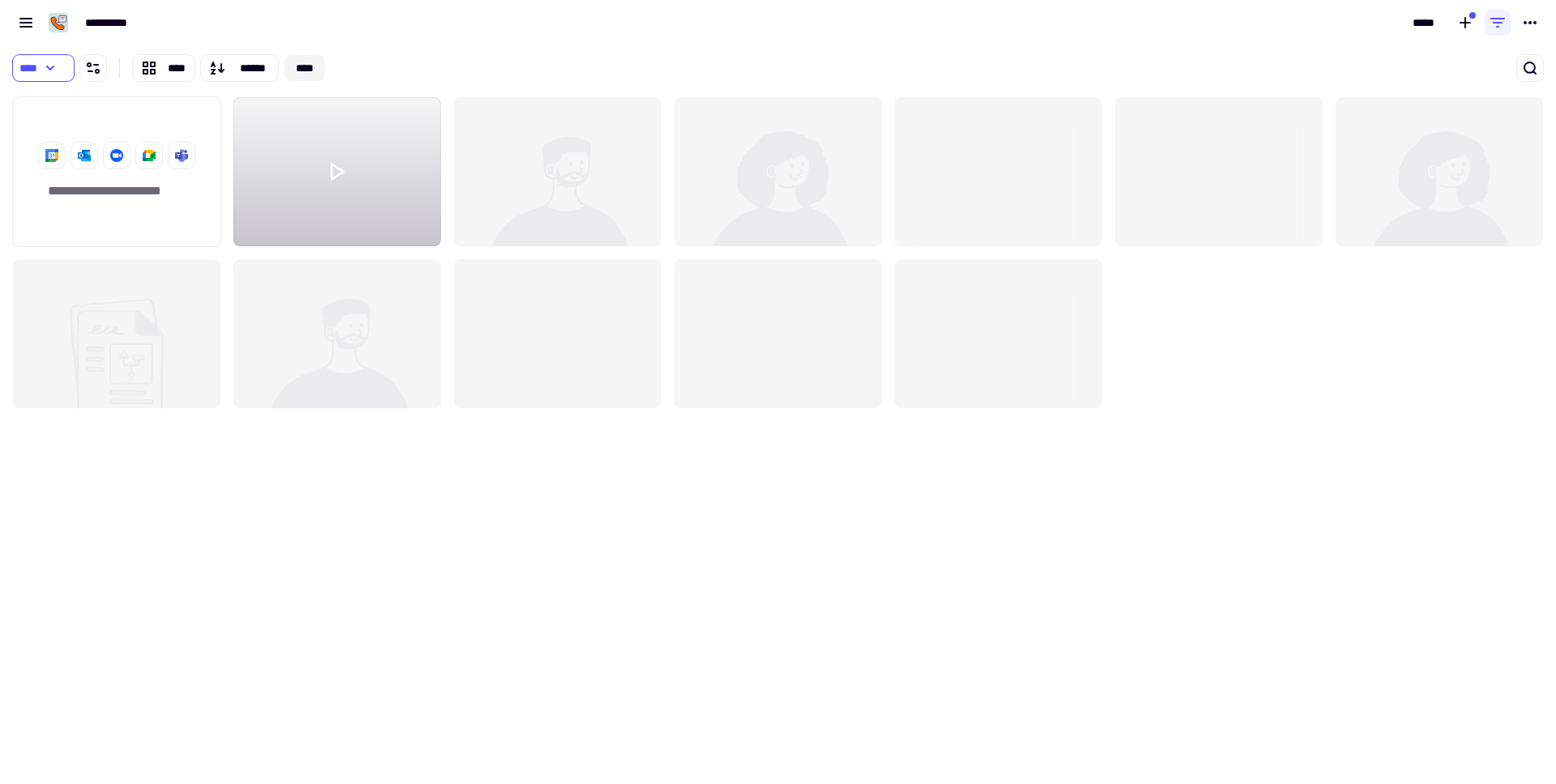 click on "****" 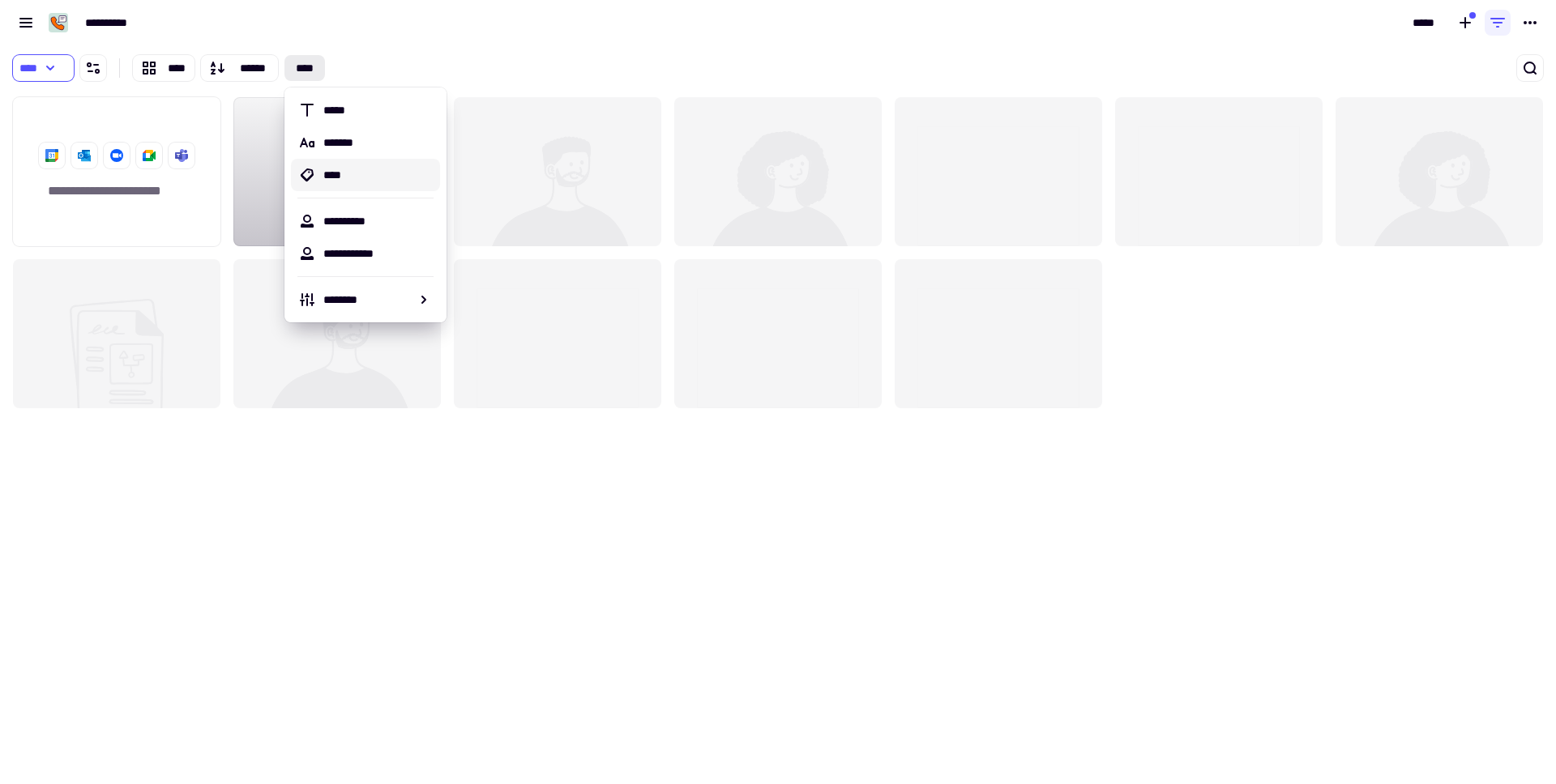 click on "****" at bounding box center [365, 175] 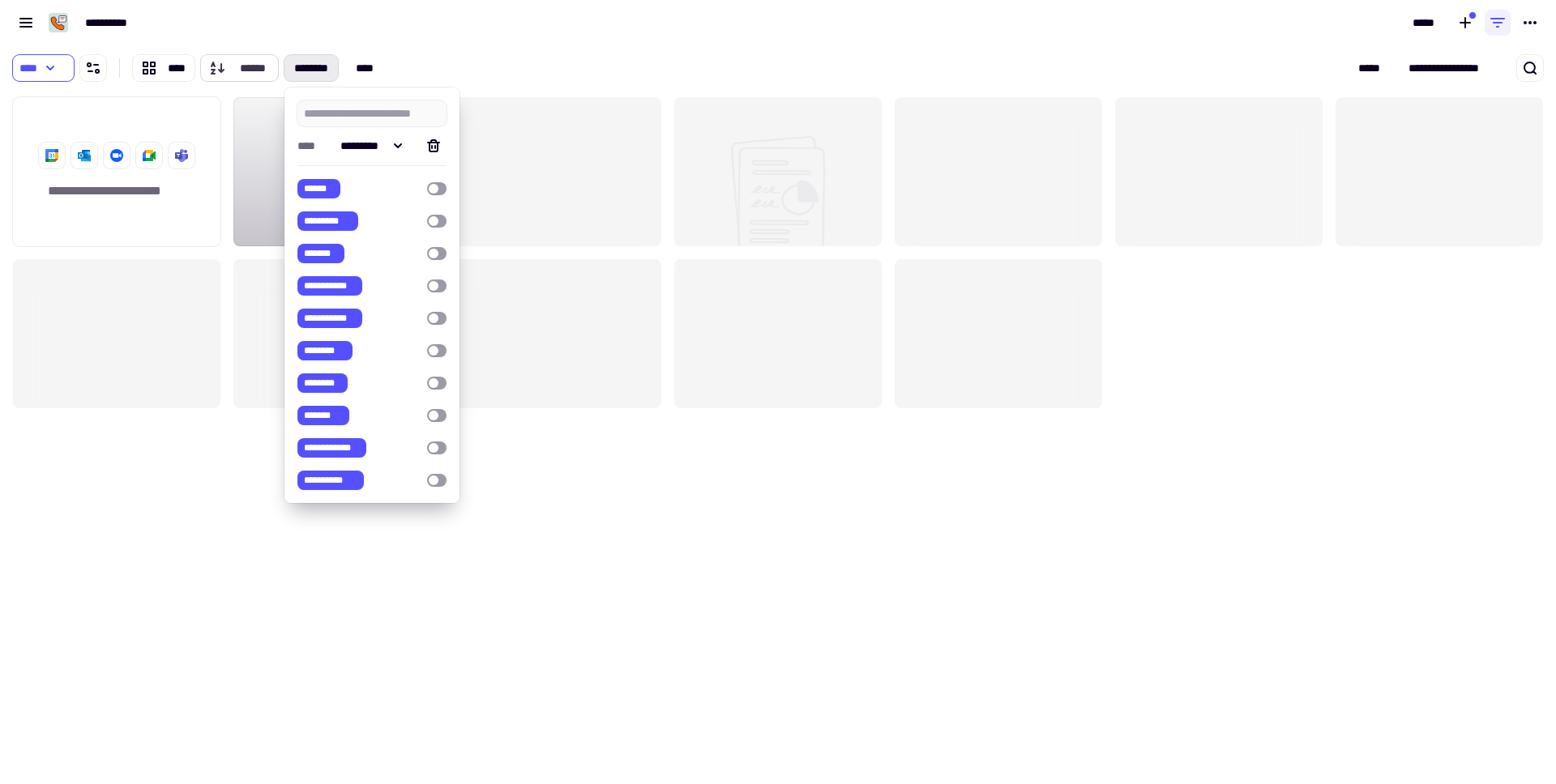 click on "******" 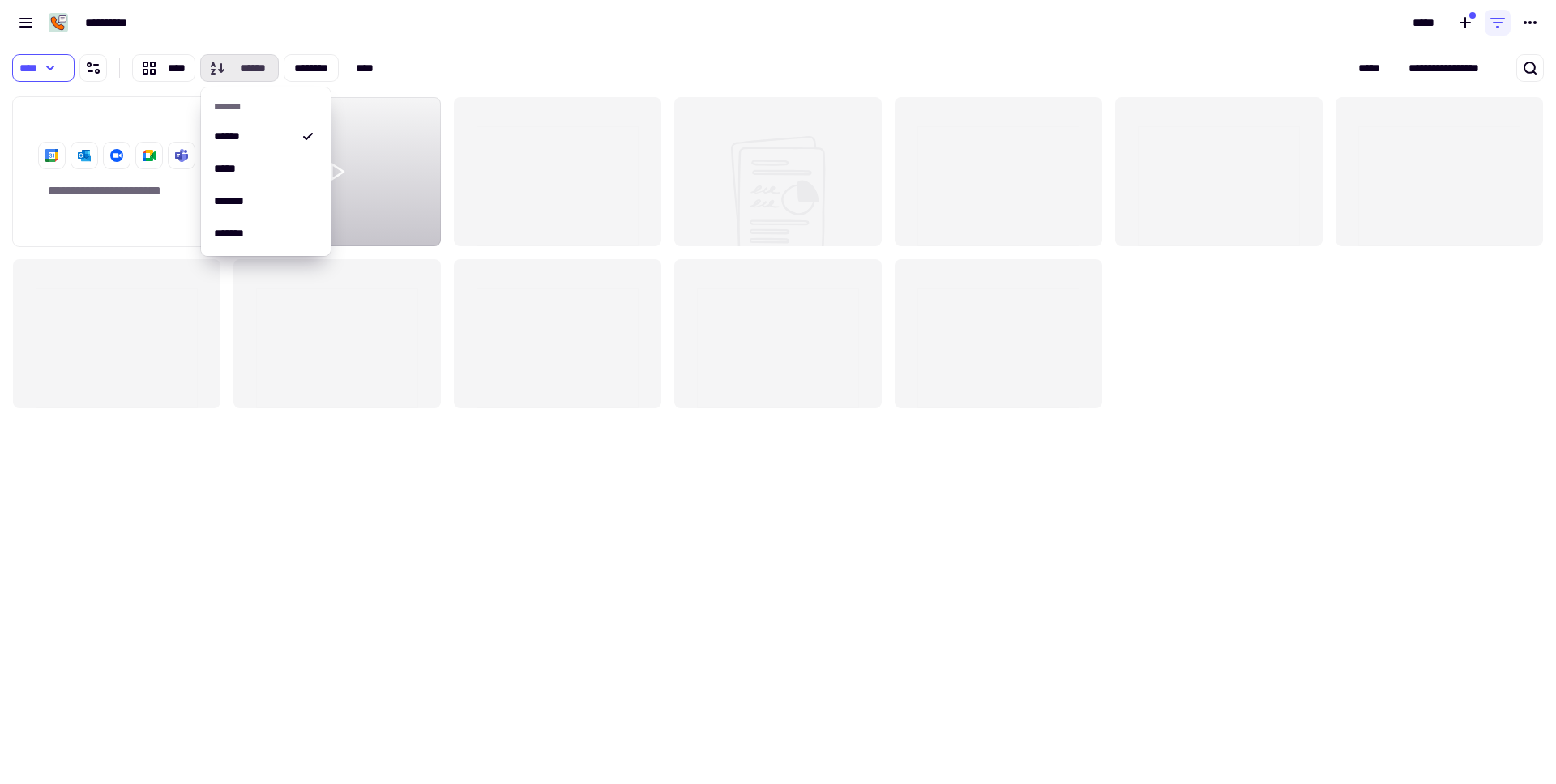 click on "******" 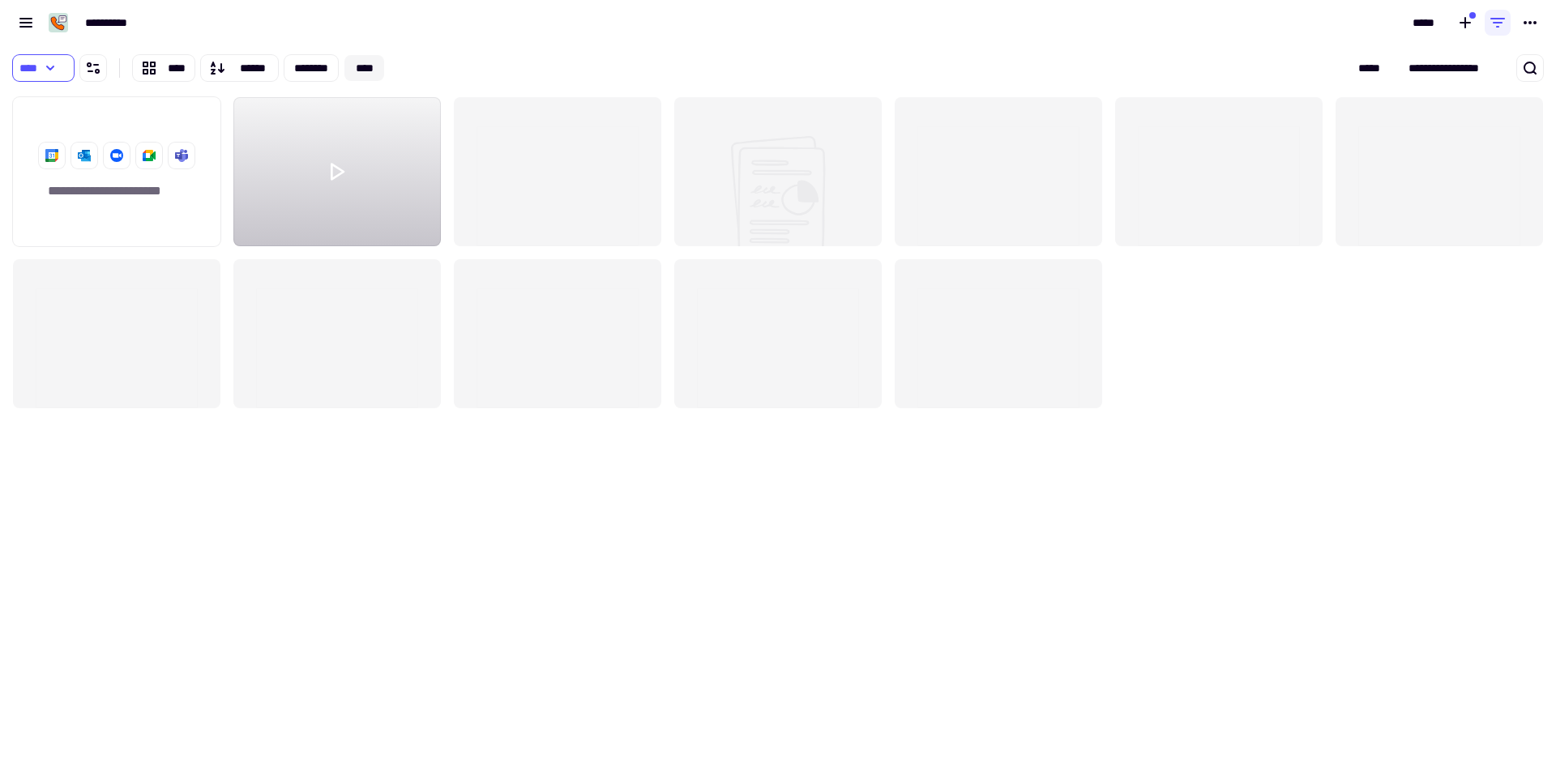 click on "****" 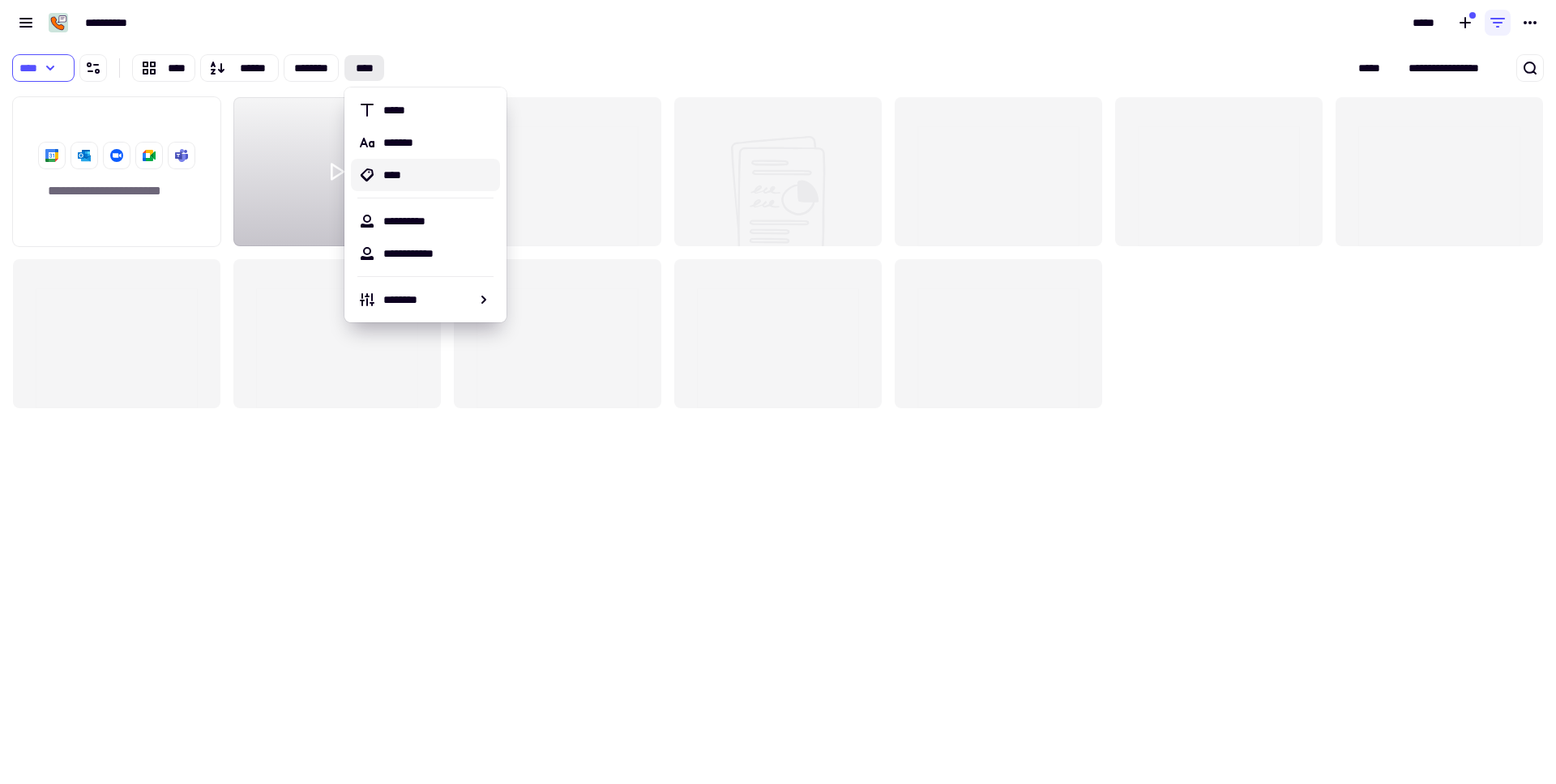 click on "****" at bounding box center [438, 175] 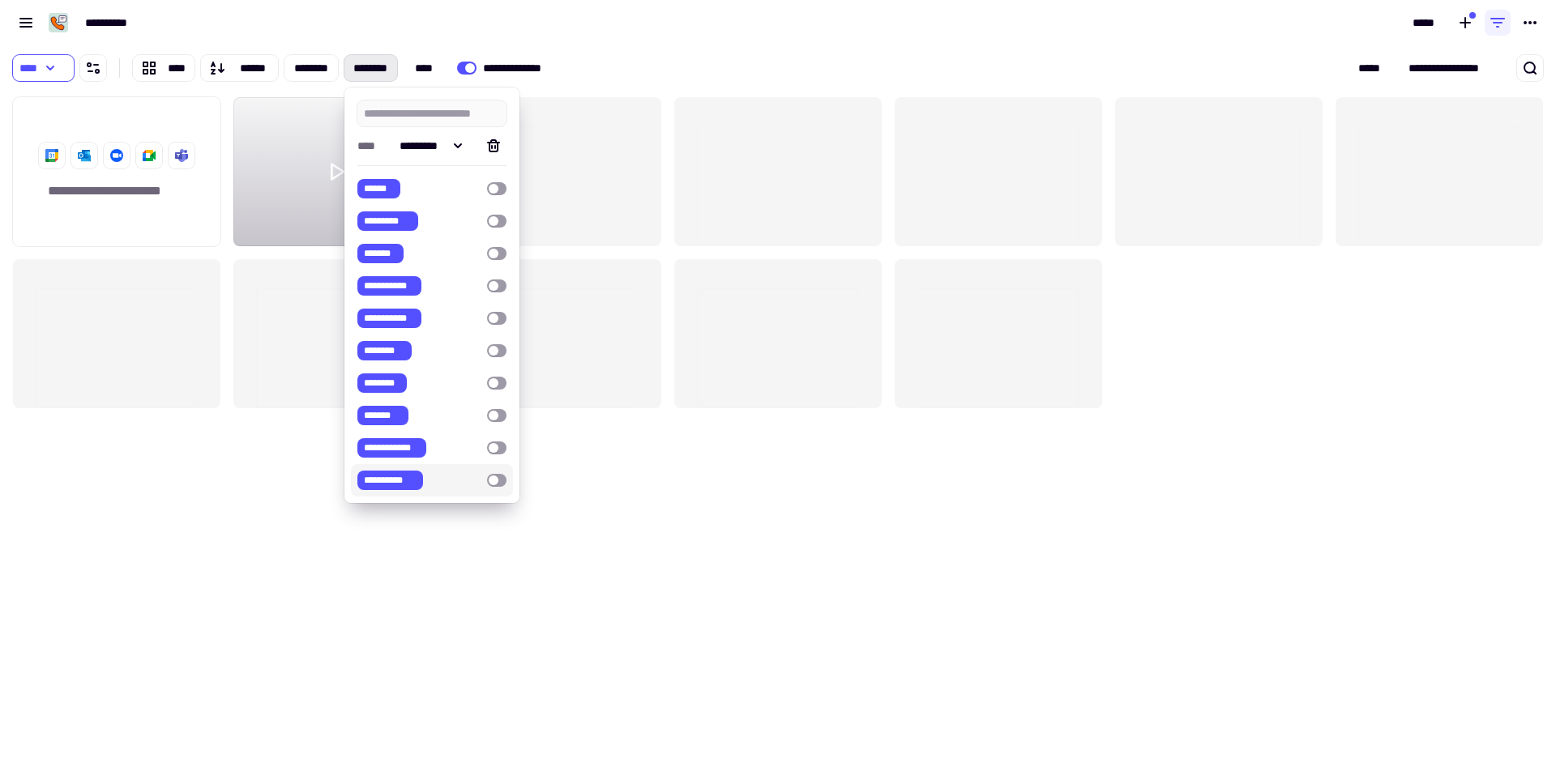 click on "**********" 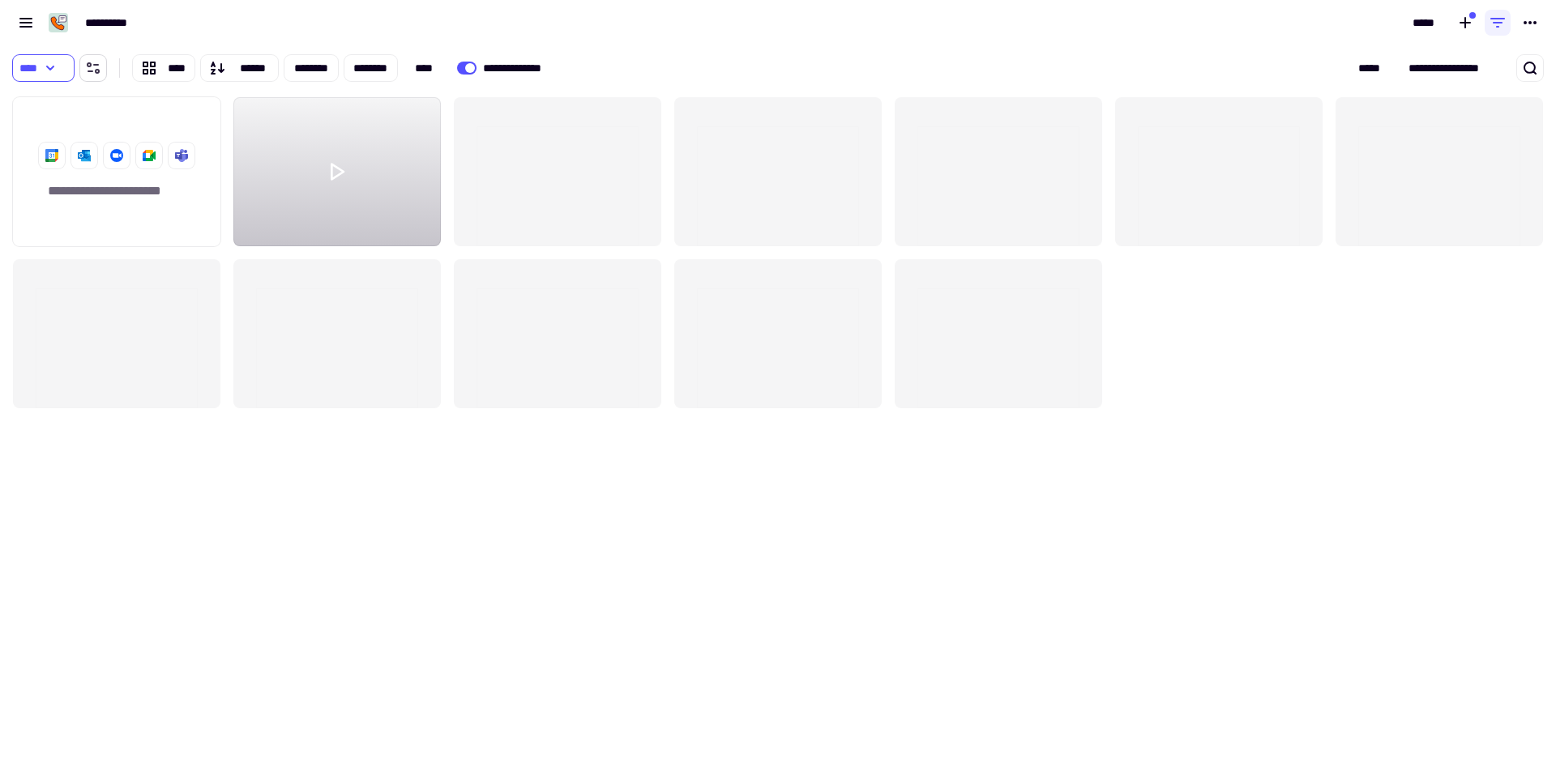 click 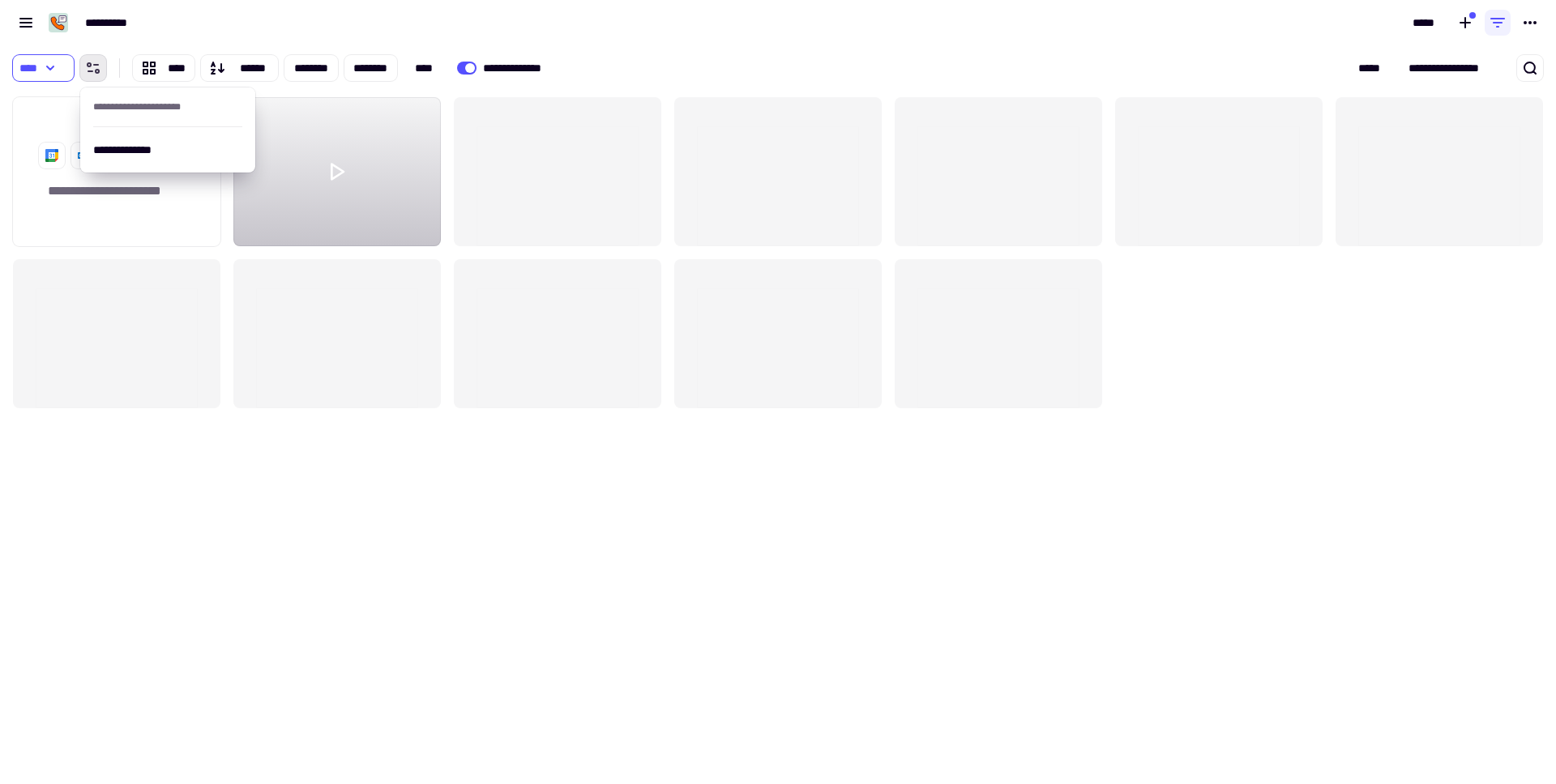 click 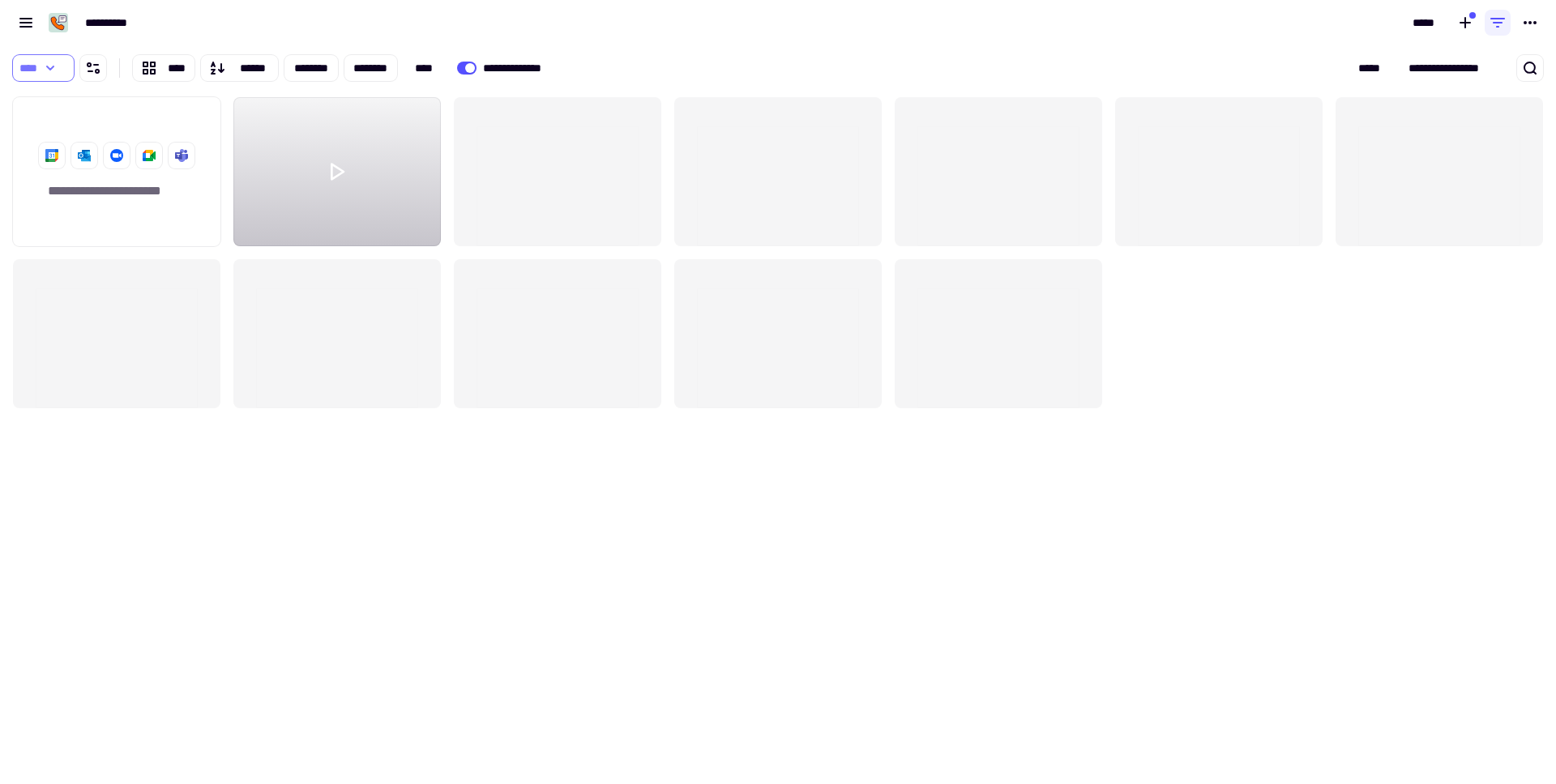 click 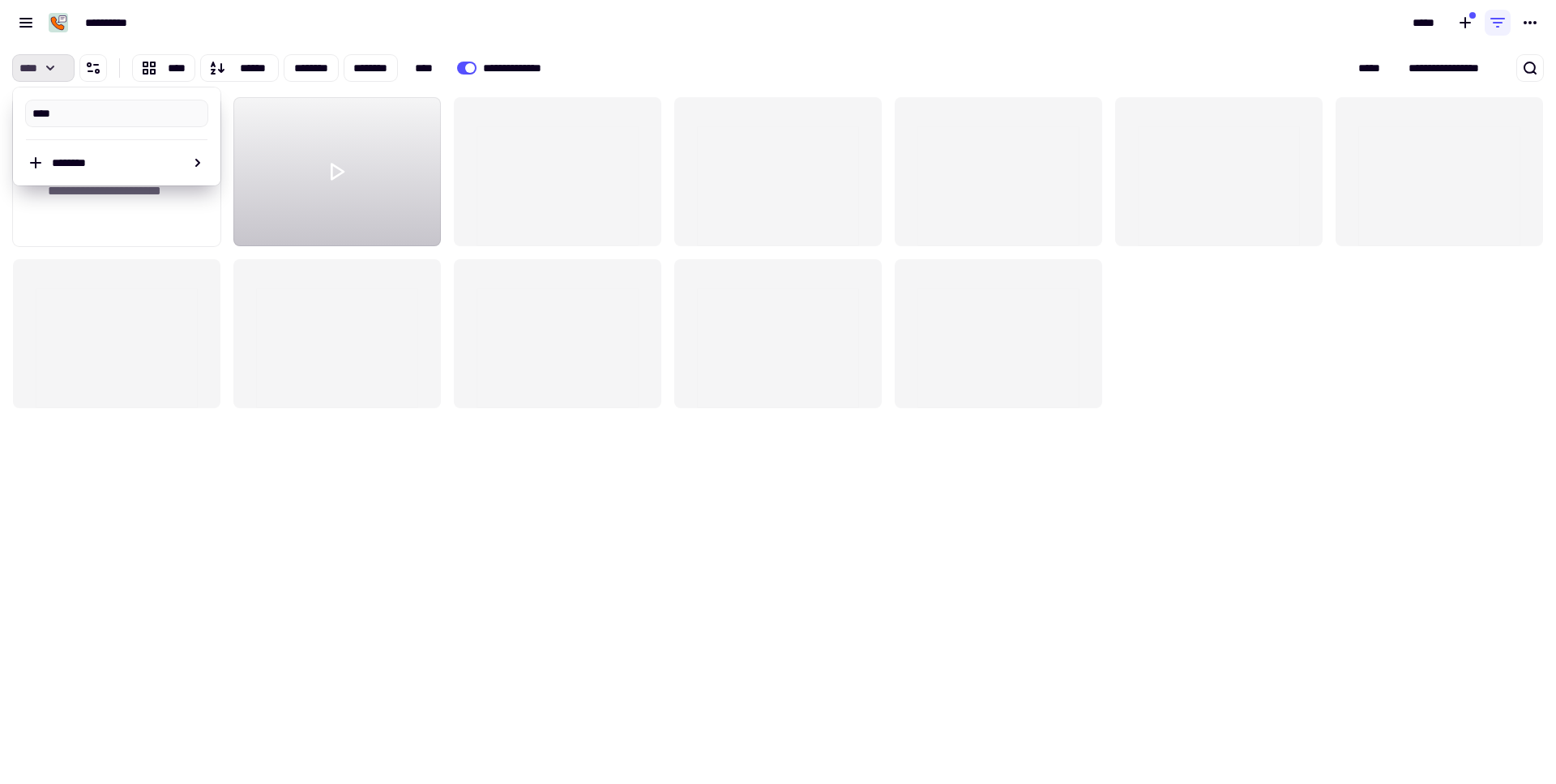 click 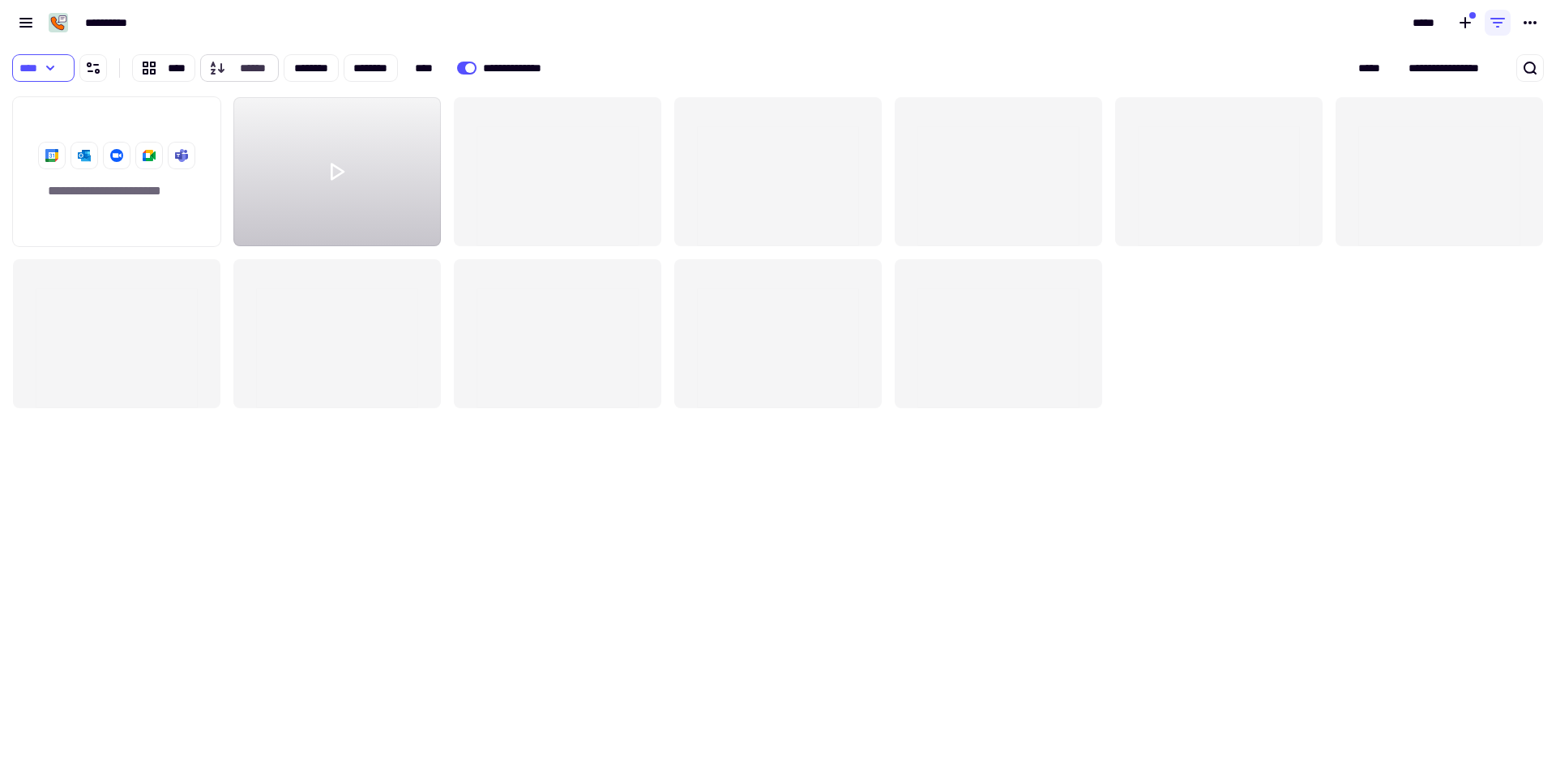 click on "******" 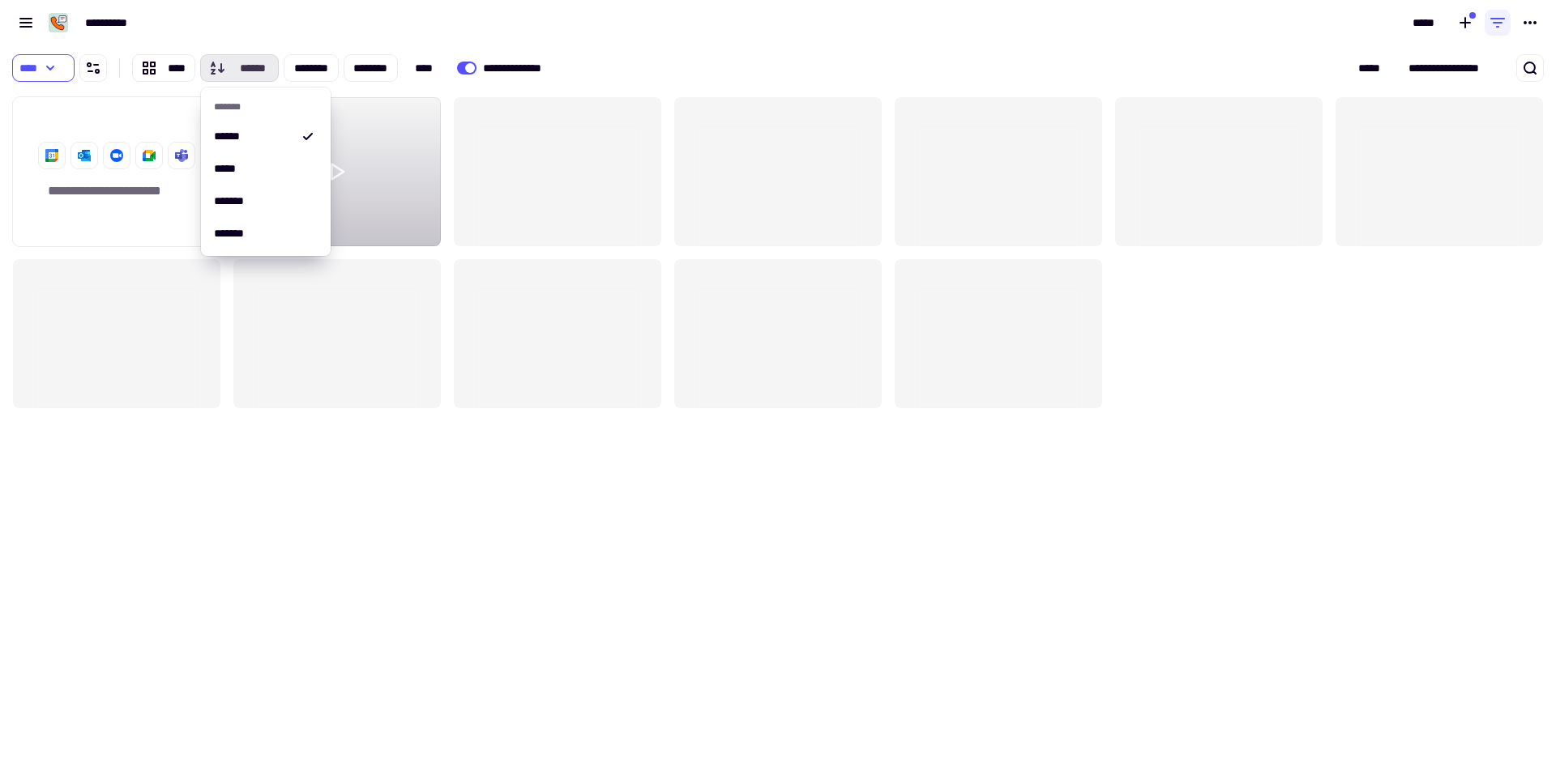 click on "******" 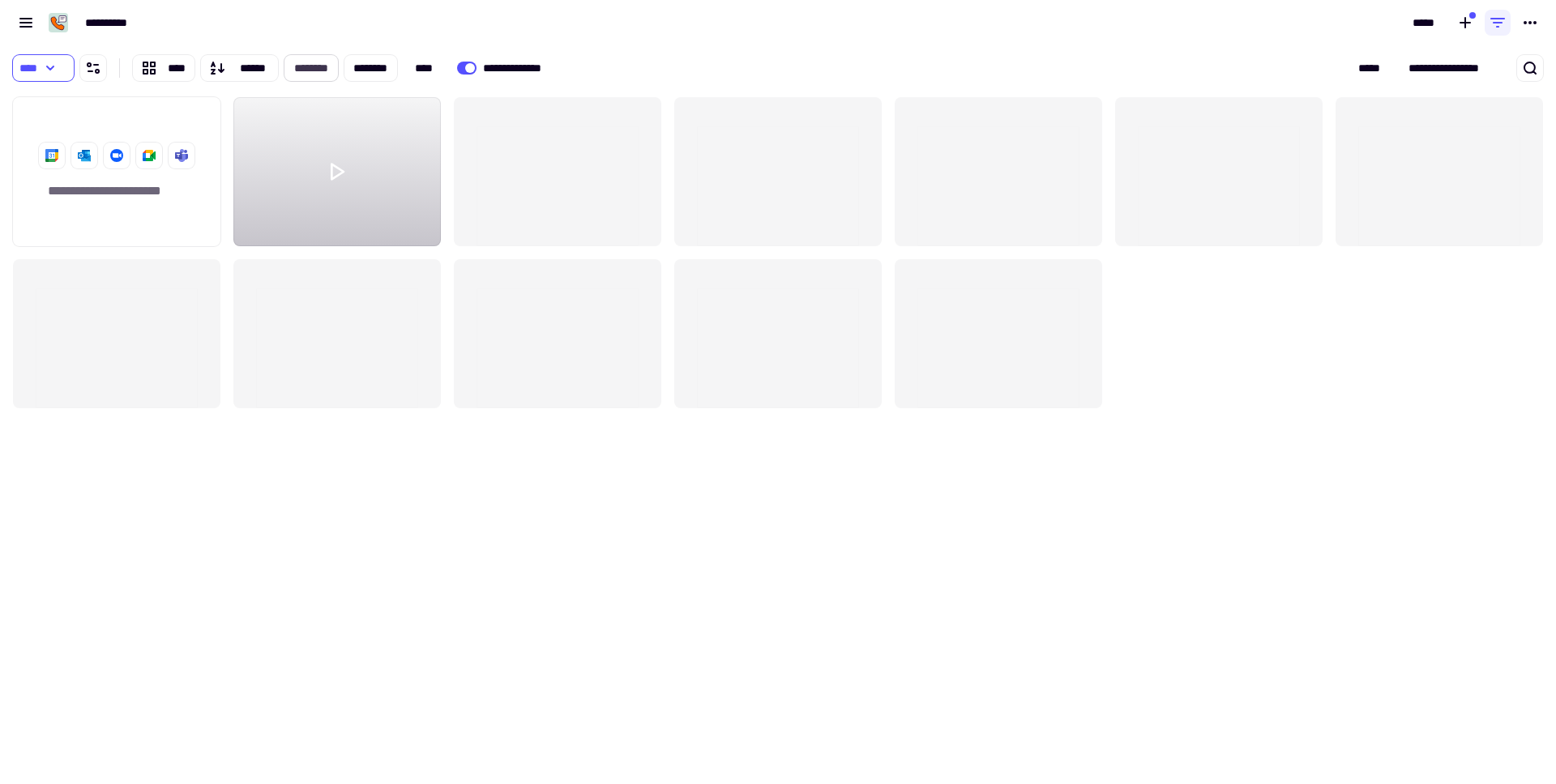 click on "********" 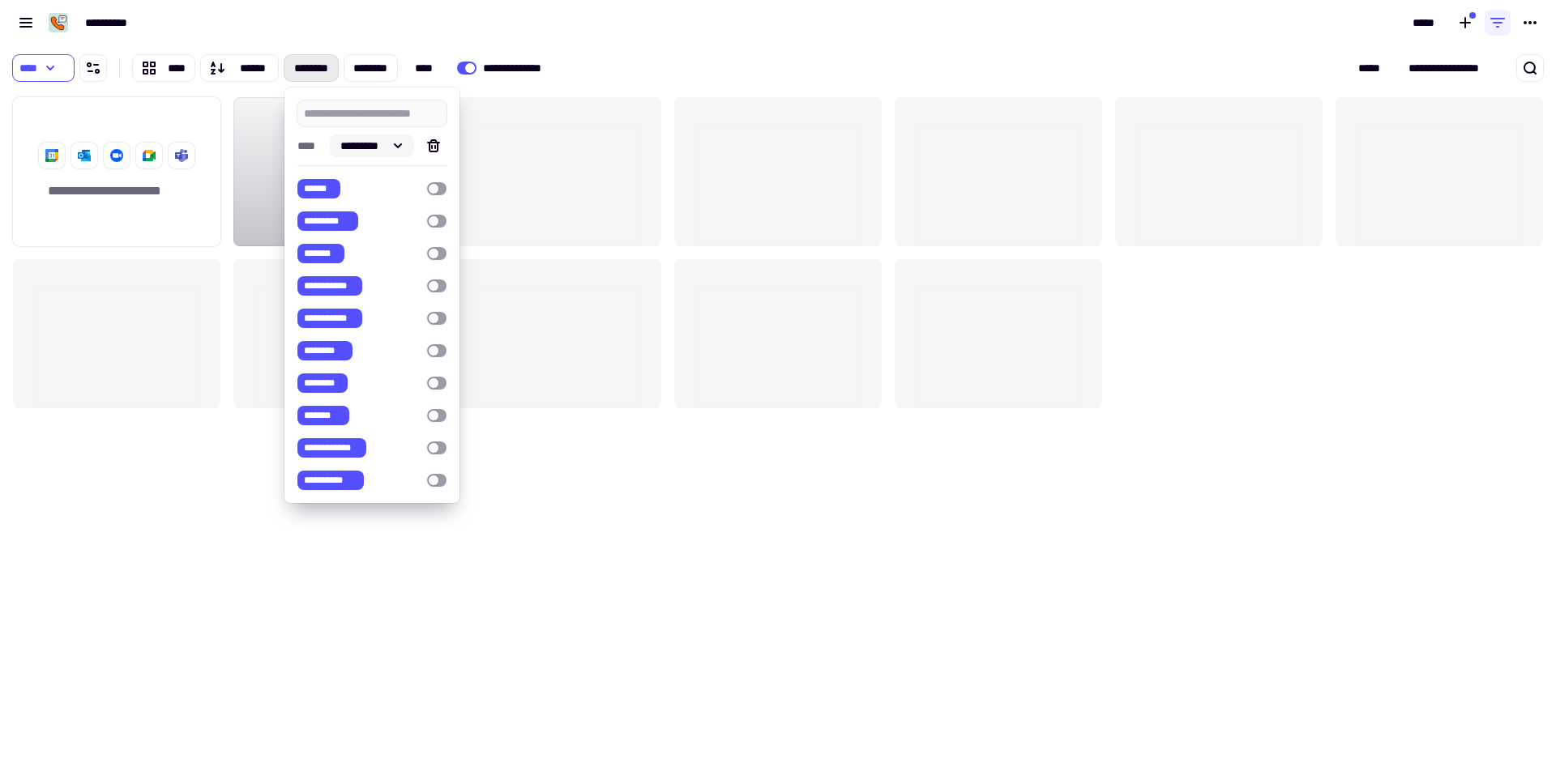 click 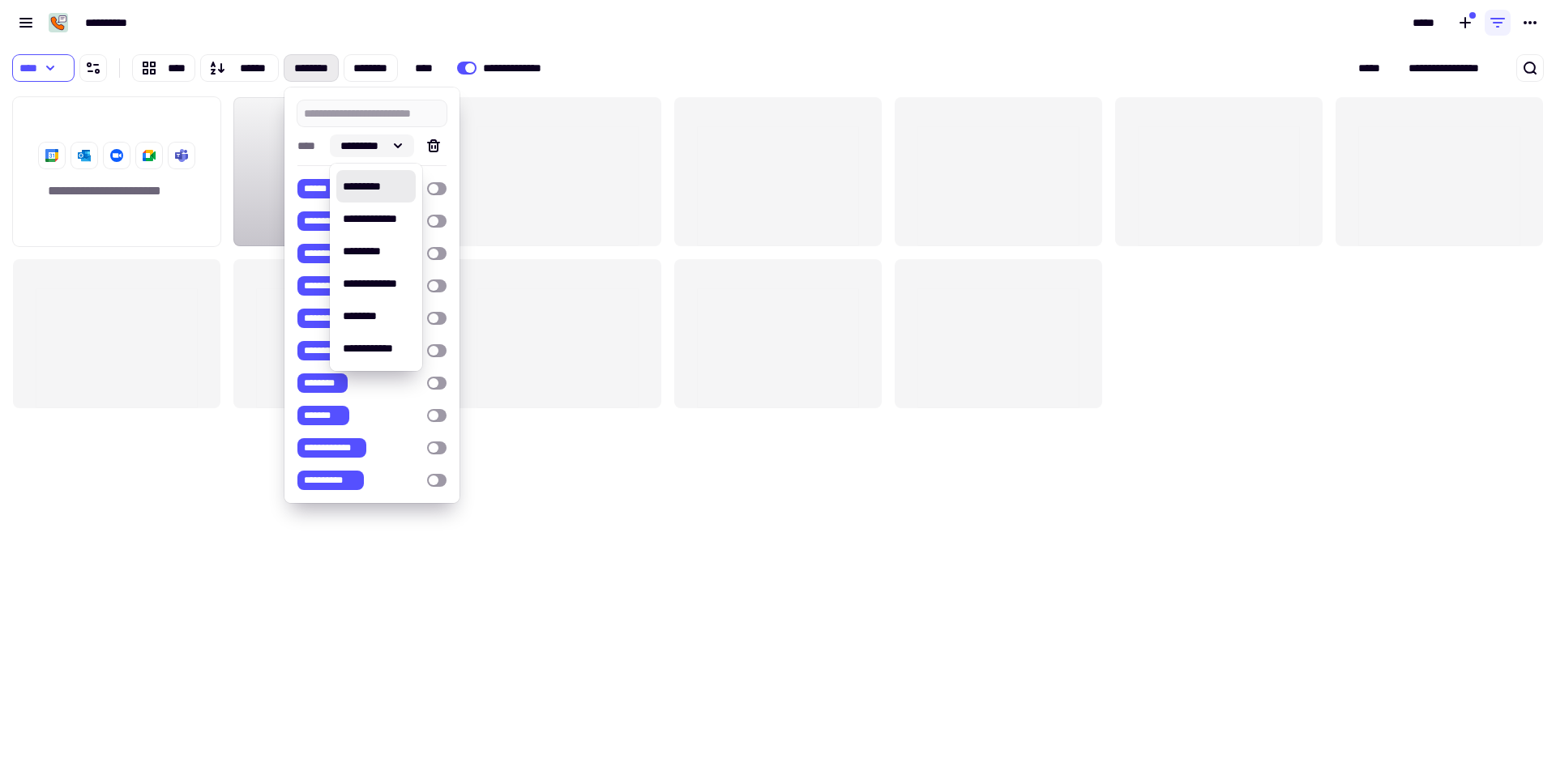 click 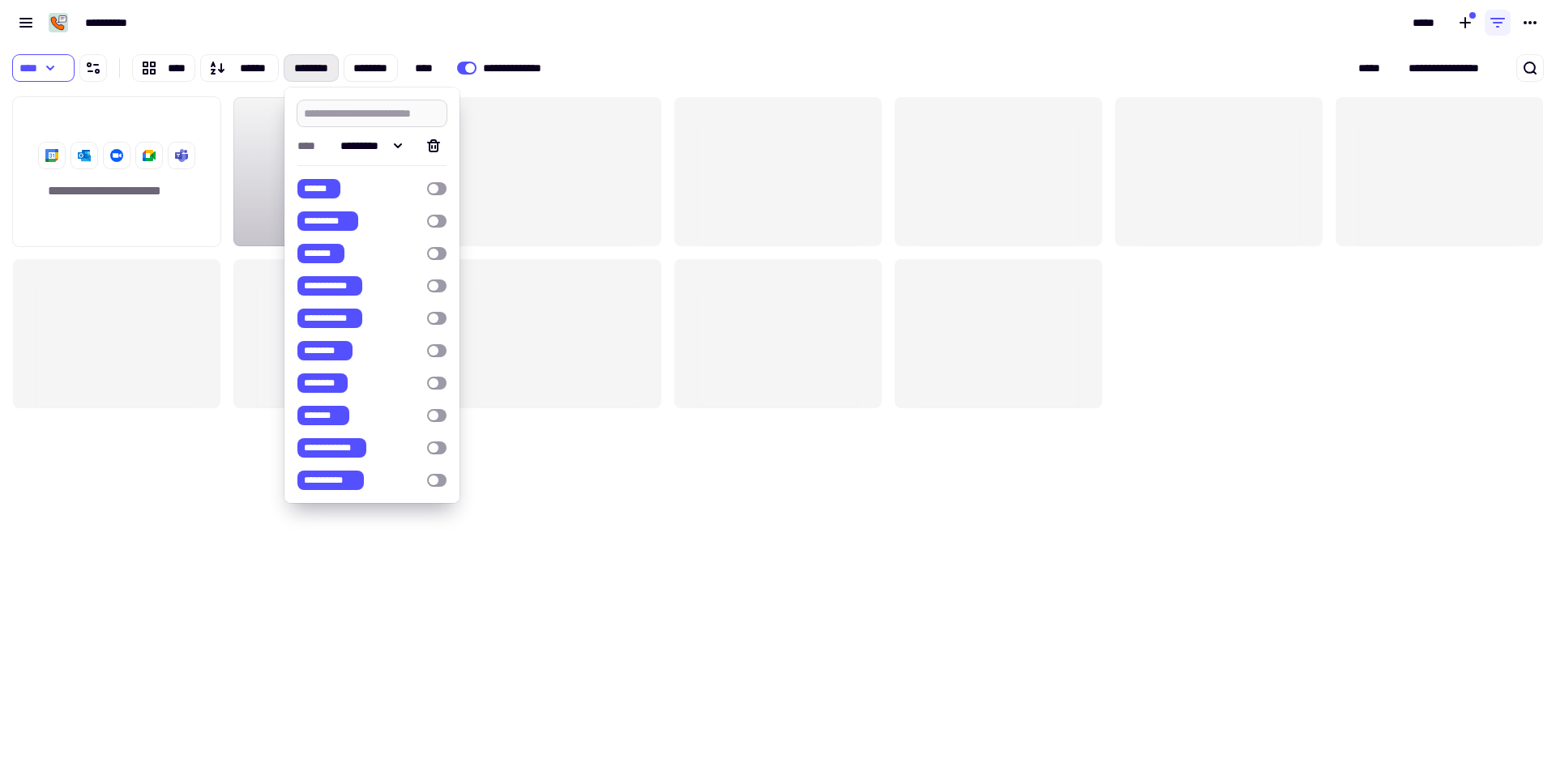 click at bounding box center [372, 113] 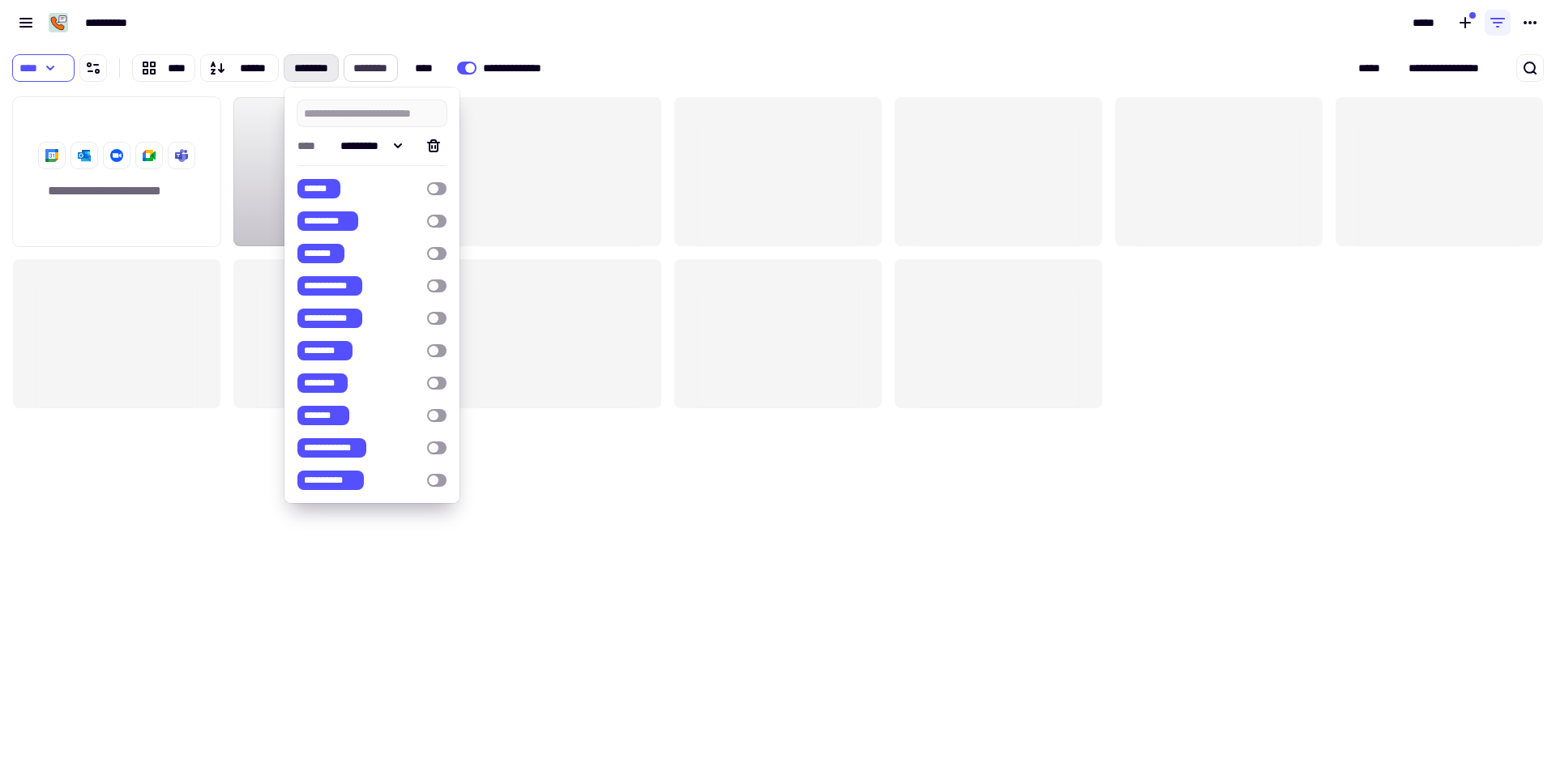 click on "********" 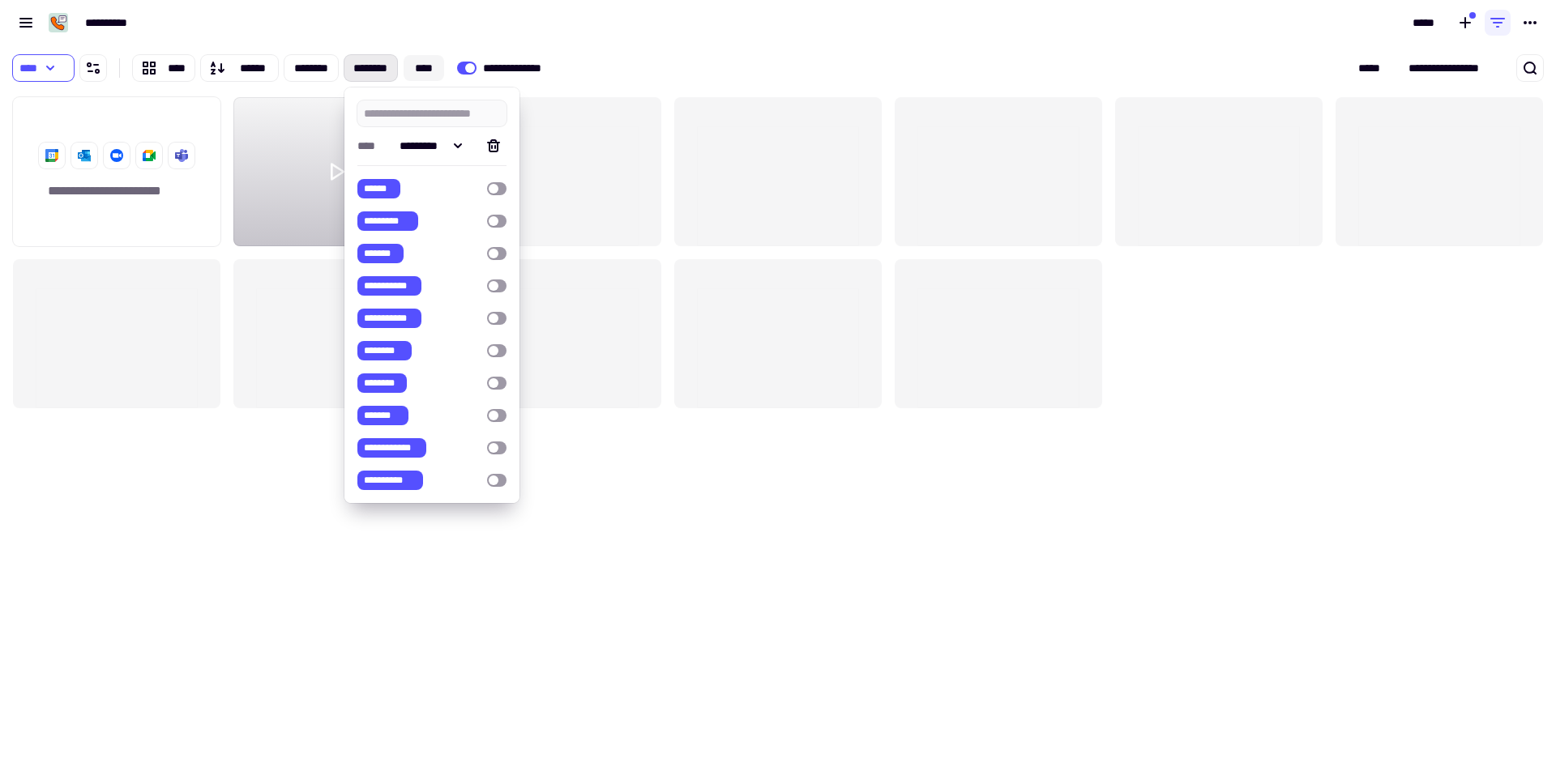 click on "****" 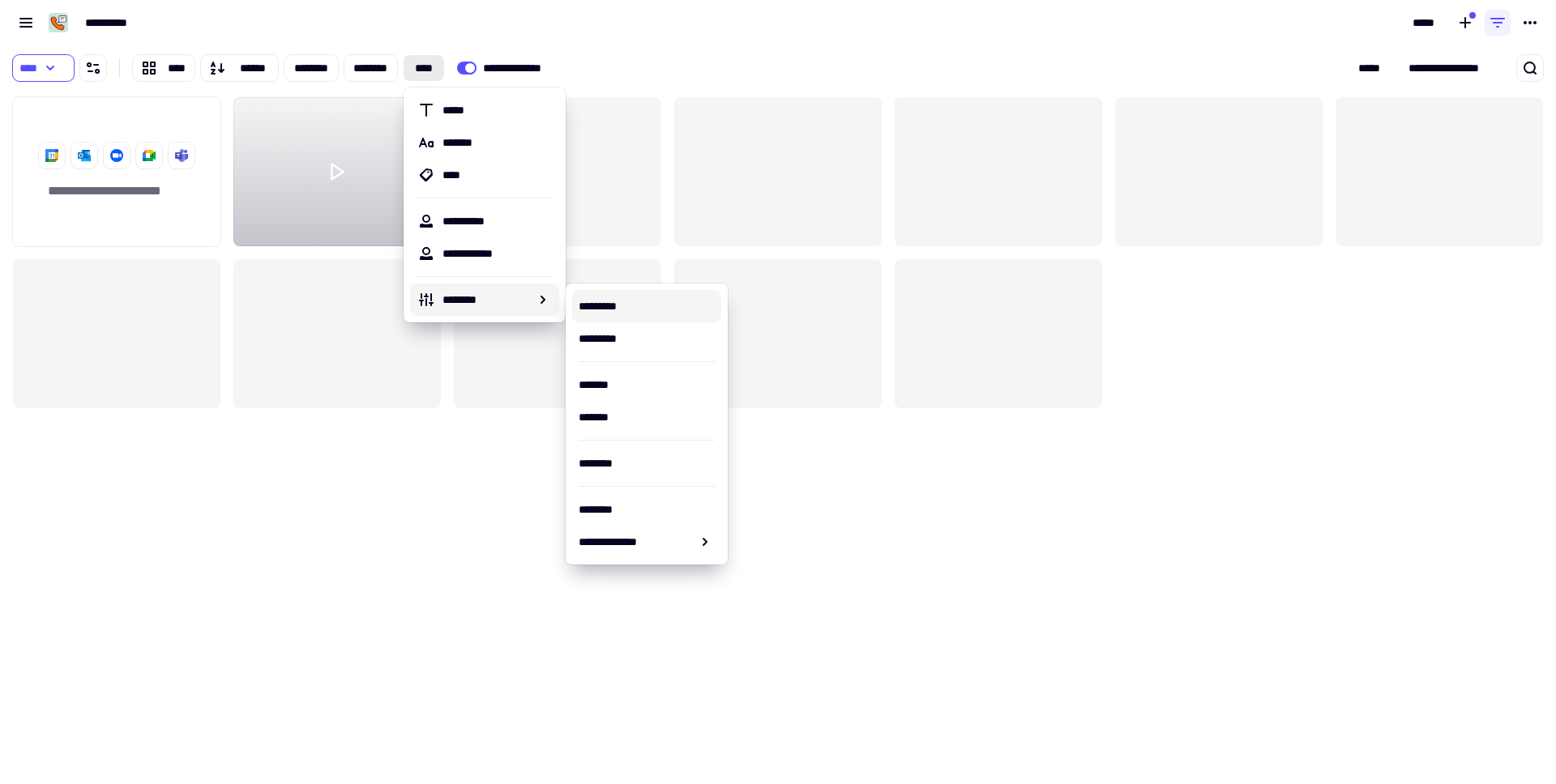click on "********" at bounding box center [486, 300] 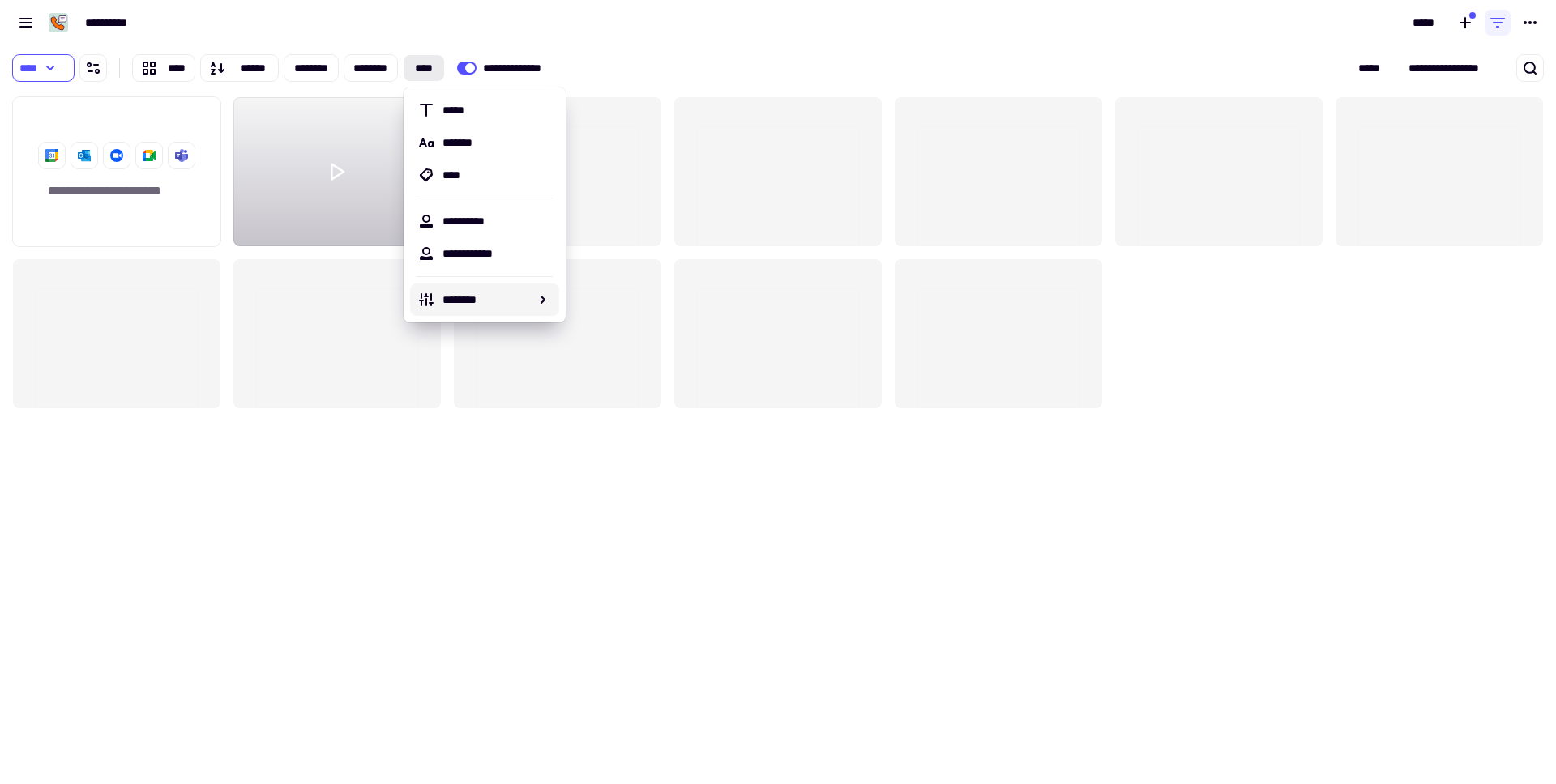 click 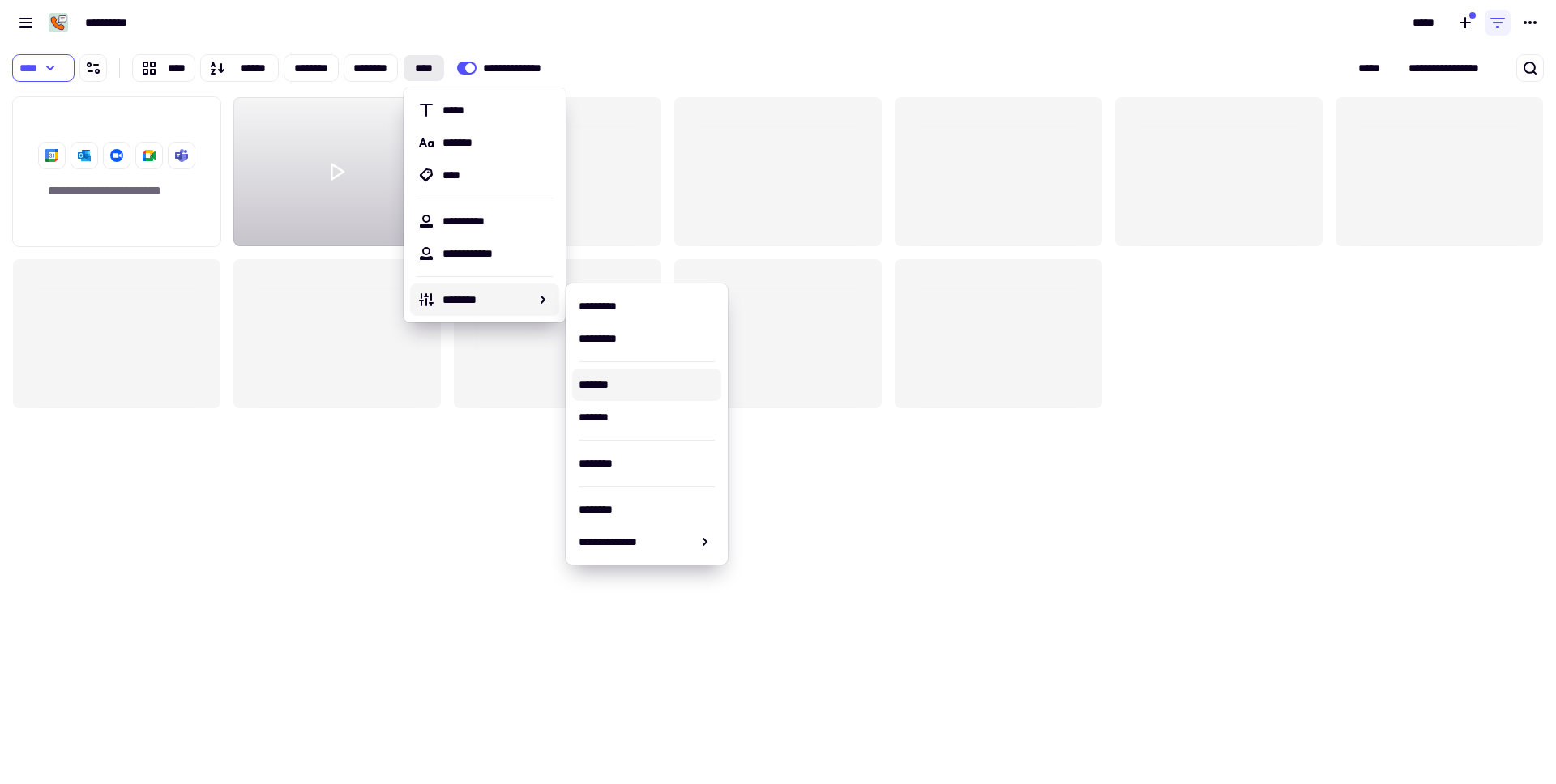 click on "*******" at bounding box center (647, 385) 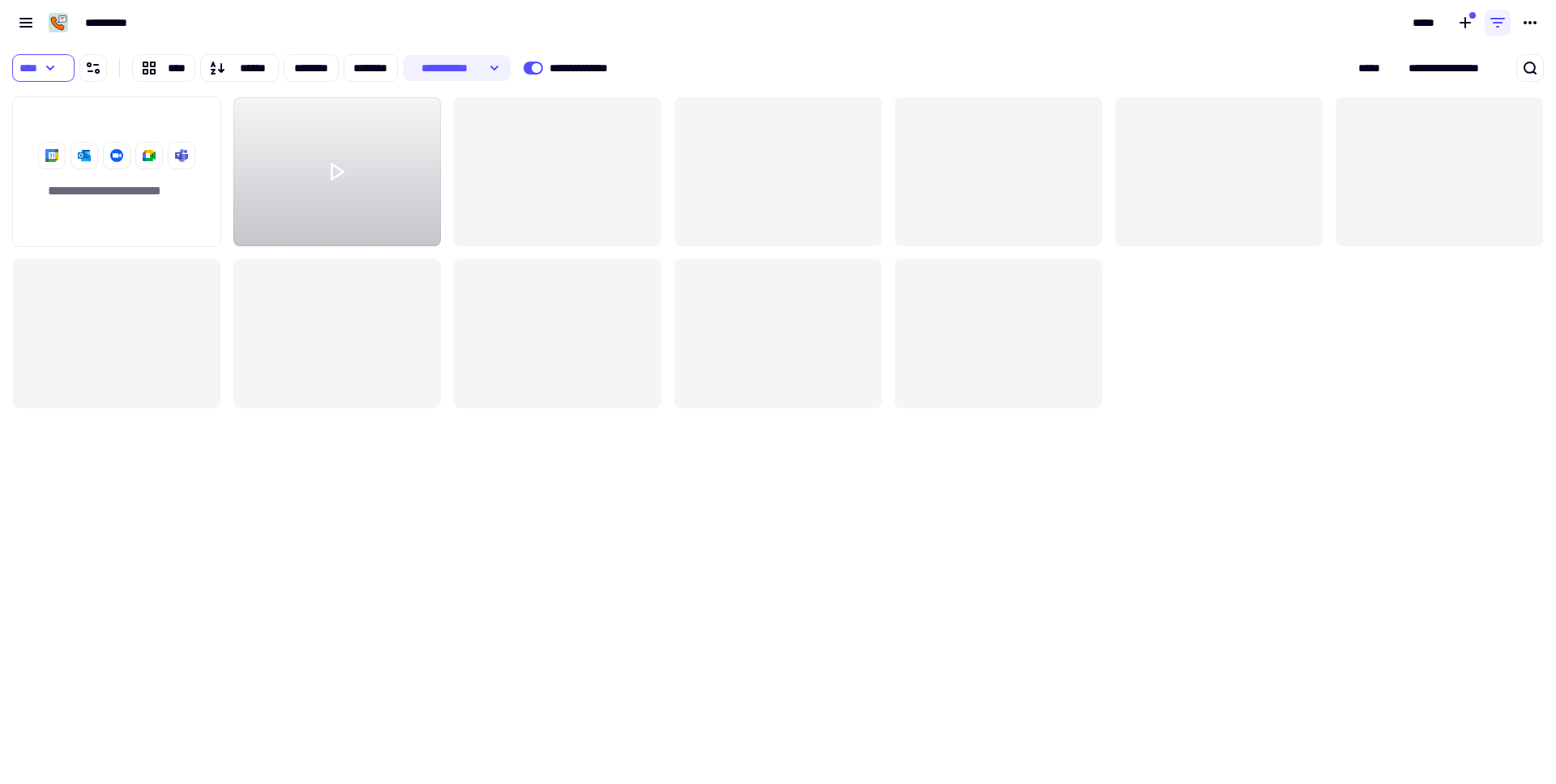click on "**********" at bounding box center (500, 68) 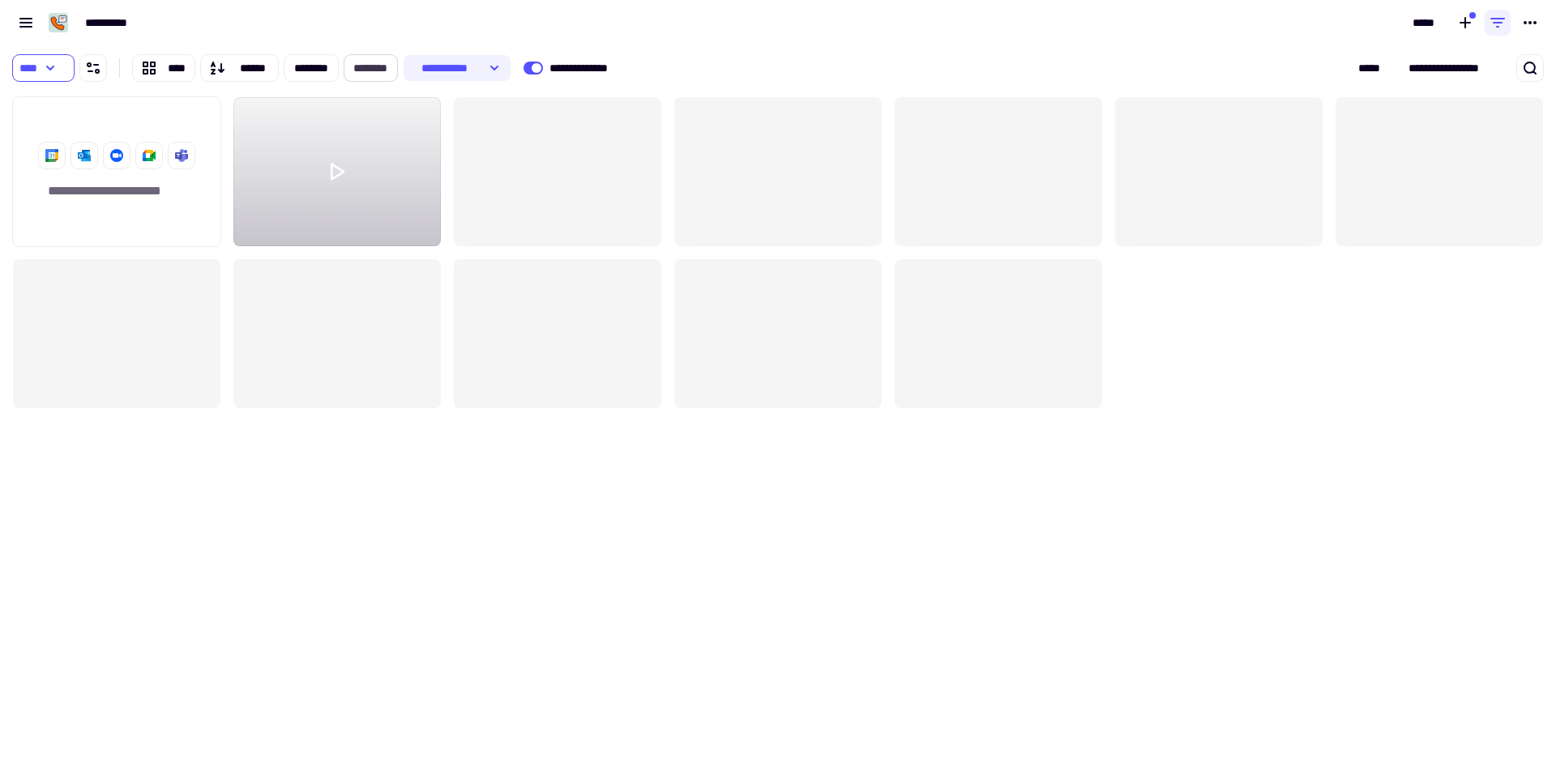 click on "********" 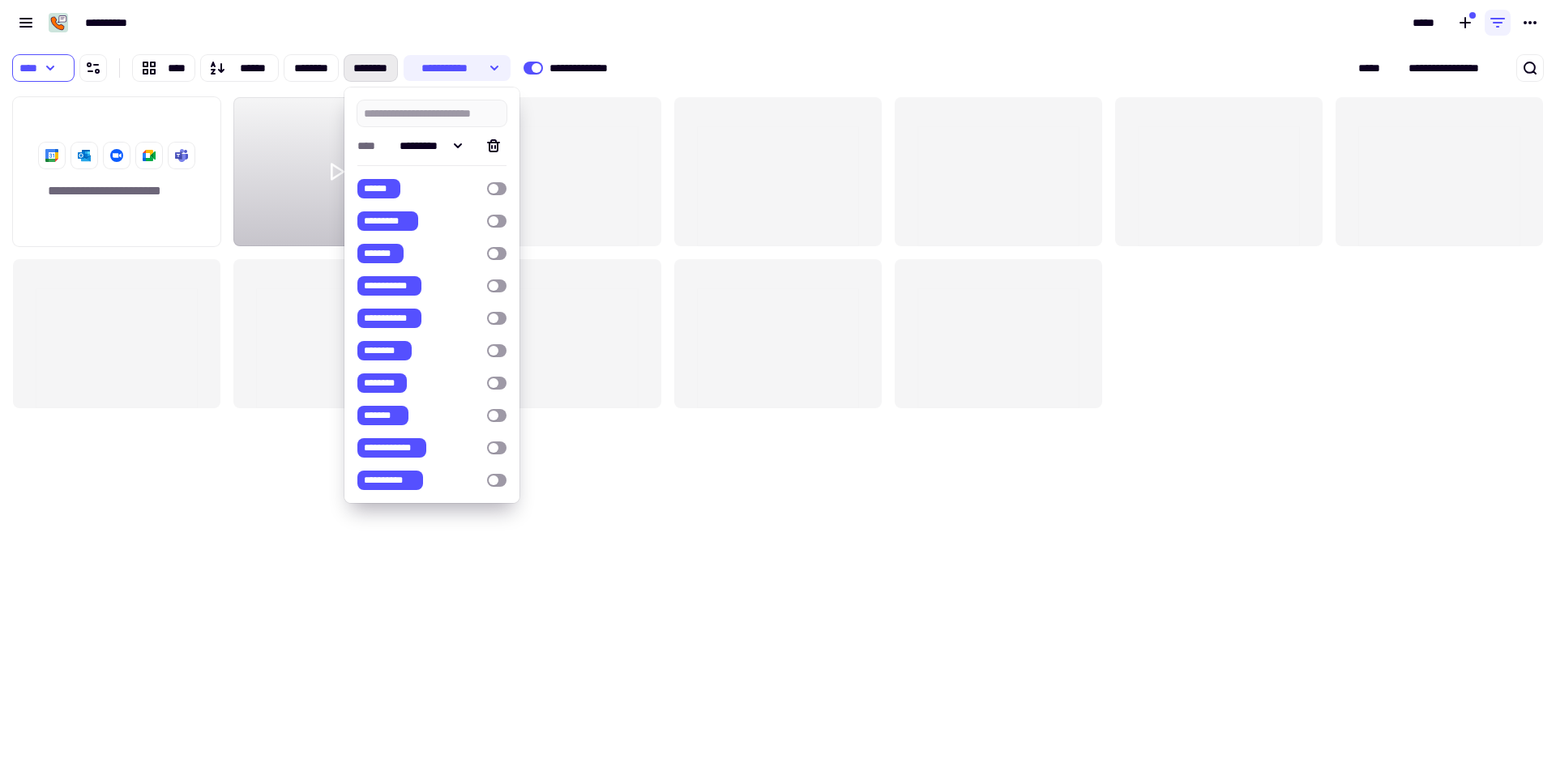 click 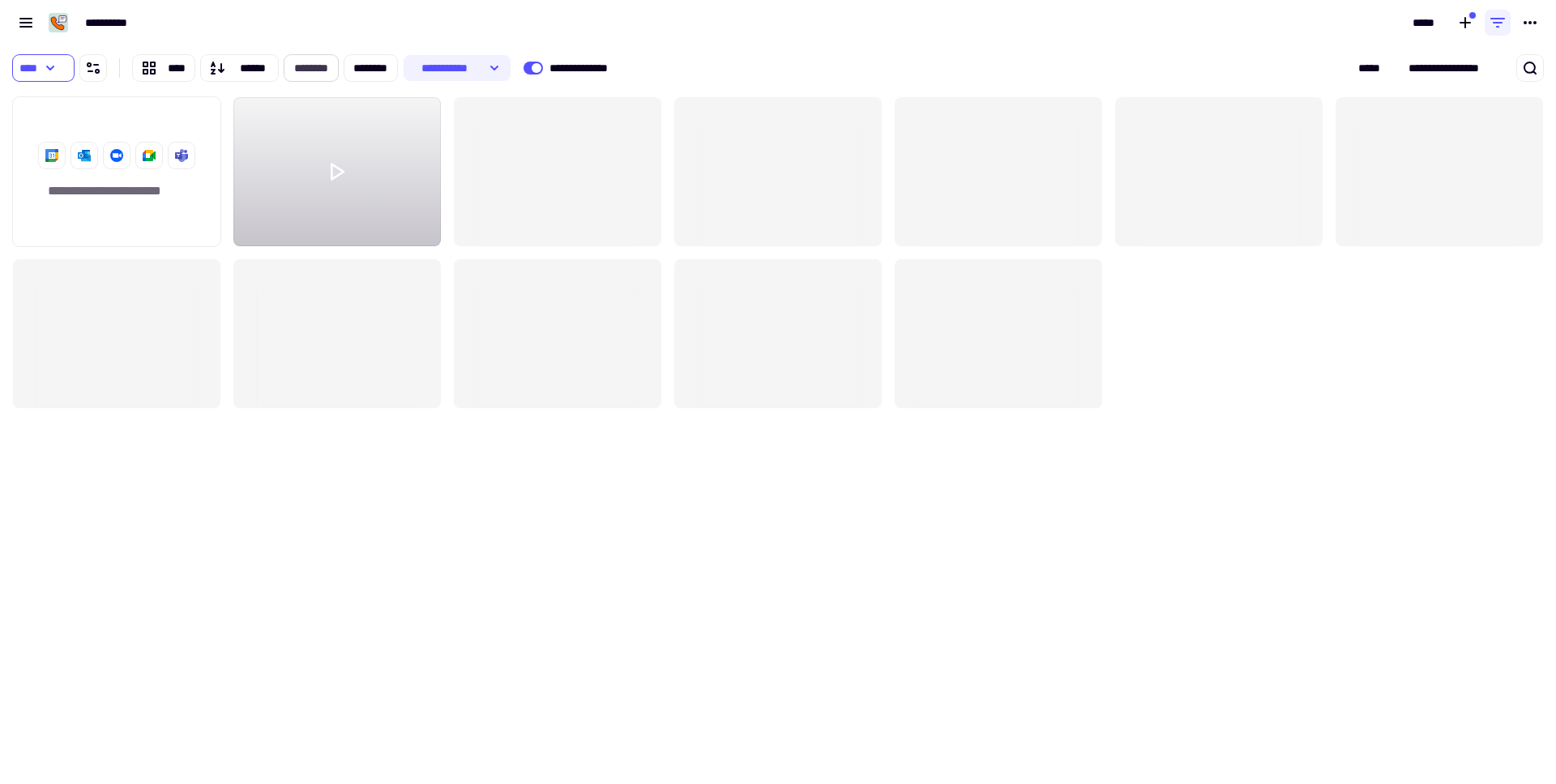 click on "********" 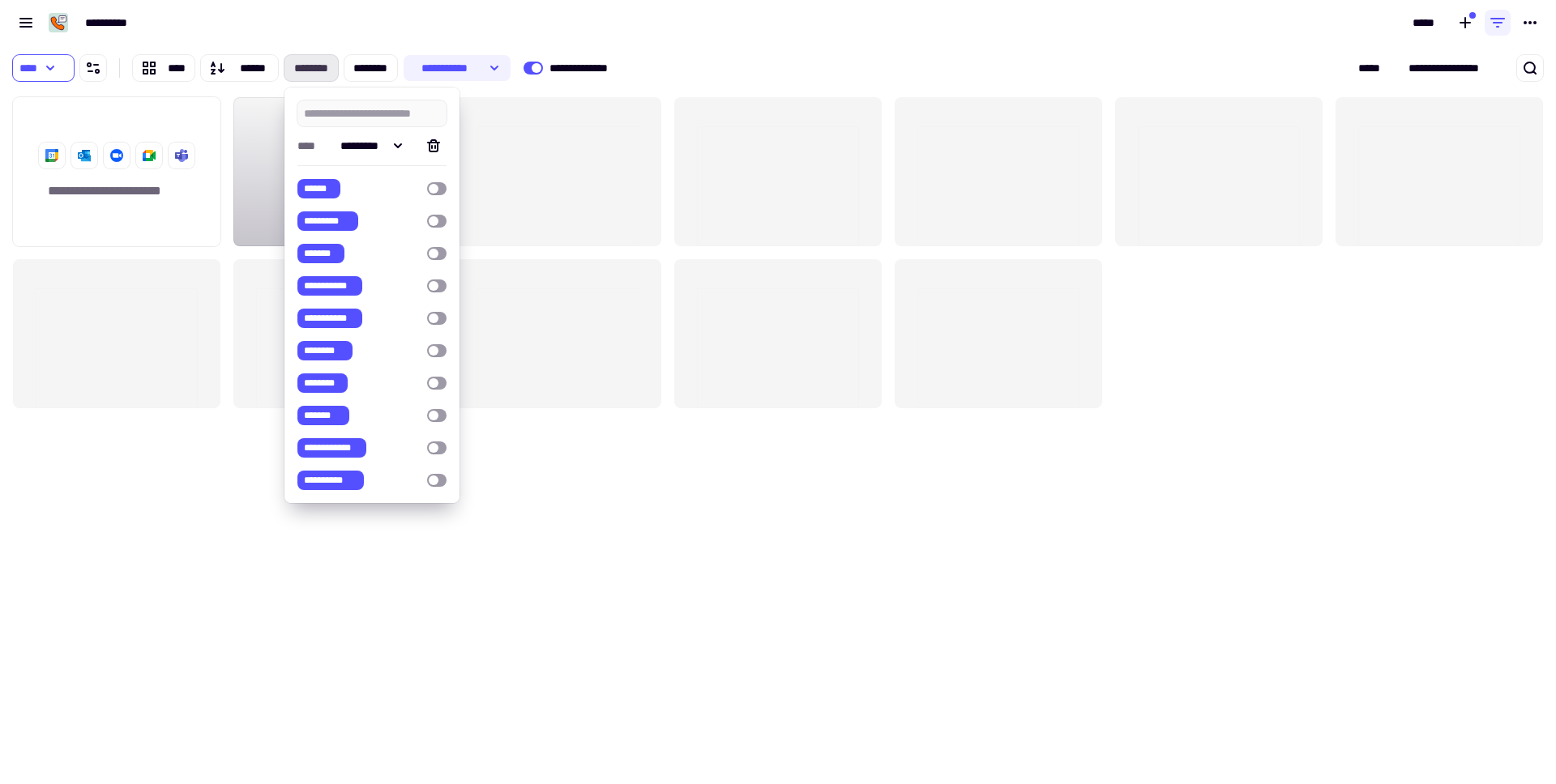 click on "********" 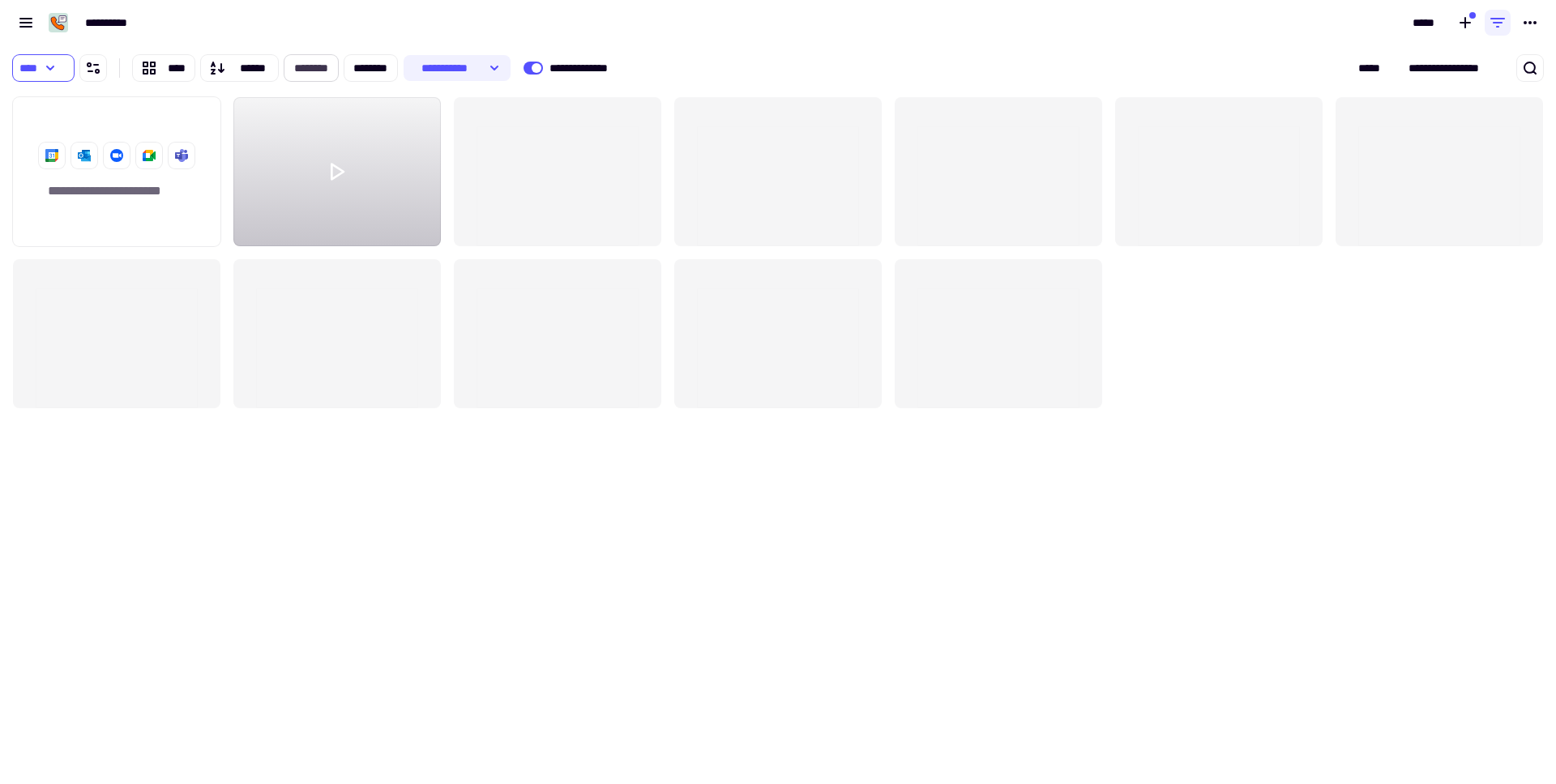 click on "********" 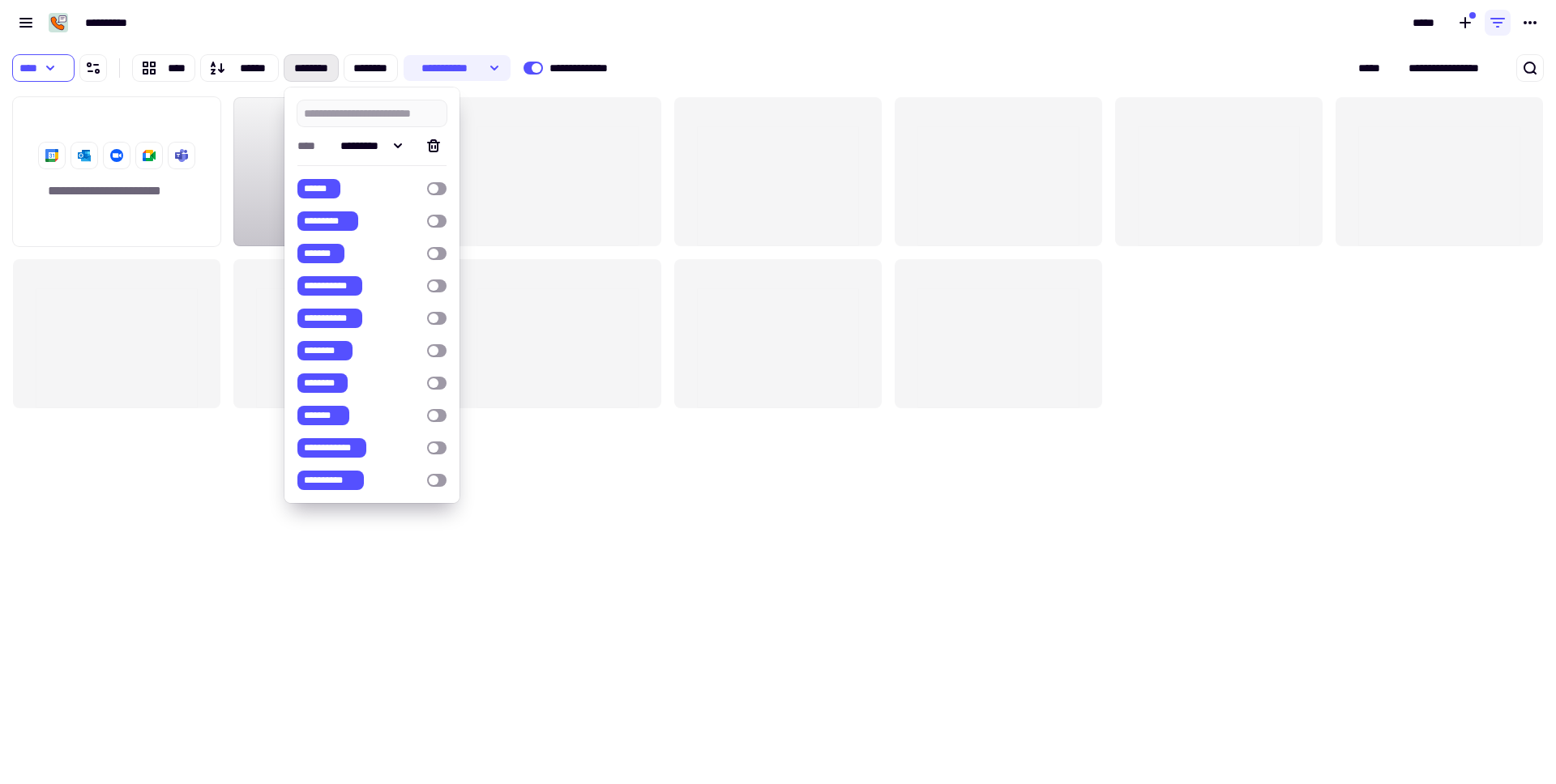 click on "****" at bounding box center (310, 146) 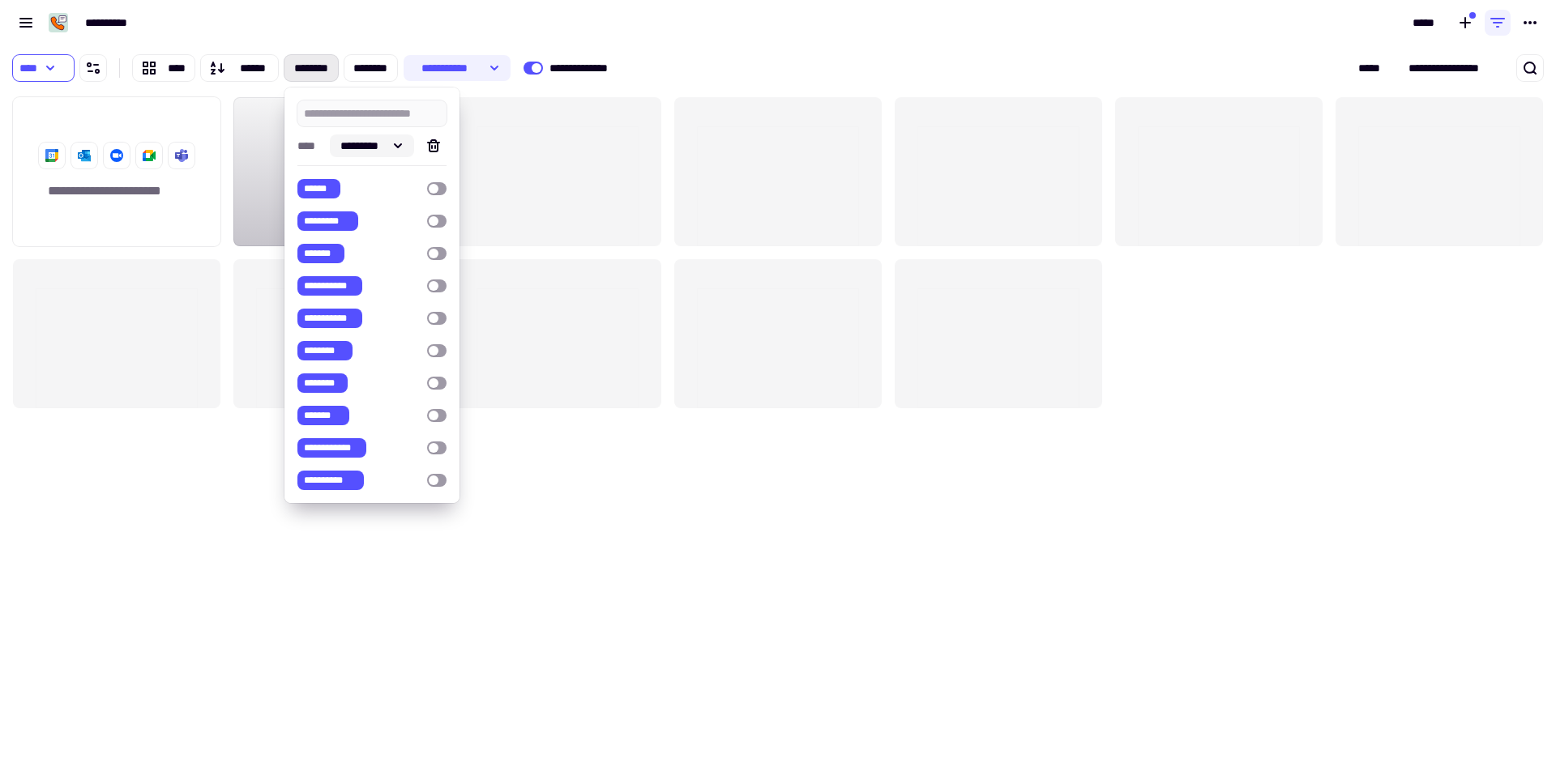 click on "*********" 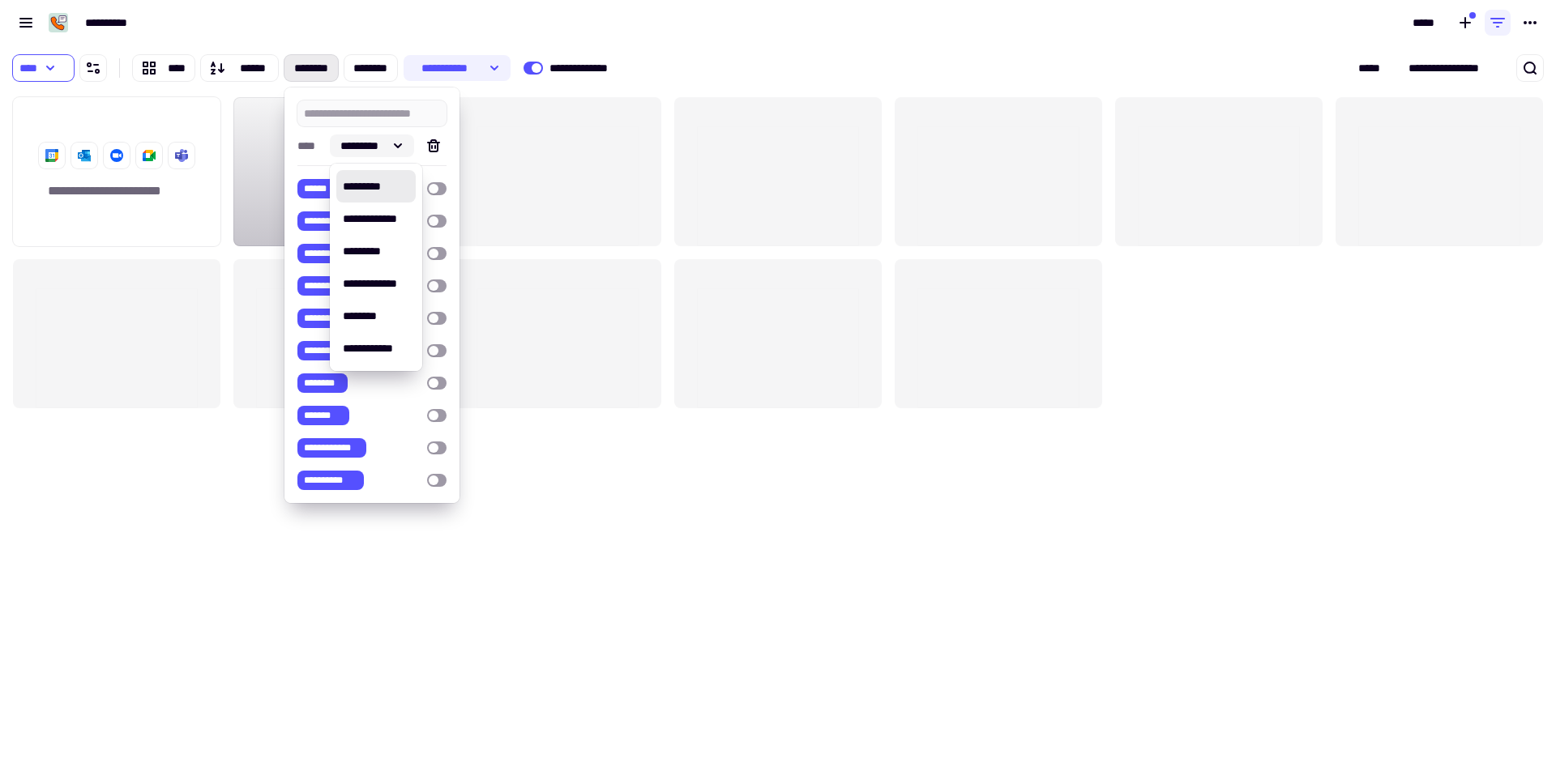 click on "*********" 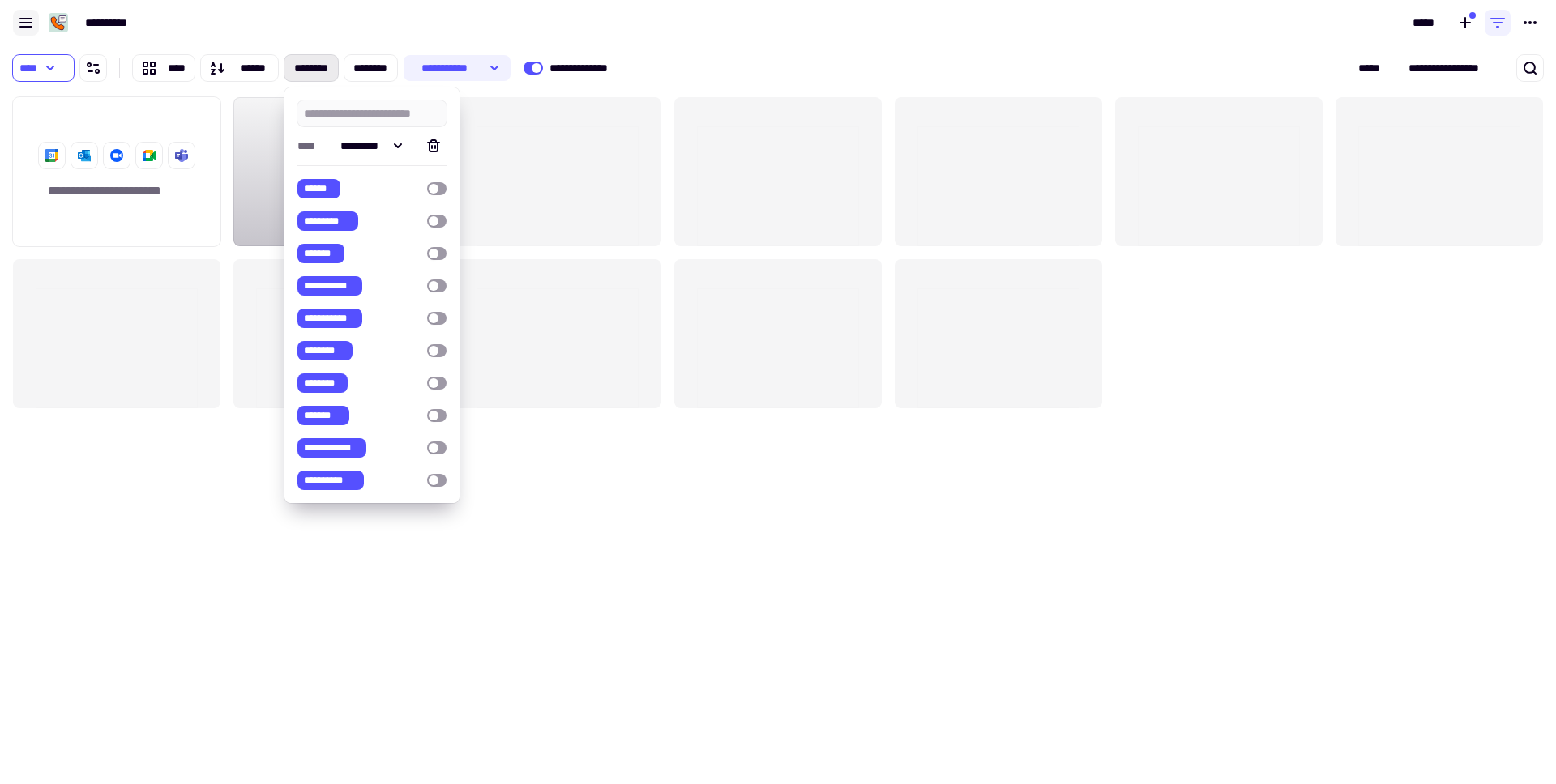 click 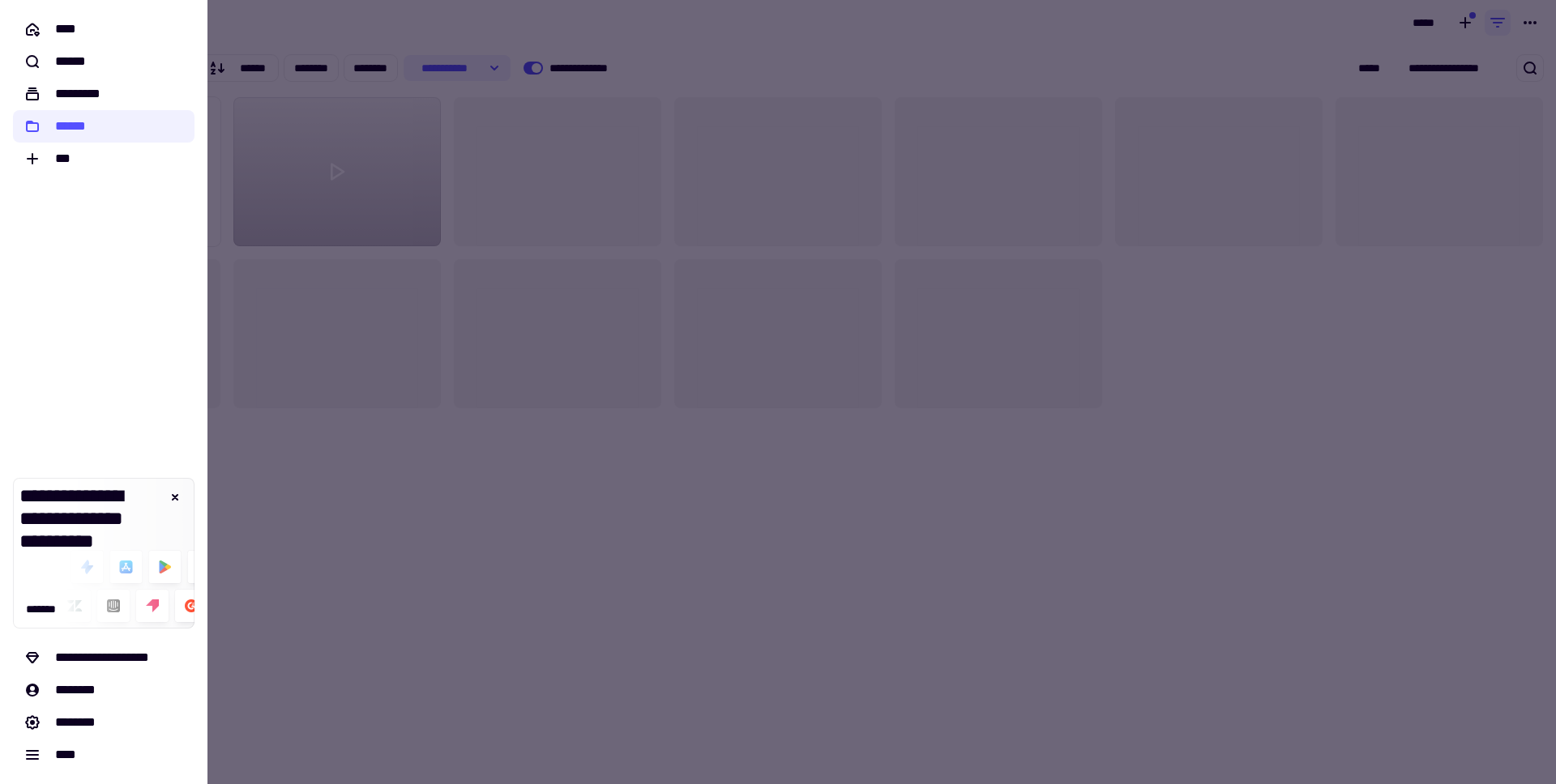 click at bounding box center [778, 392] 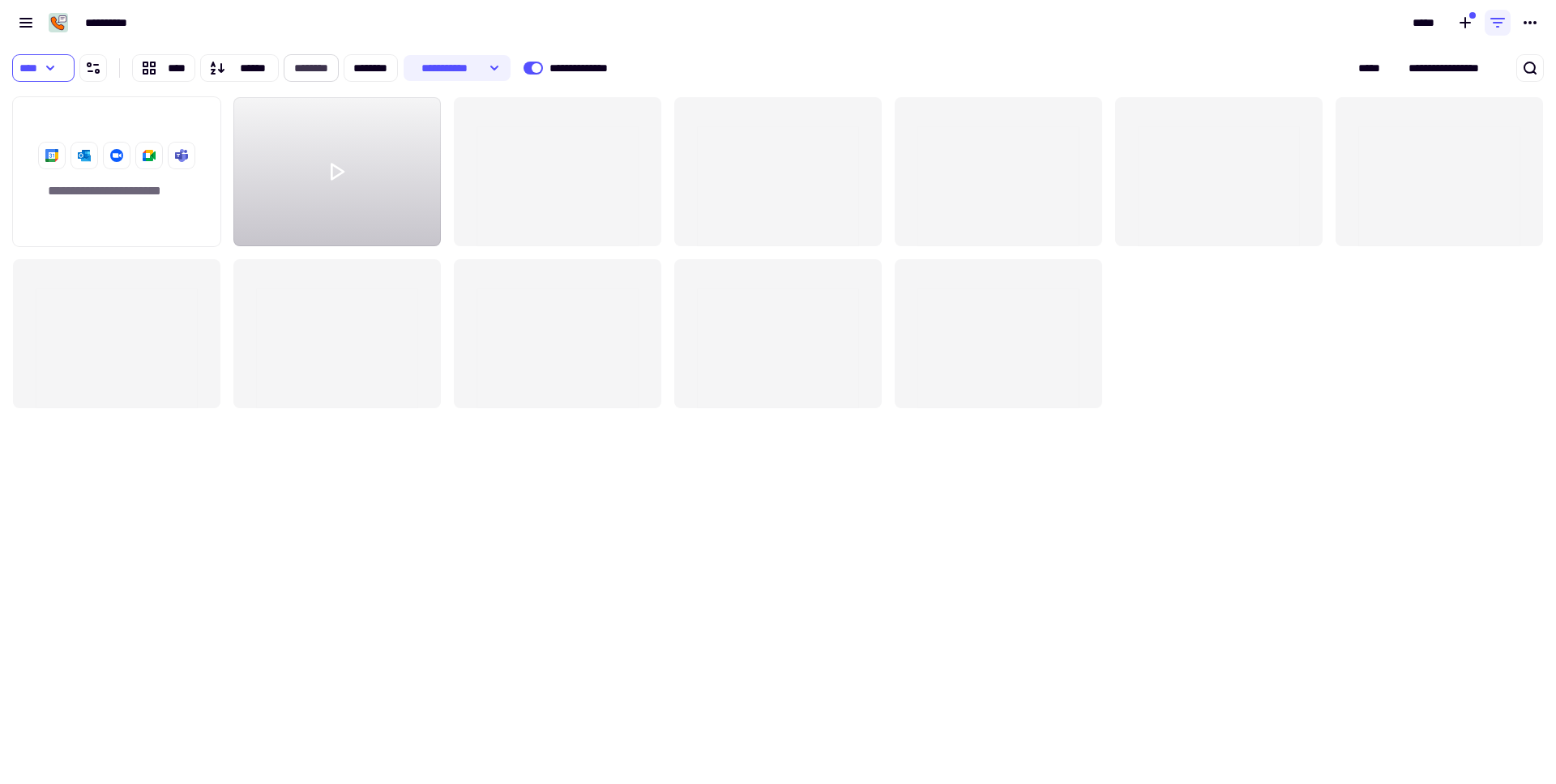 click on "********" 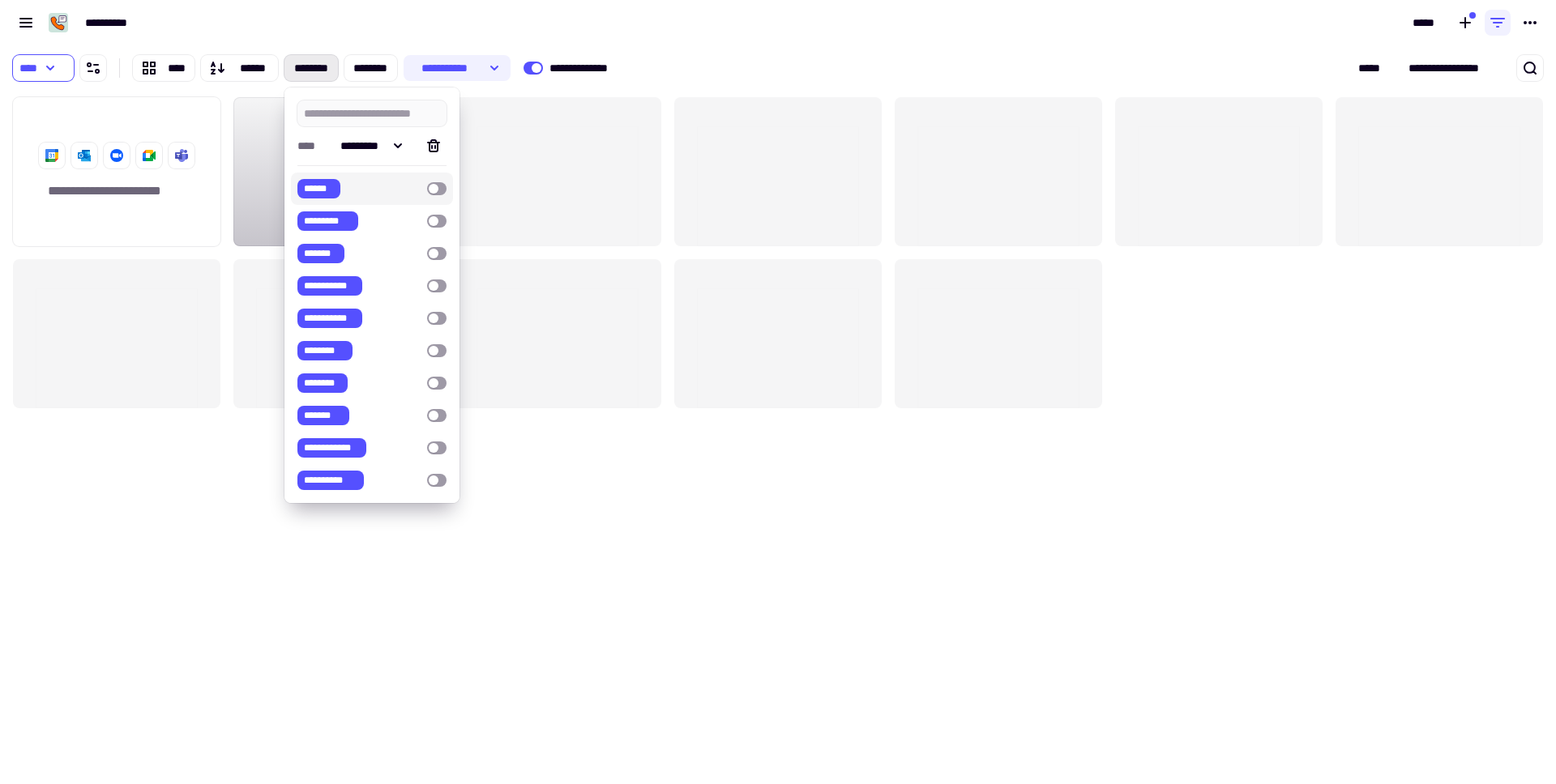 click on "******" at bounding box center [318, 189] 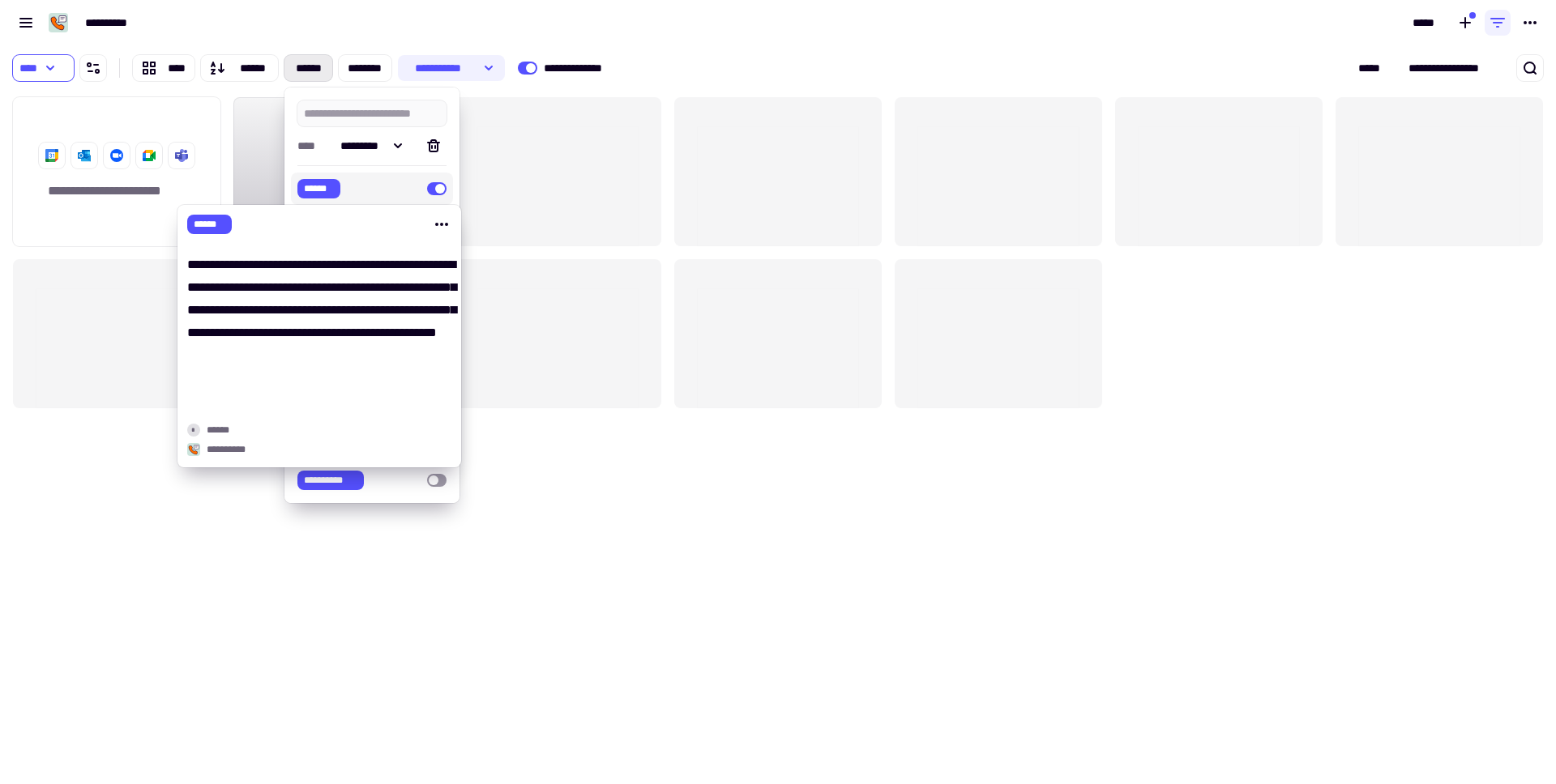 click on "******" at bounding box center (318, 189) 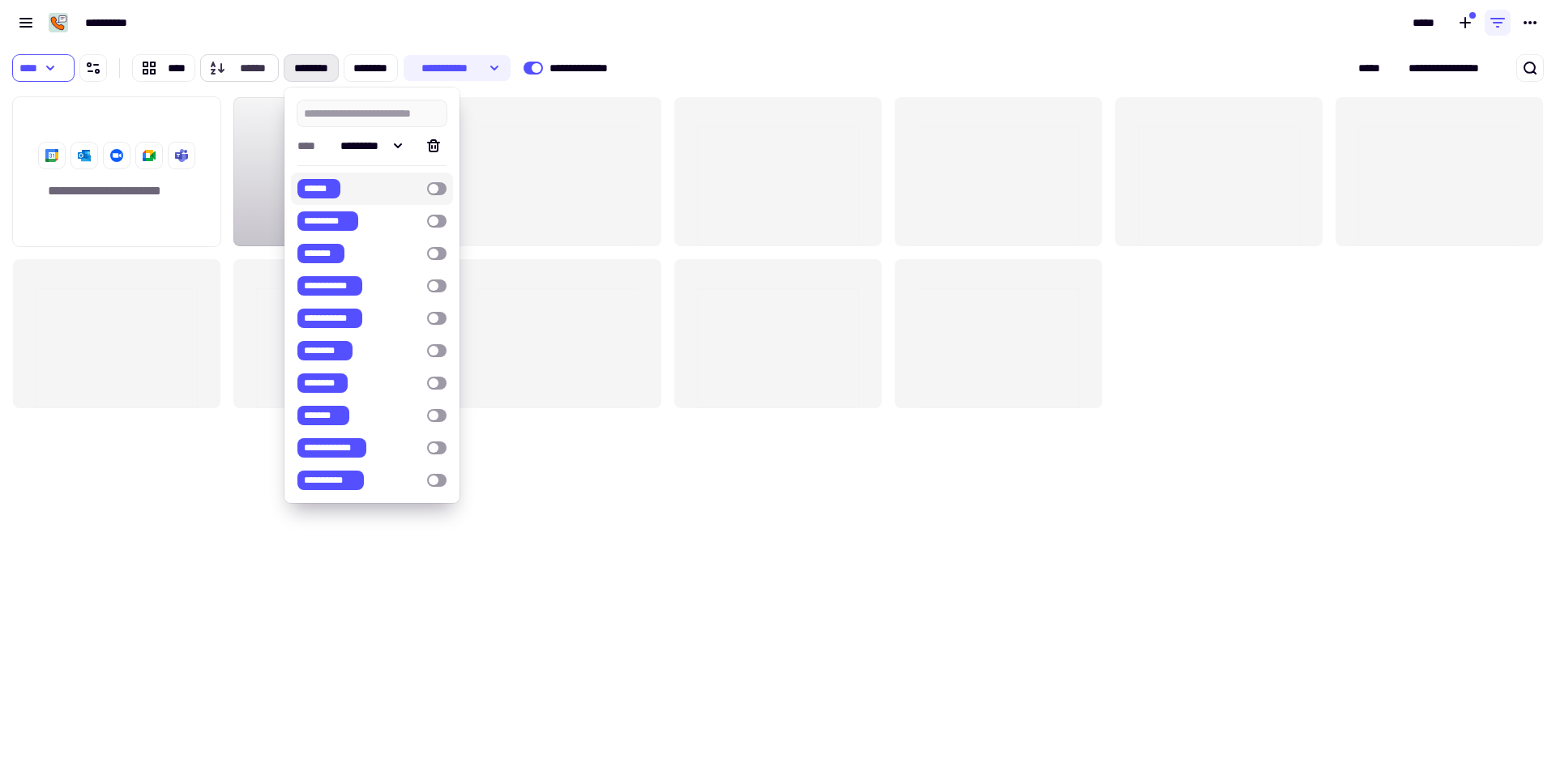 click on "******" 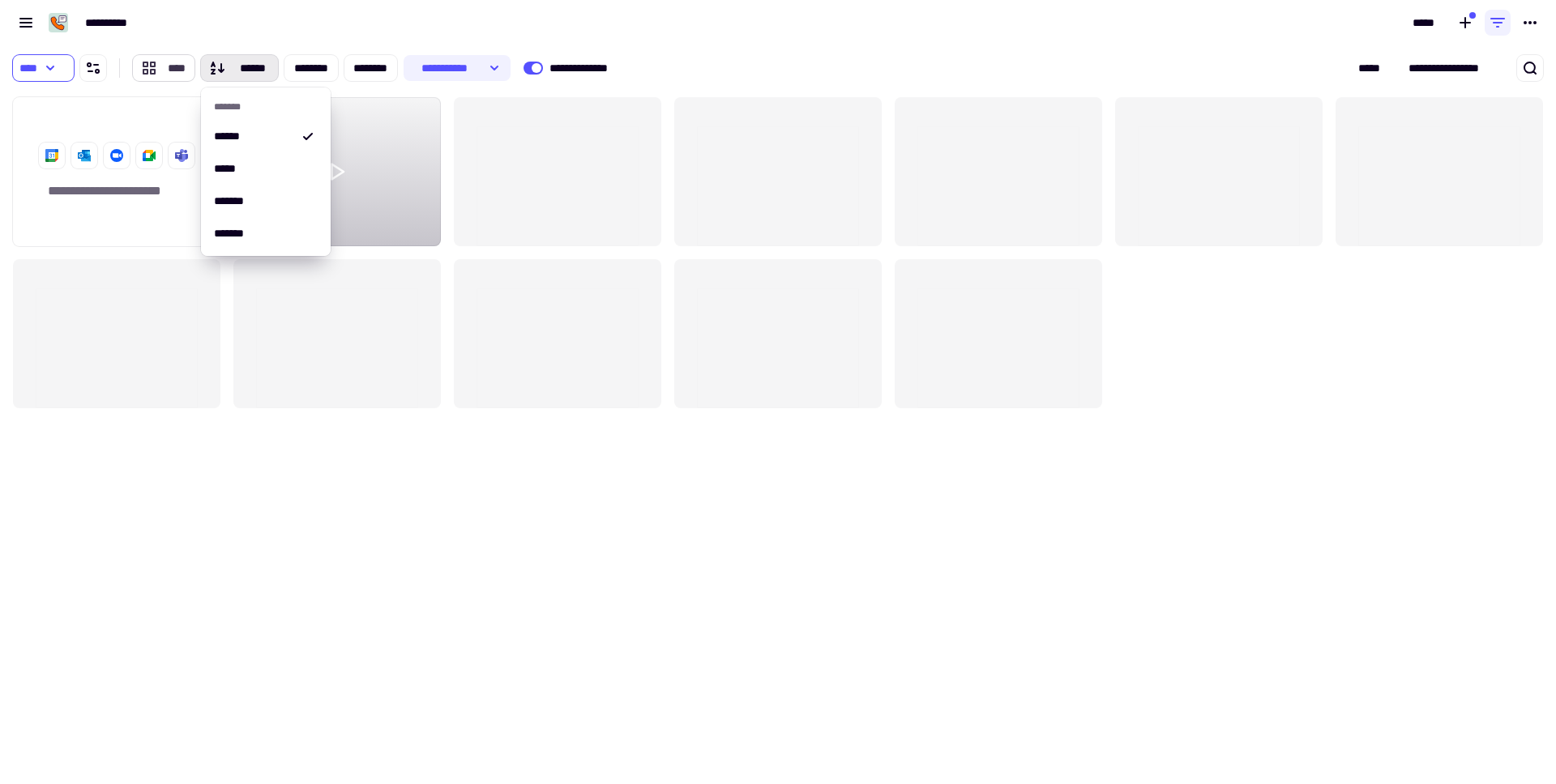 click on "****" 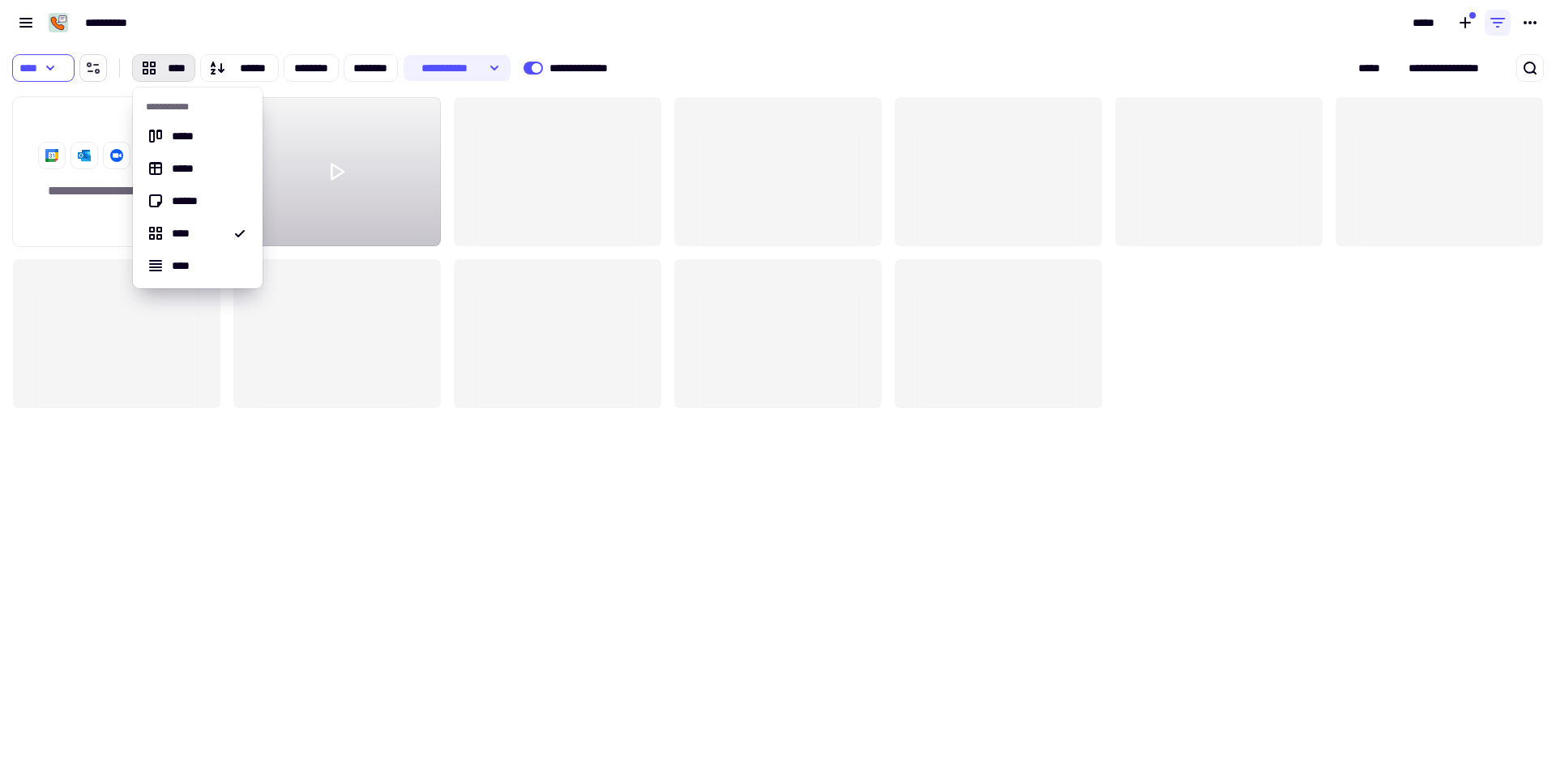 click 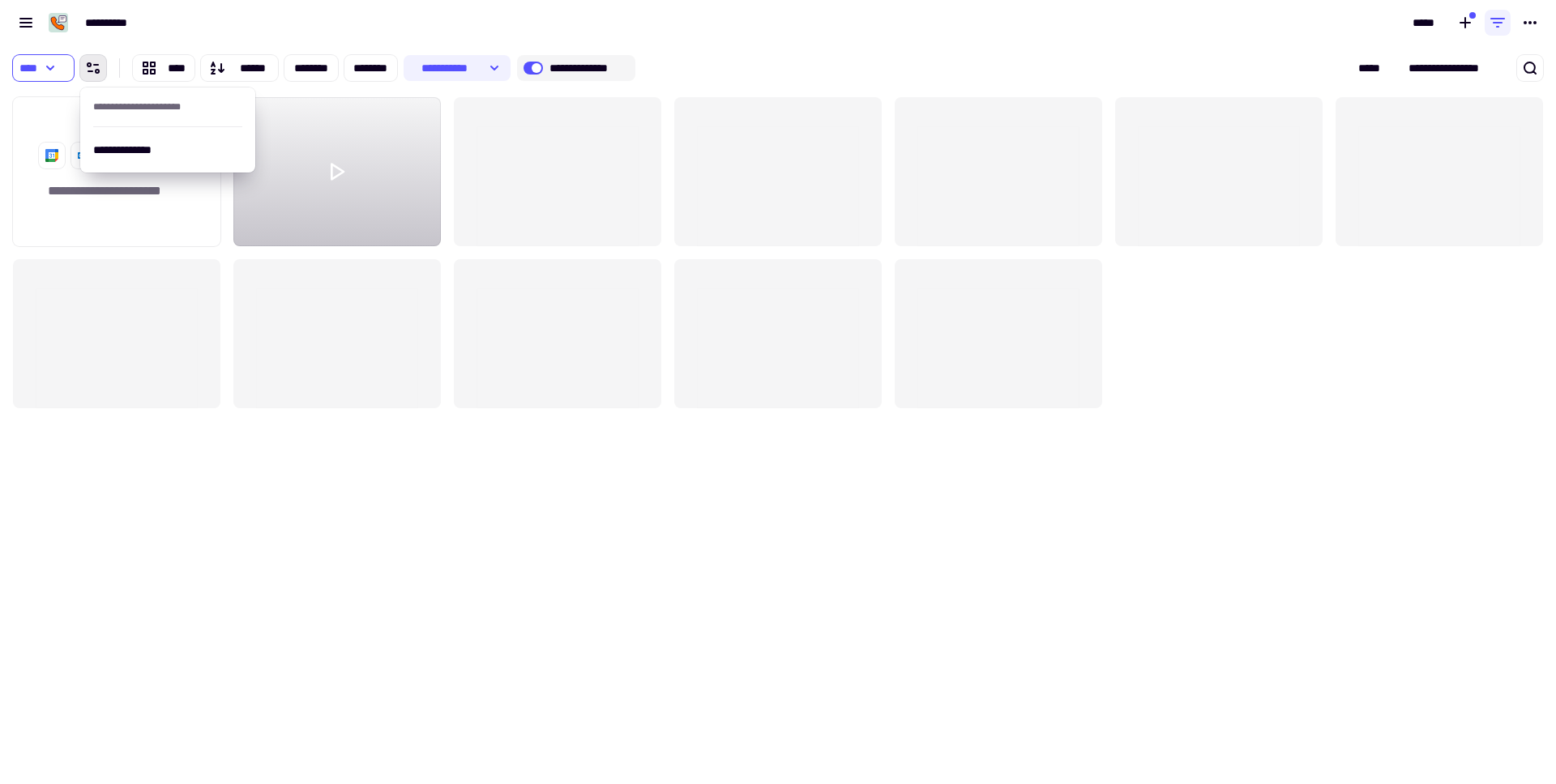 click on "**********" 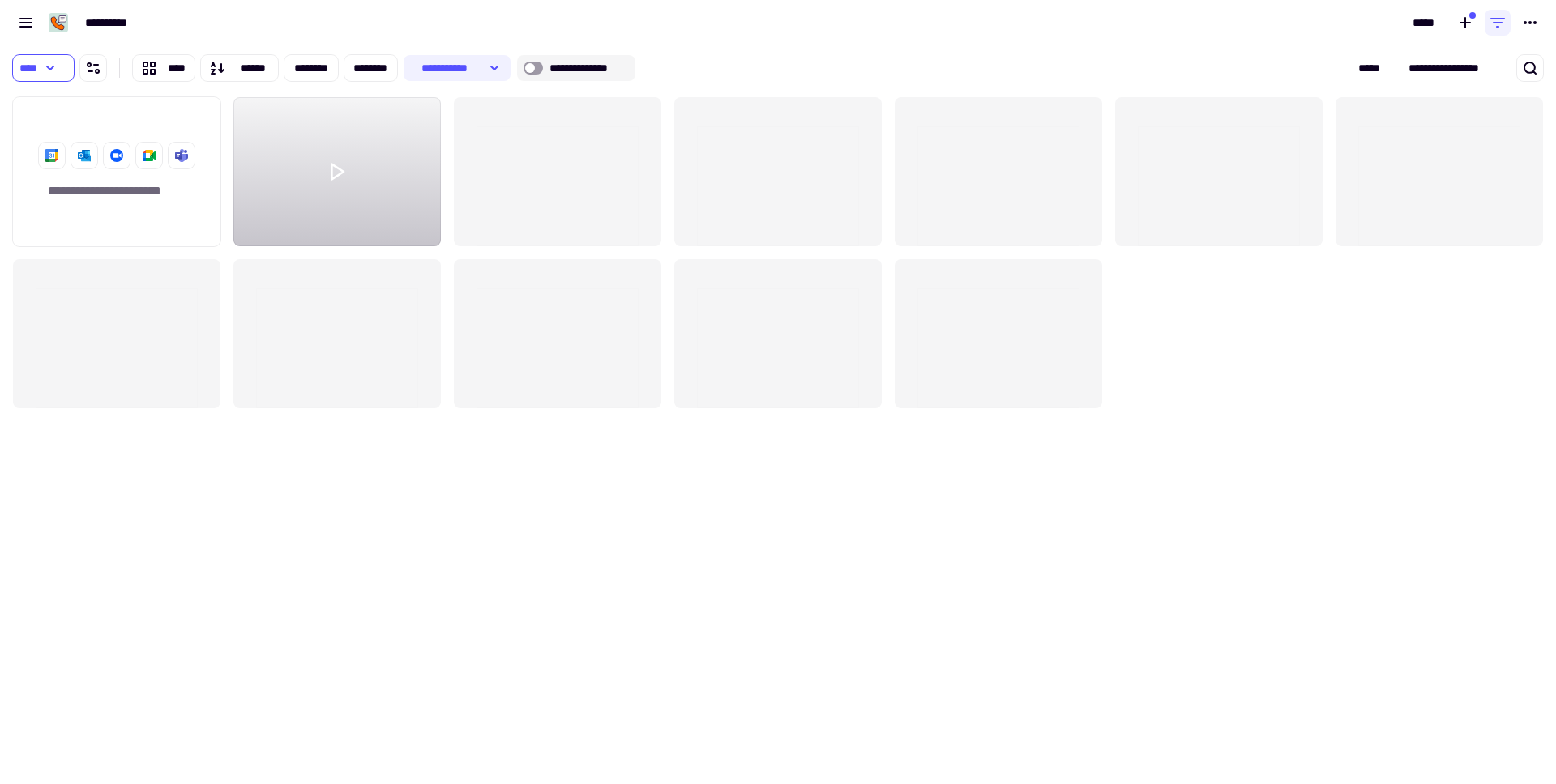 click on "**********" 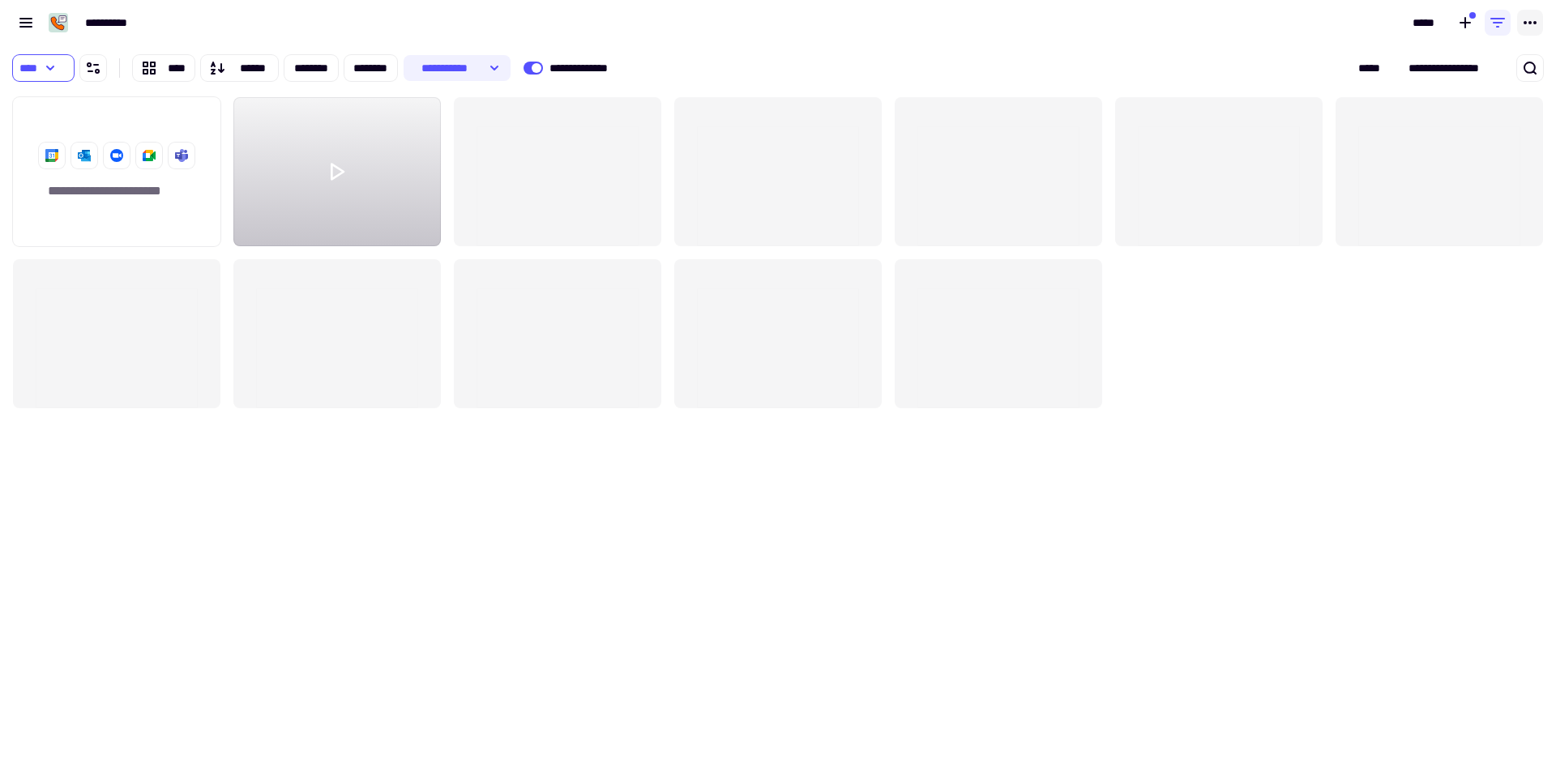 click 